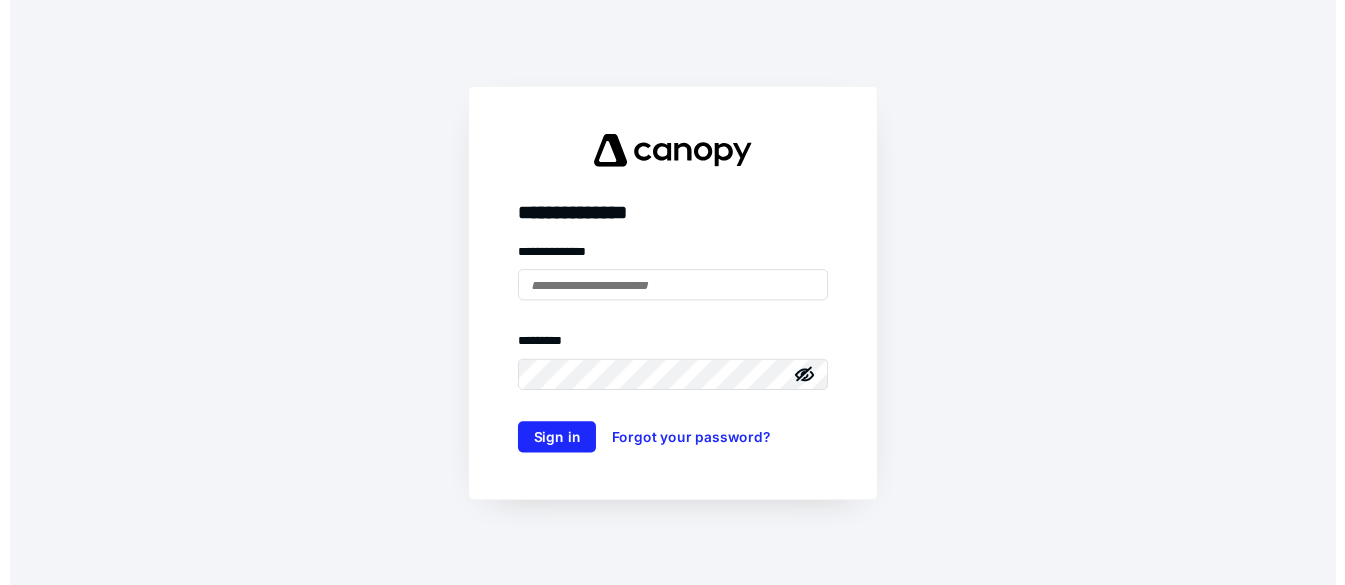 scroll, scrollTop: 0, scrollLeft: 0, axis: both 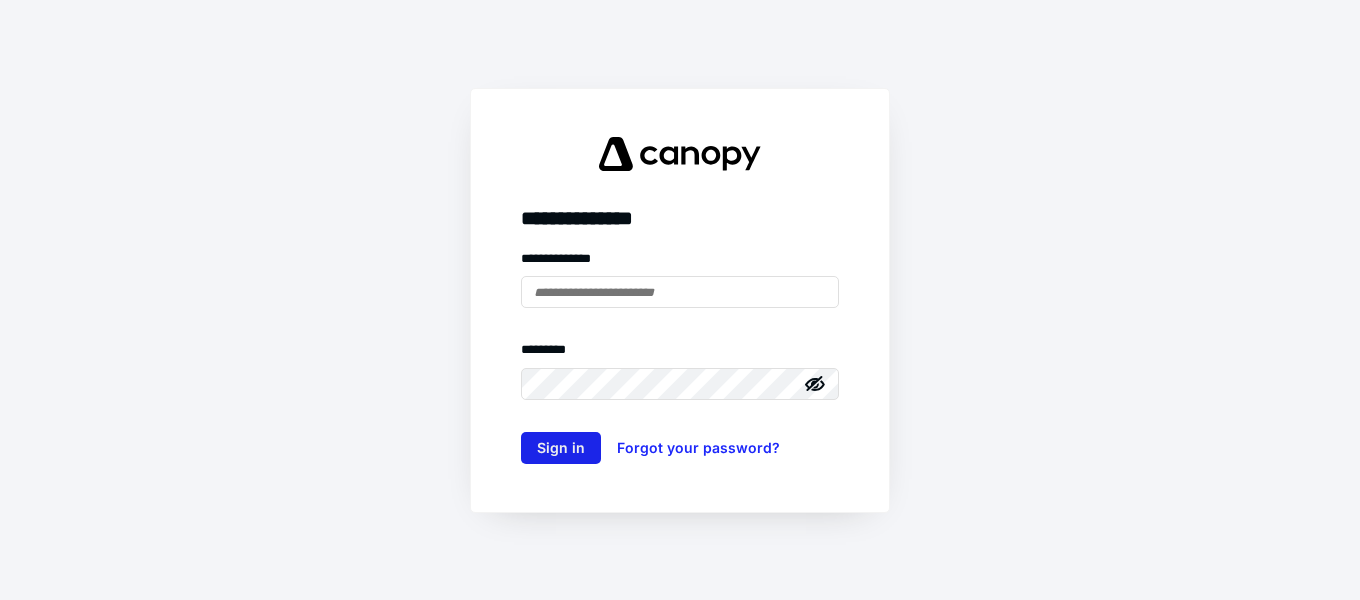 type on "**********" 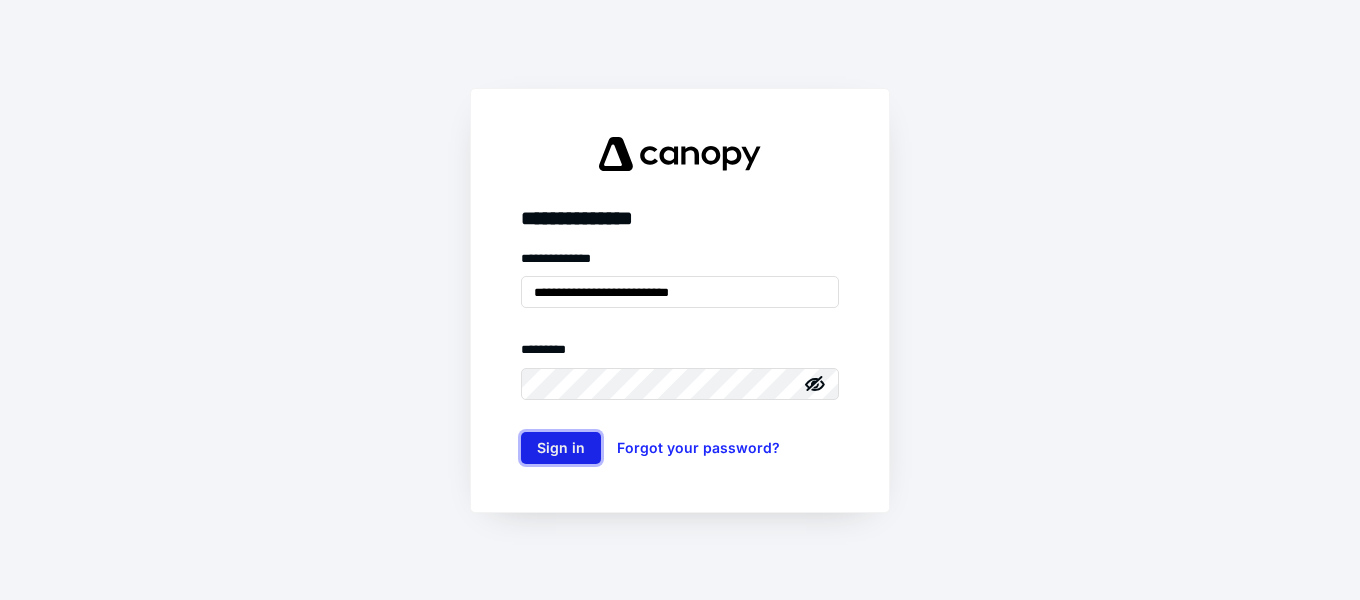 click on "Sign in" at bounding box center (561, 448) 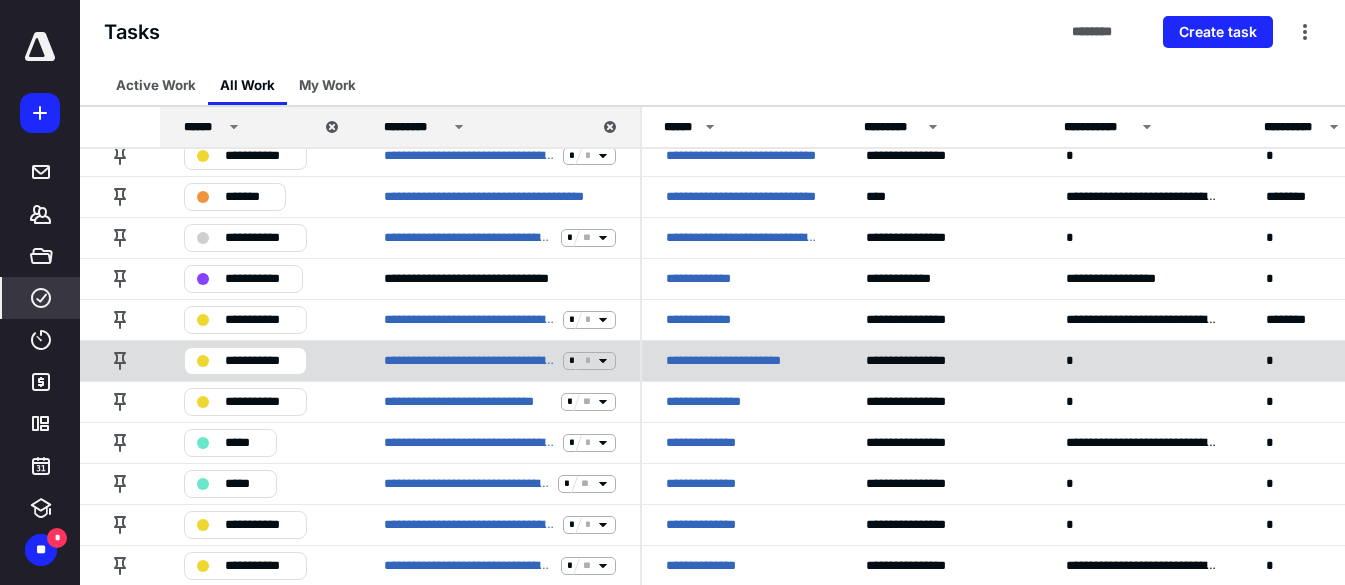 scroll, scrollTop: 100, scrollLeft: 0, axis: vertical 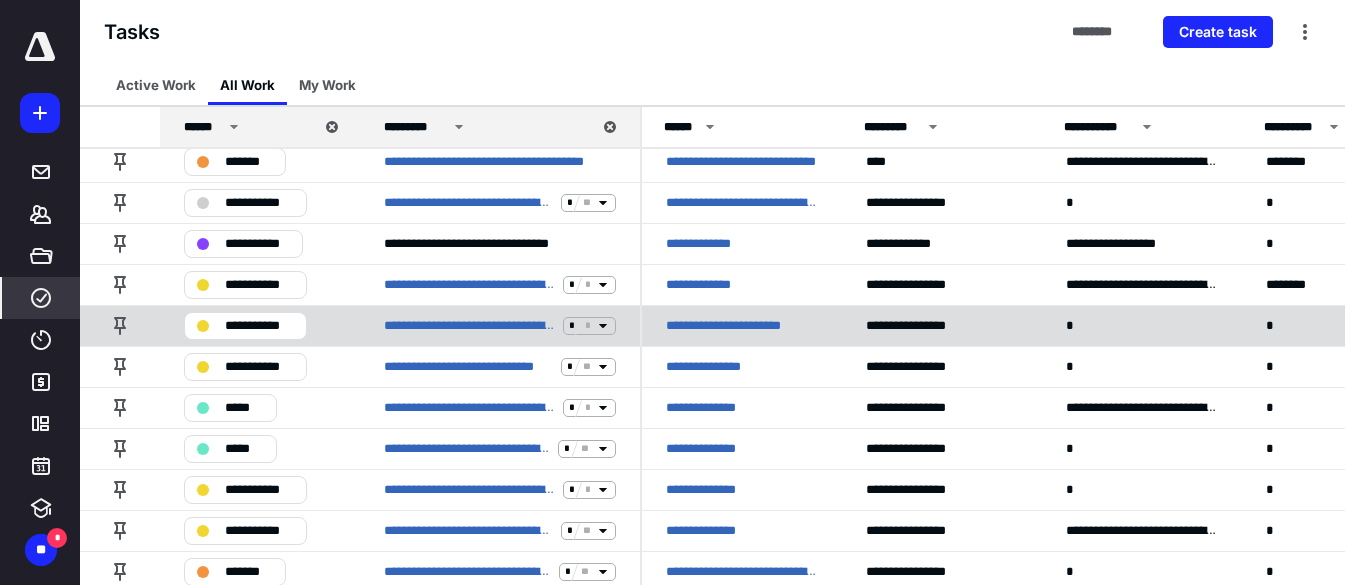 click on "**********" at bounding box center [259, 326] 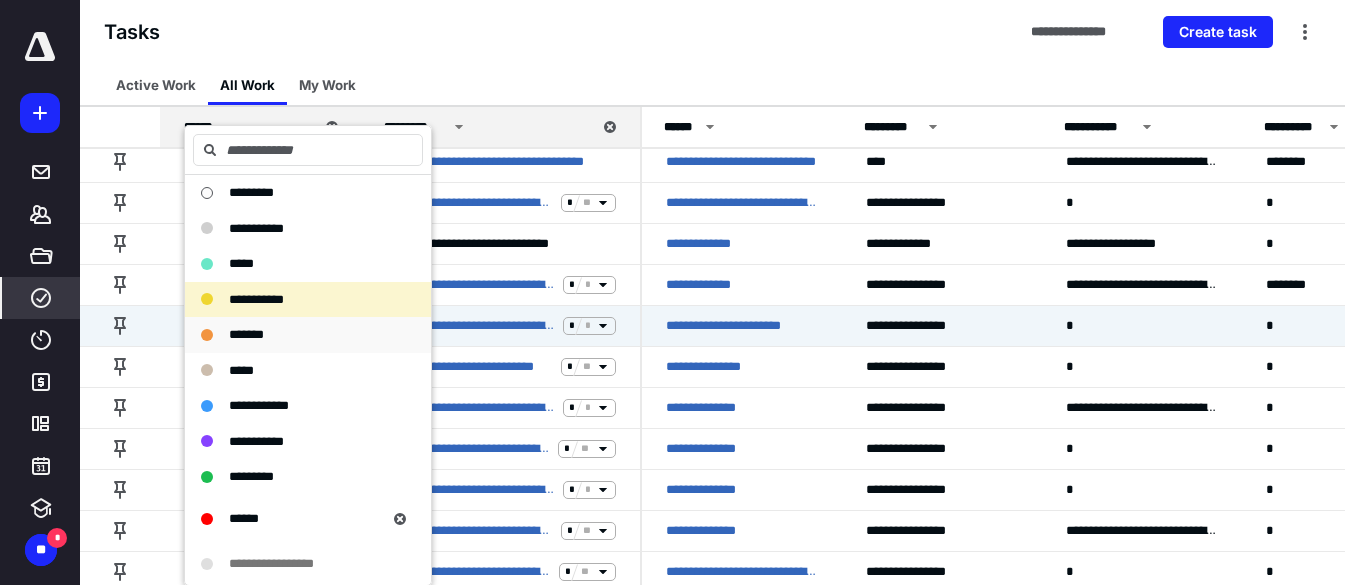 click on "*******" at bounding box center [246, 335] 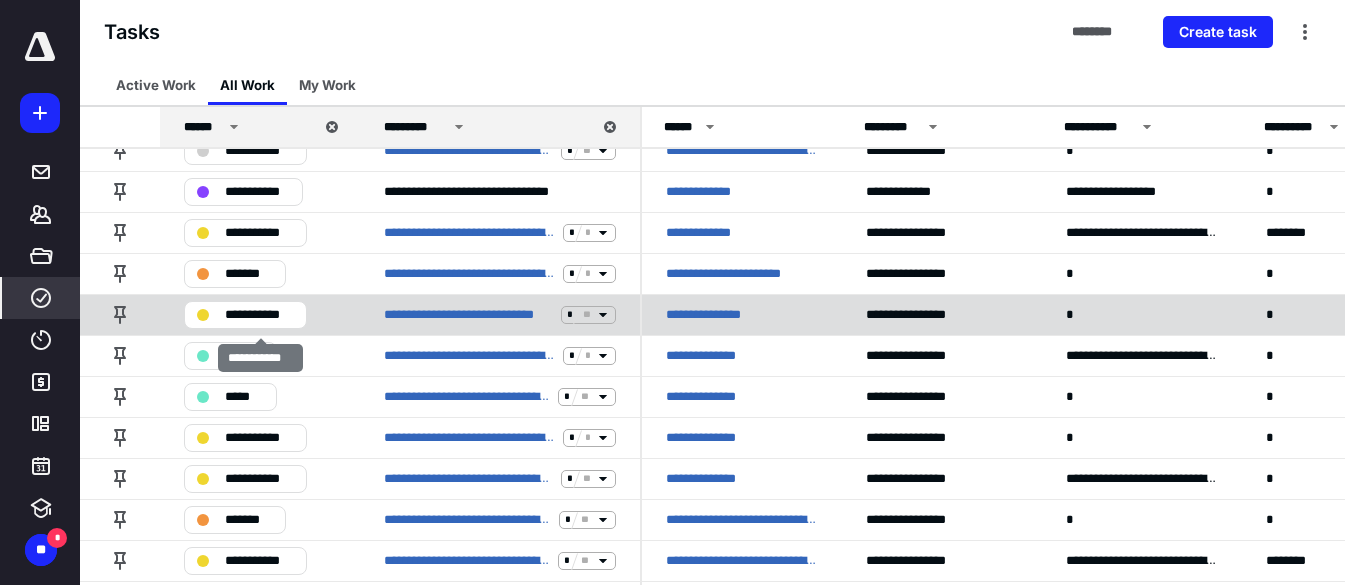 scroll, scrollTop: 200, scrollLeft: 0, axis: vertical 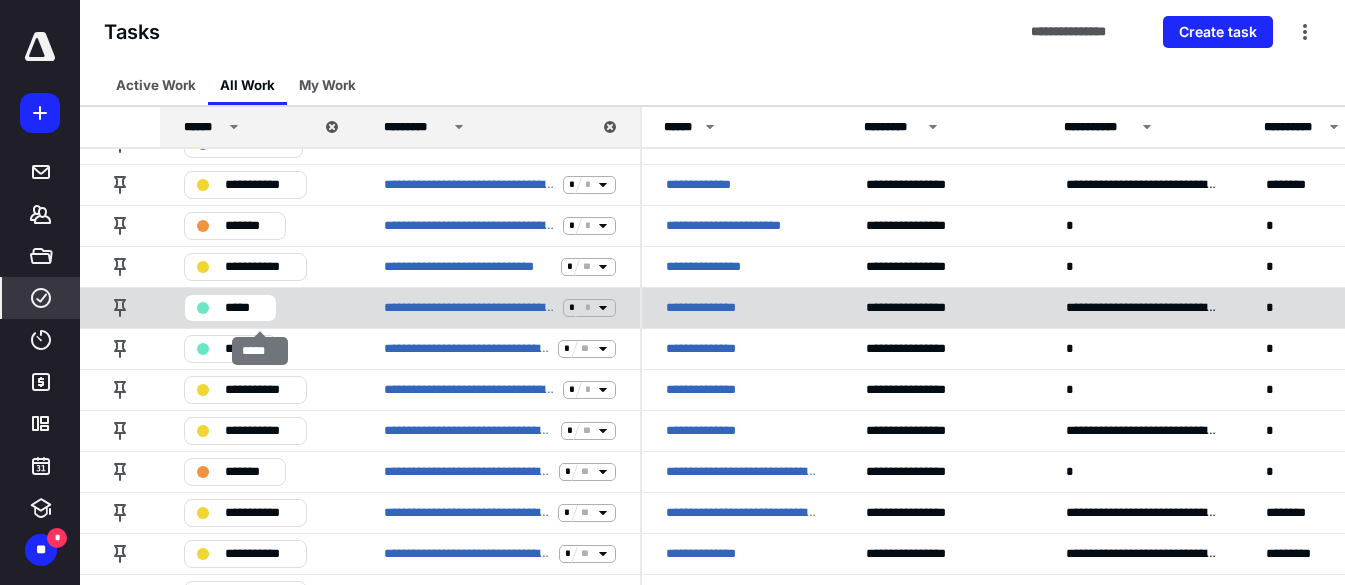 click on "*****" at bounding box center (244, 308) 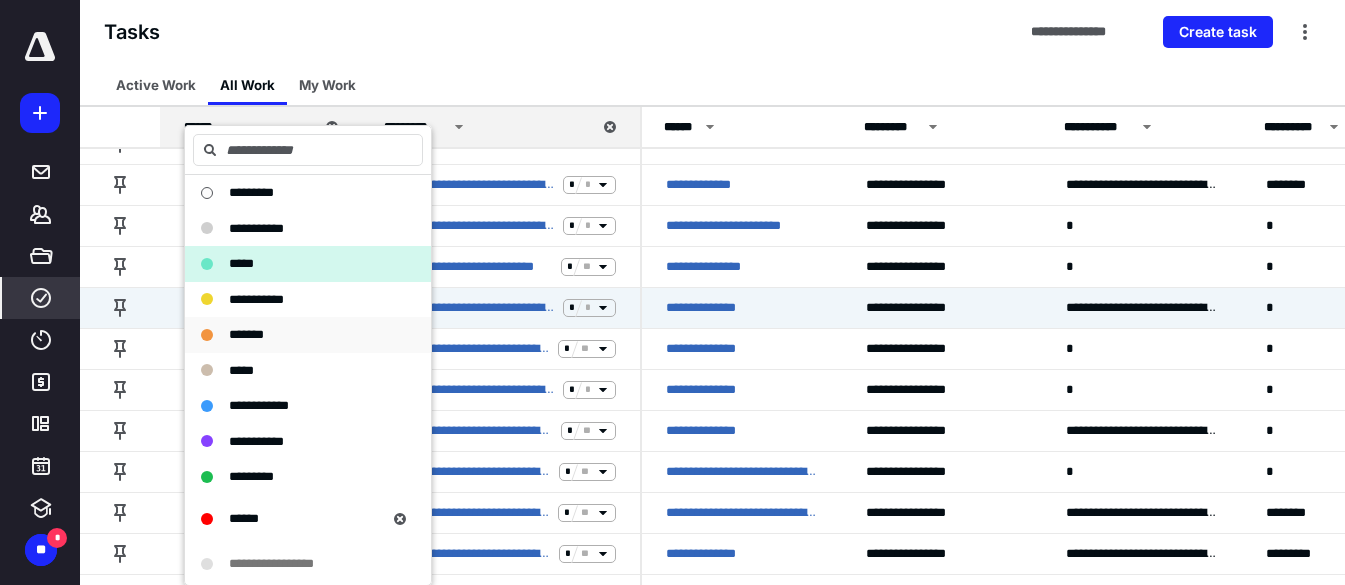 click on "*******" at bounding box center (246, 334) 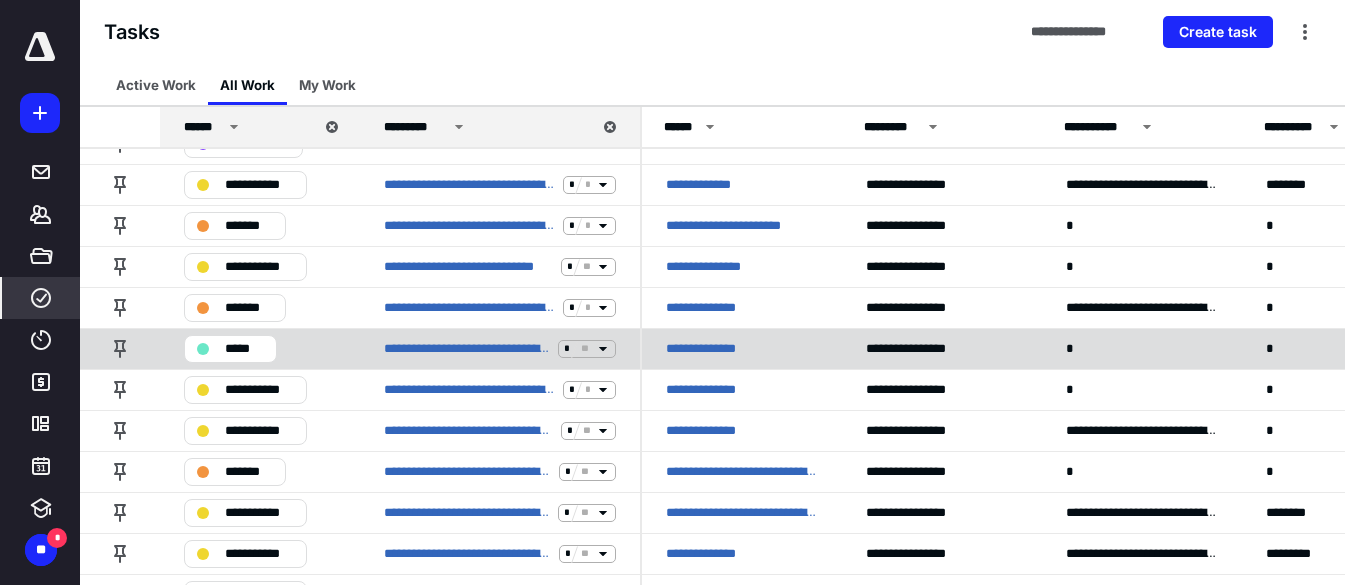 click on "*****" at bounding box center (244, 349) 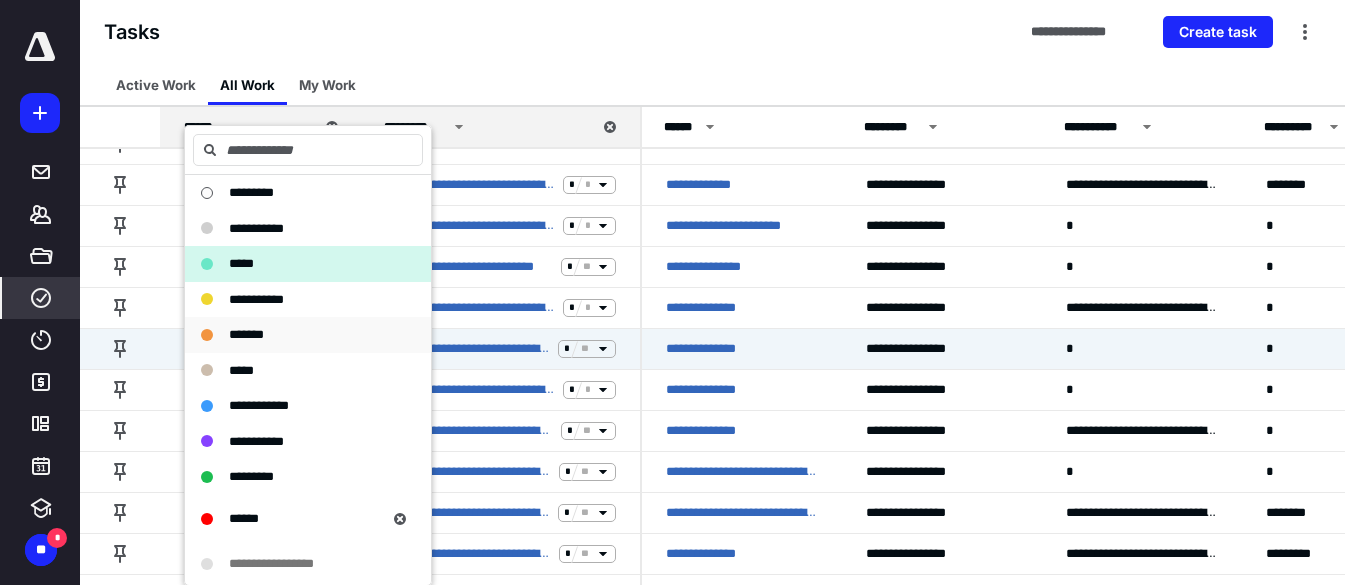 click on "*******" at bounding box center [246, 334] 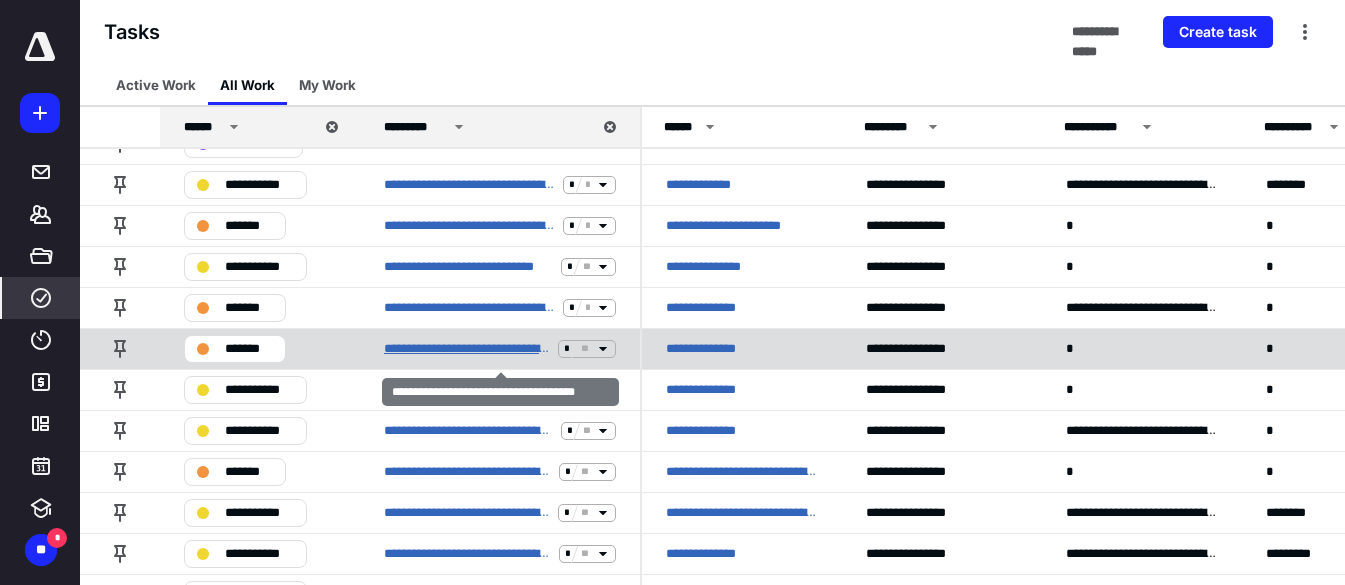 click on "**********" at bounding box center (467, 349) 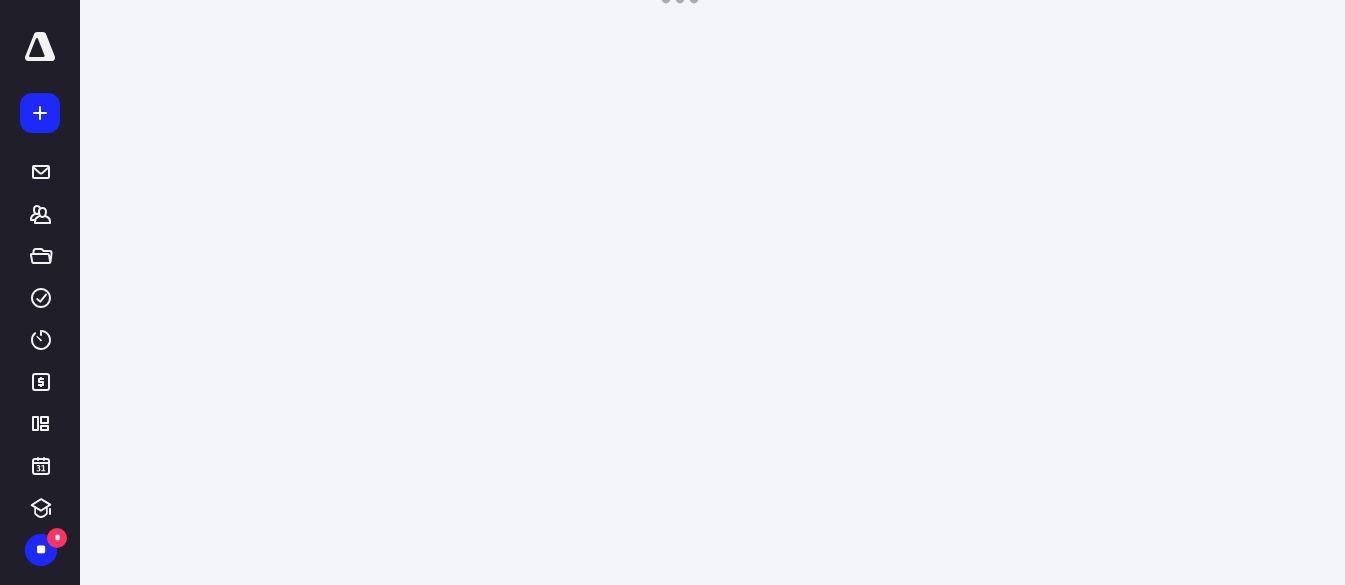 scroll, scrollTop: 0, scrollLeft: 0, axis: both 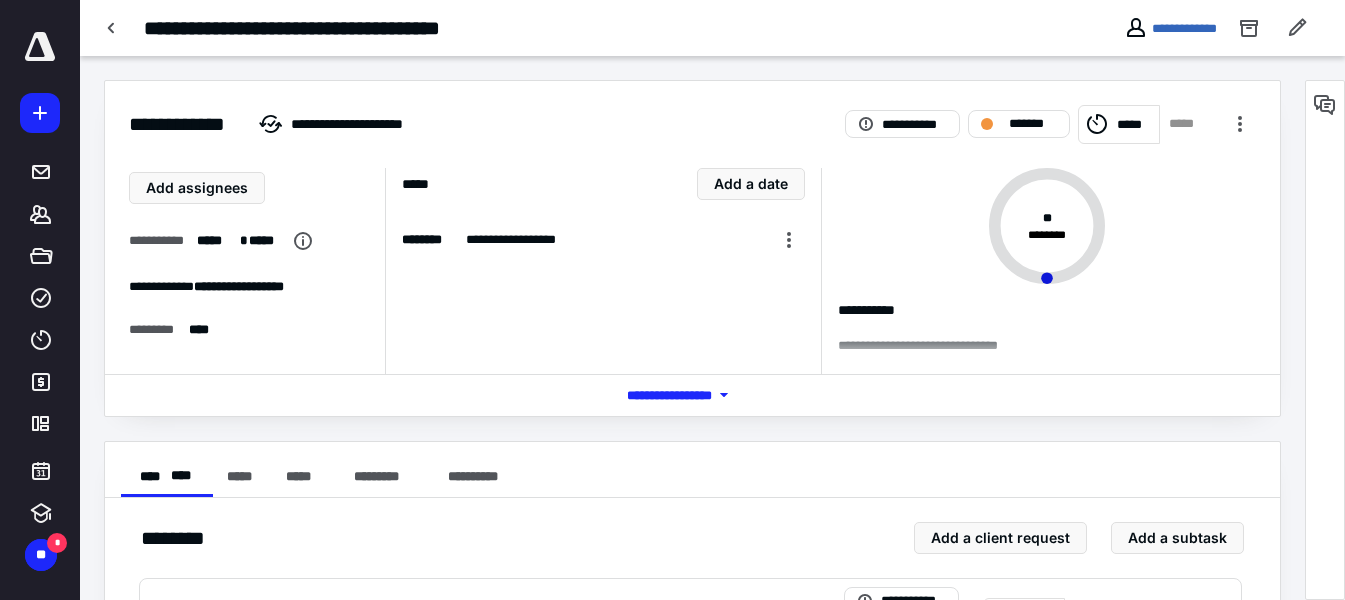 click on "**********" at bounding box center (326, 28) 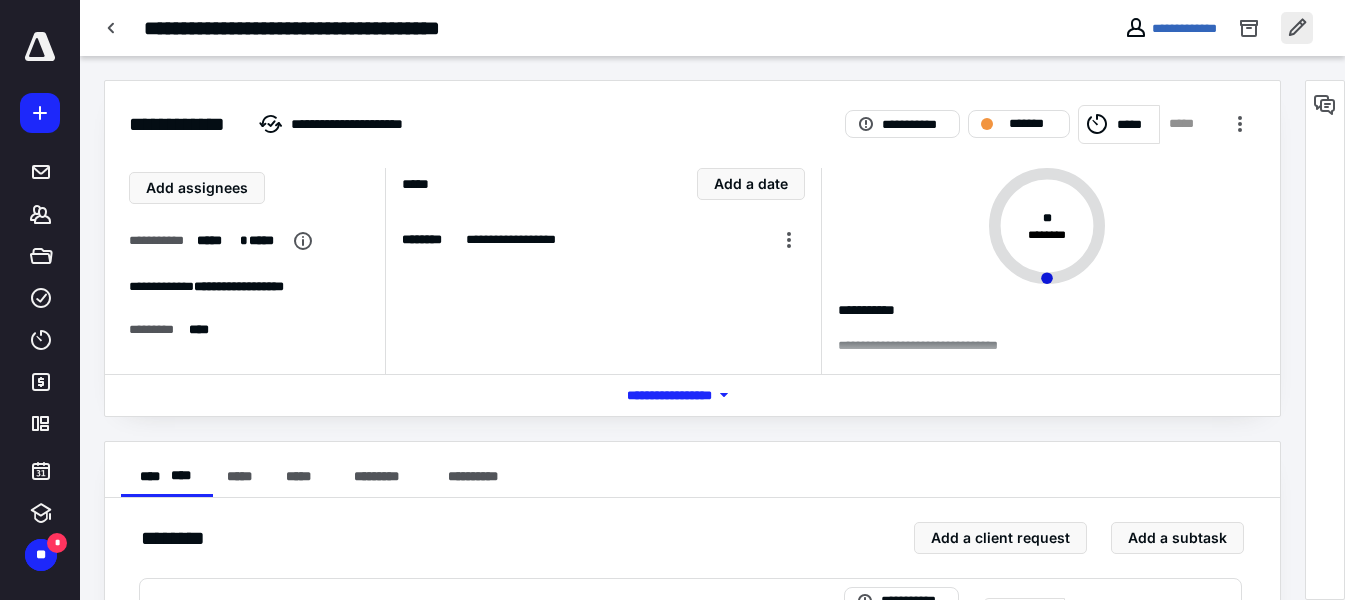click at bounding box center [1297, 28] 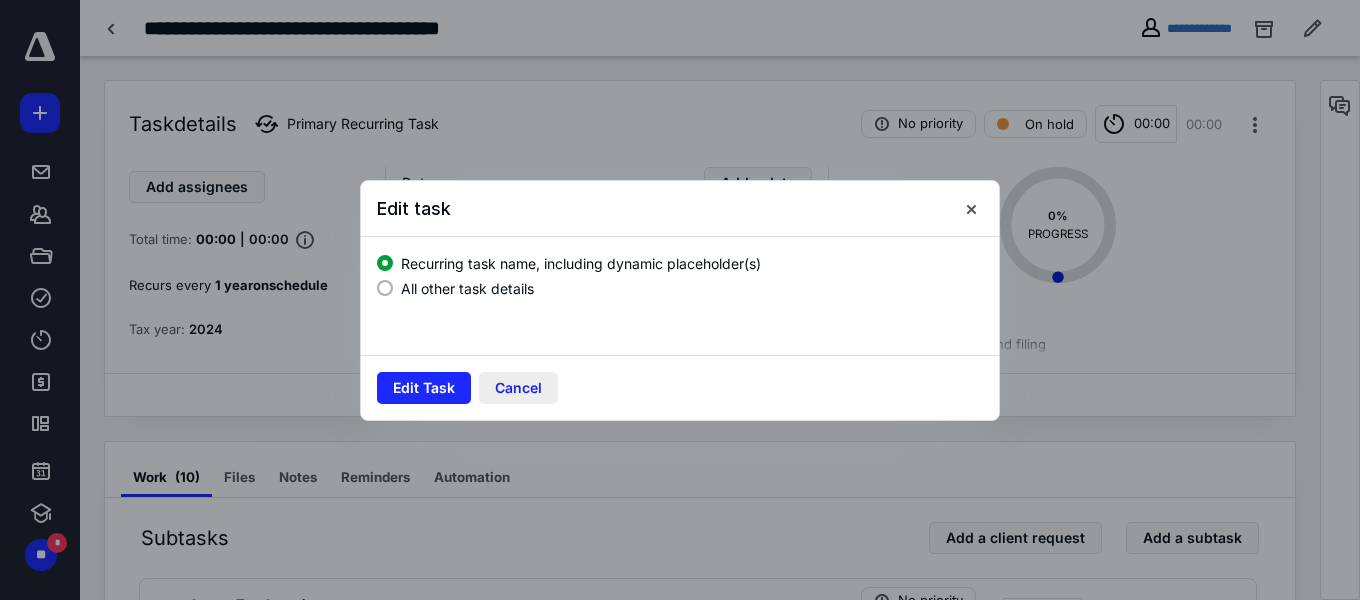 click on "Cancel" at bounding box center (518, 388) 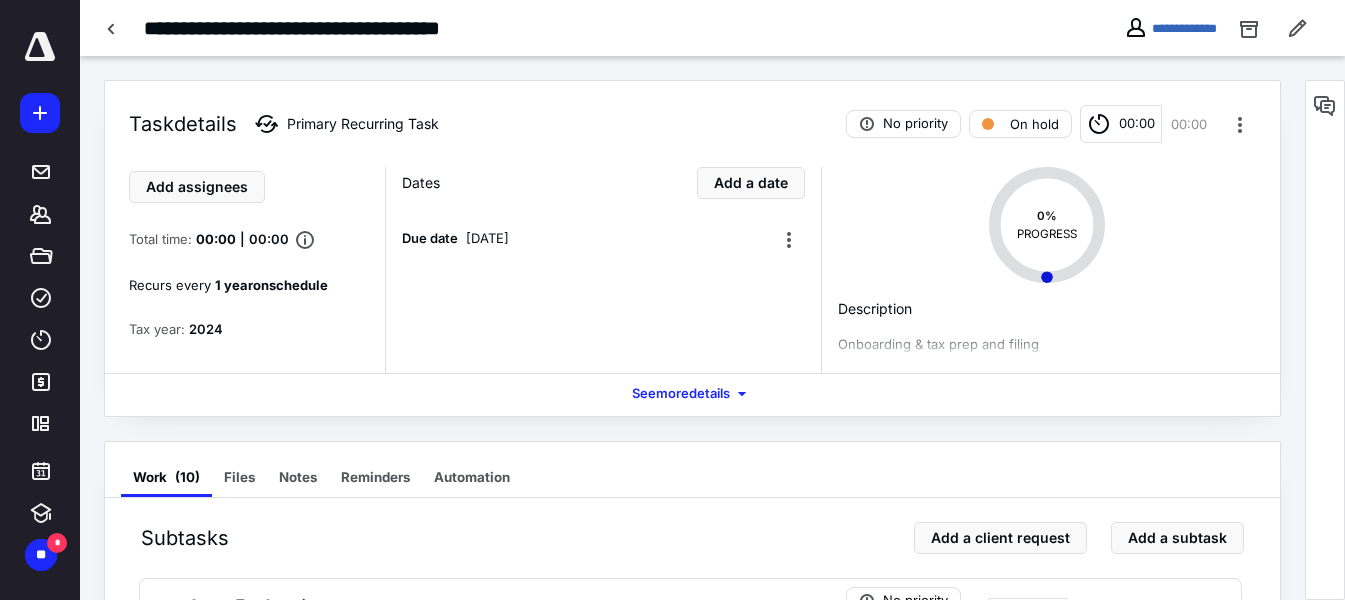 click on "**********" at bounding box center [326, 28] 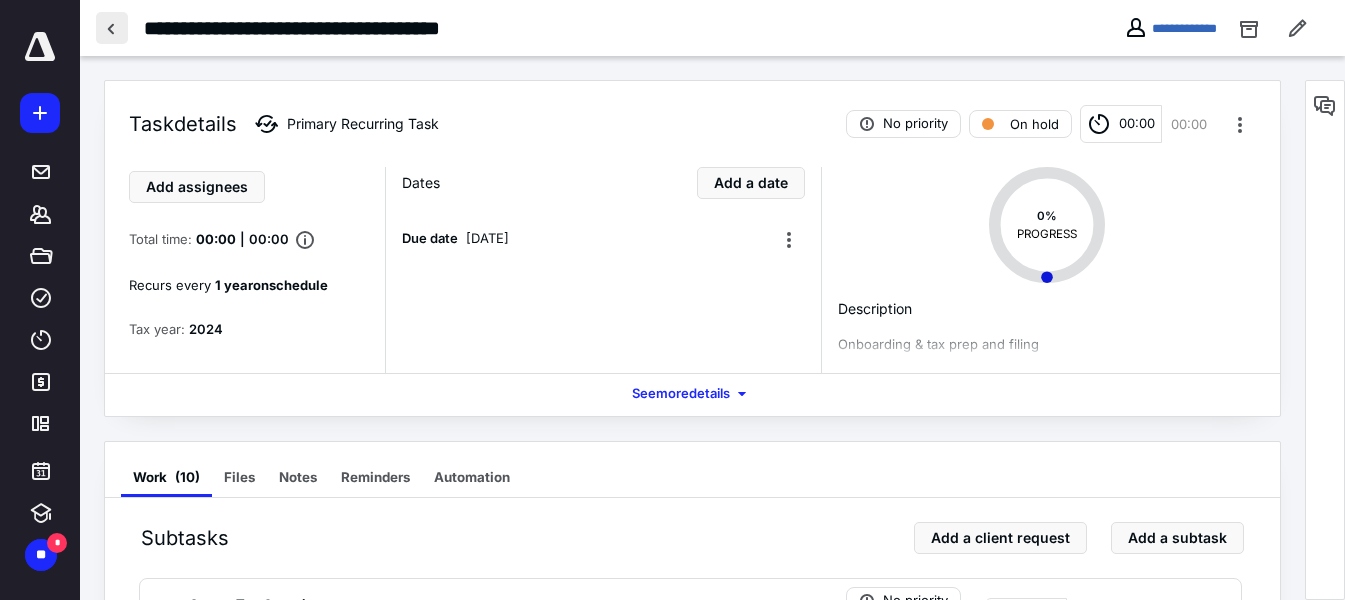 click at bounding box center (112, 28) 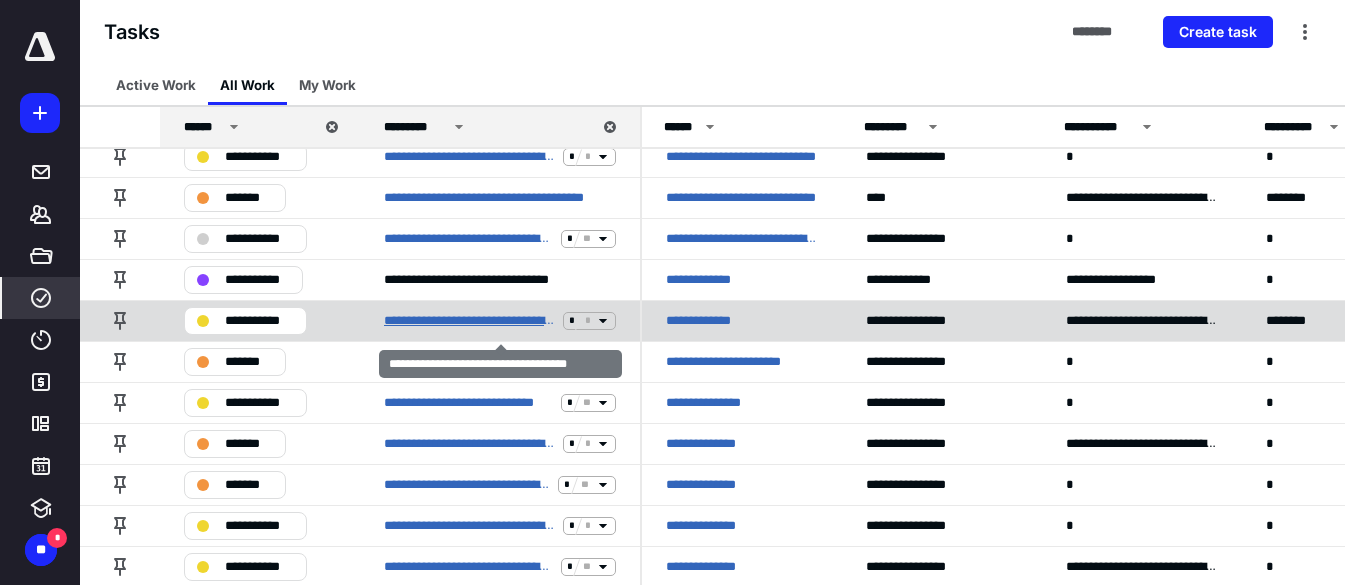 scroll, scrollTop: 100, scrollLeft: 0, axis: vertical 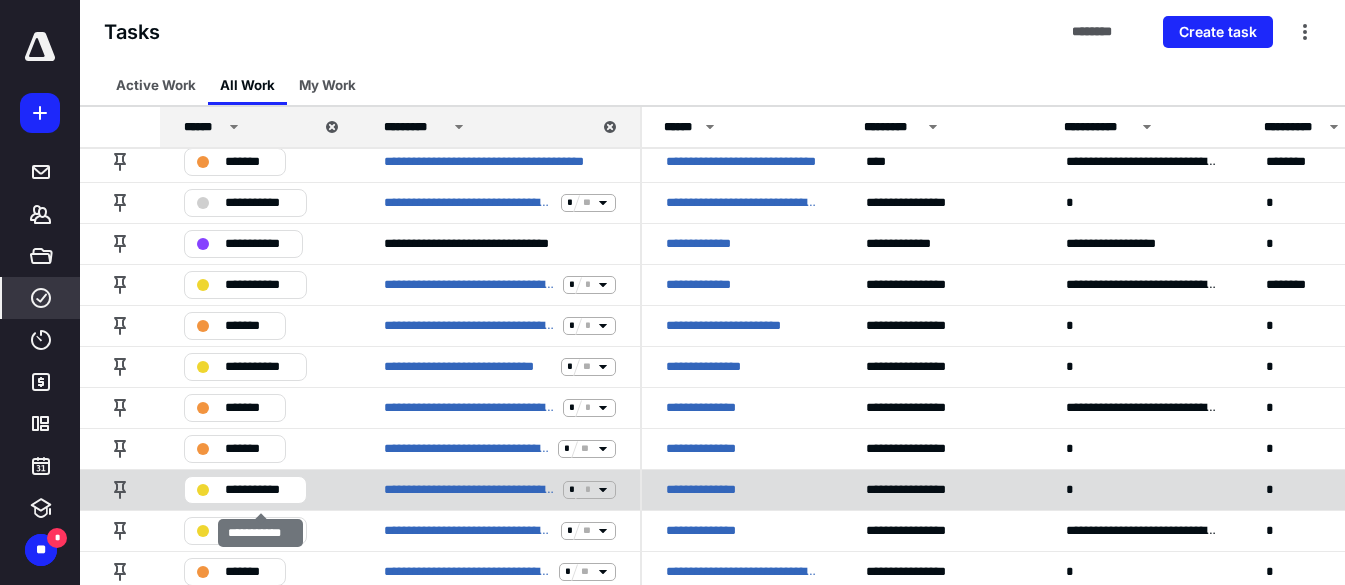 click on "**********" at bounding box center [259, 490] 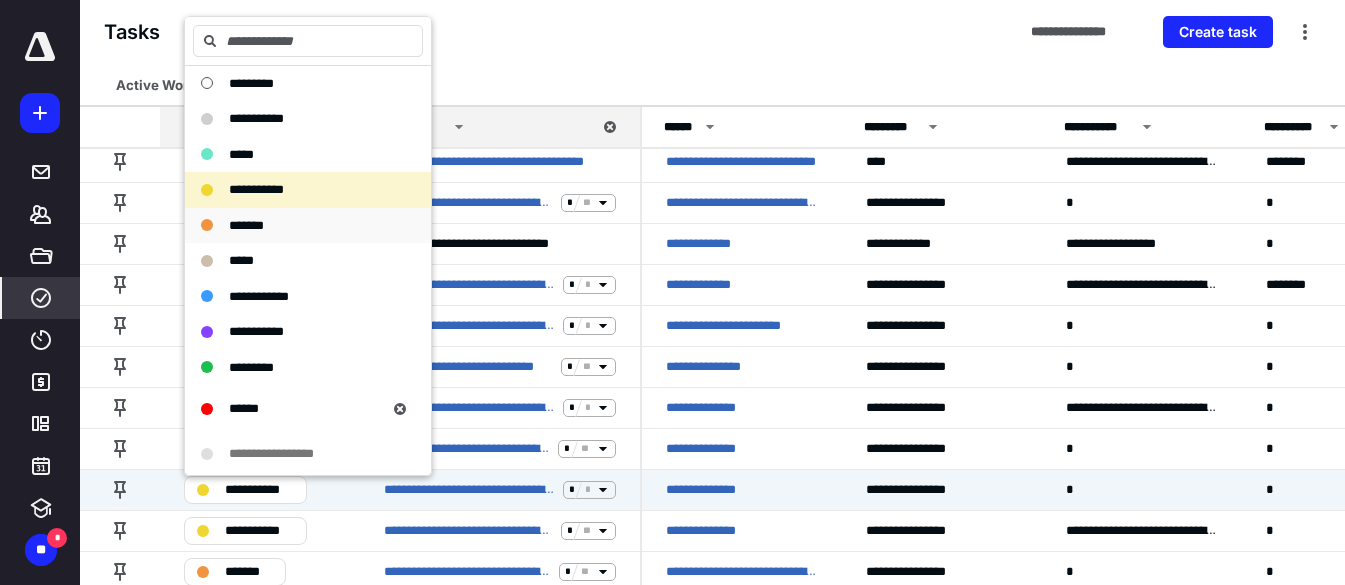 click on "*******" at bounding box center (296, 226) 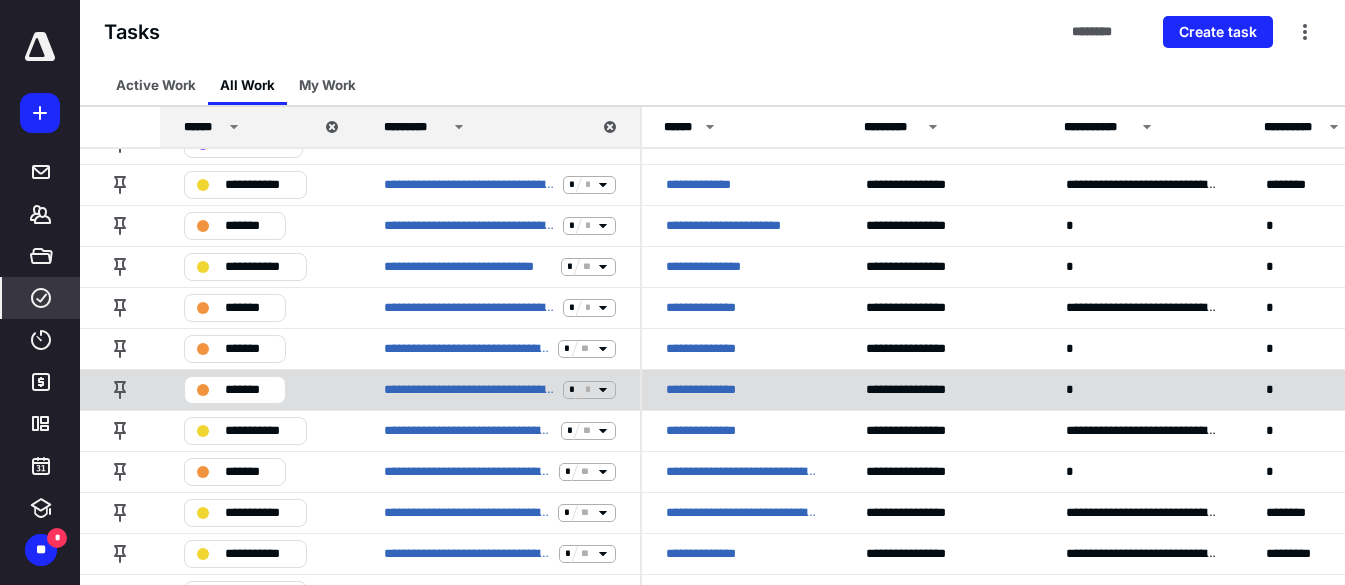 scroll, scrollTop: 300, scrollLeft: 0, axis: vertical 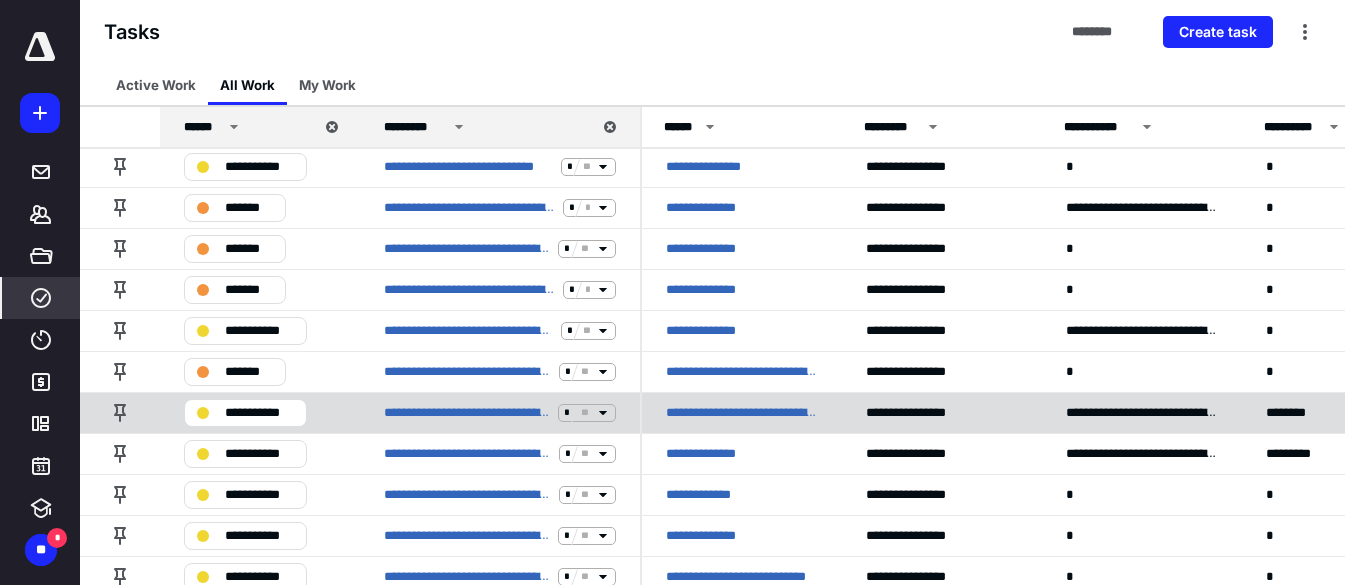 click on "**********" at bounding box center [259, 413] 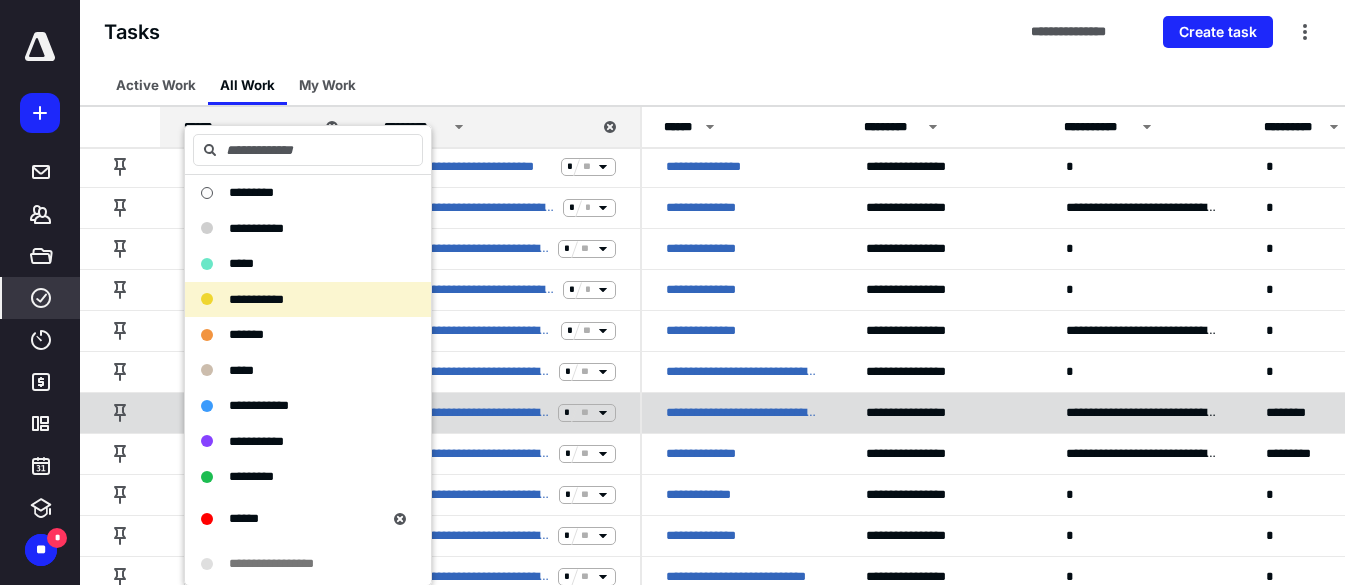 click on "**********" at bounding box center [259, 405] 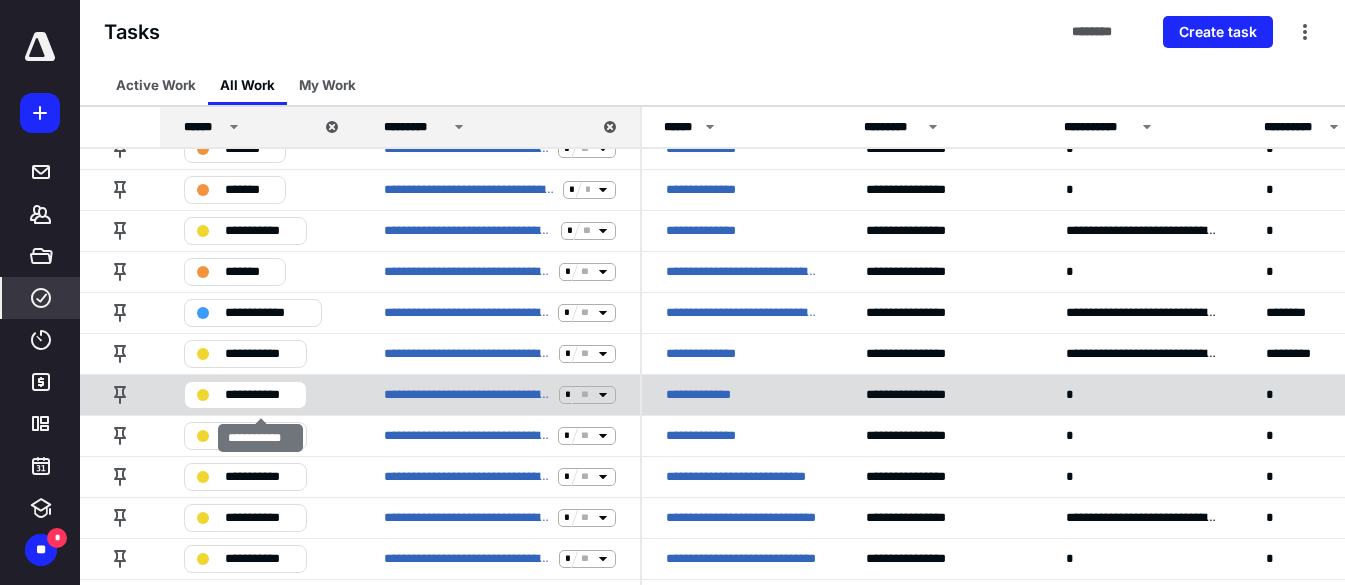 scroll, scrollTop: 500, scrollLeft: 0, axis: vertical 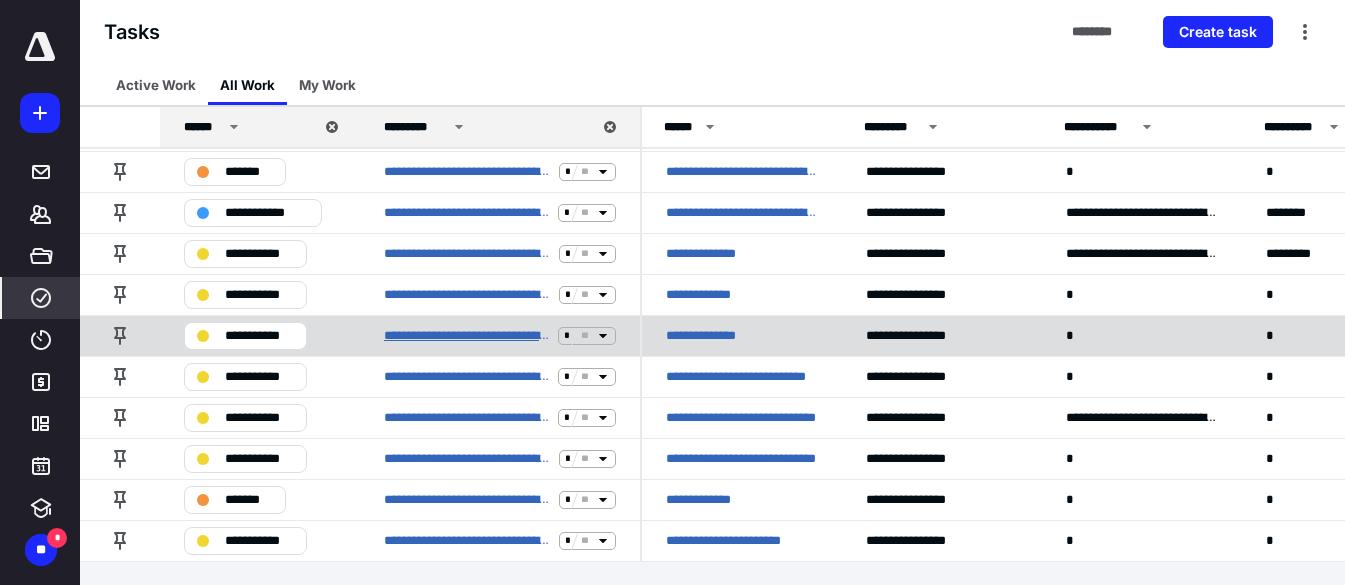 click on "**********" at bounding box center (467, 336) 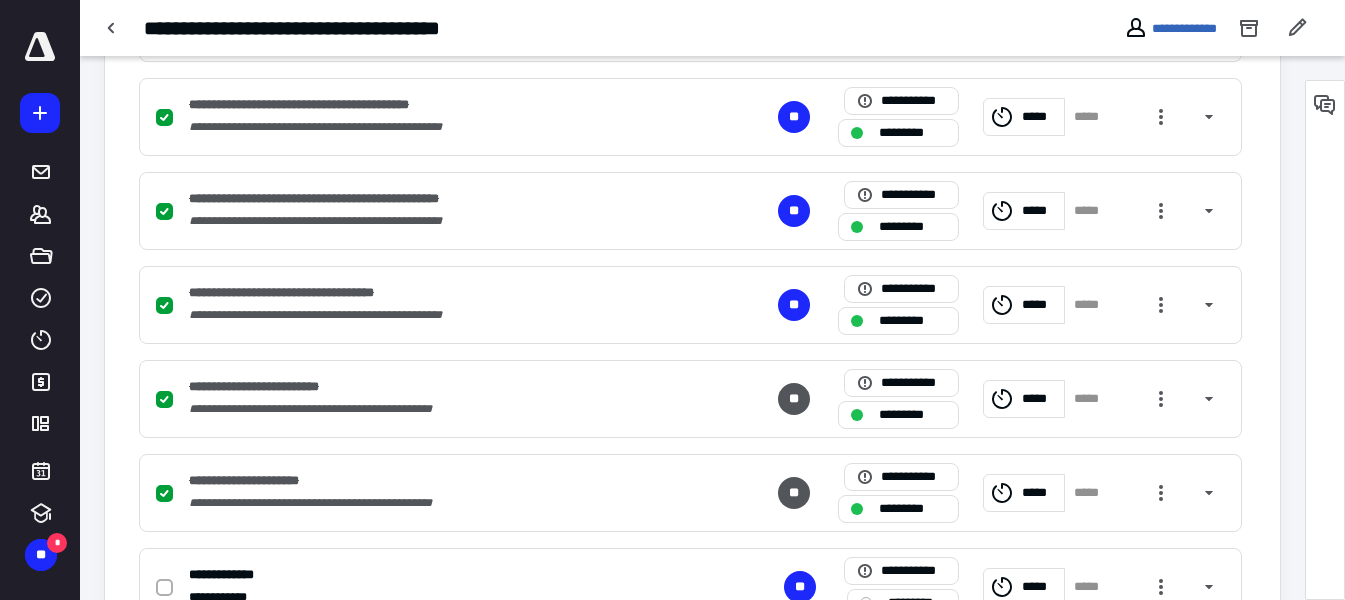 scroll, scrollTop: 951, scrollLeft: 0, axis: vertical 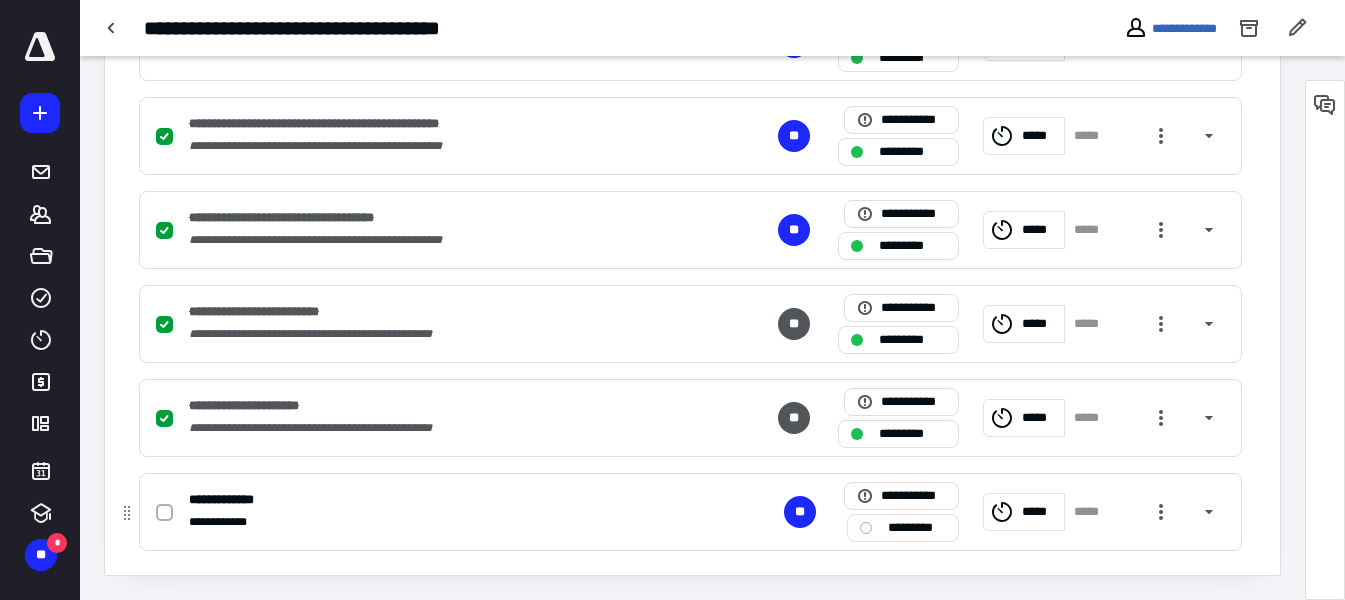 click 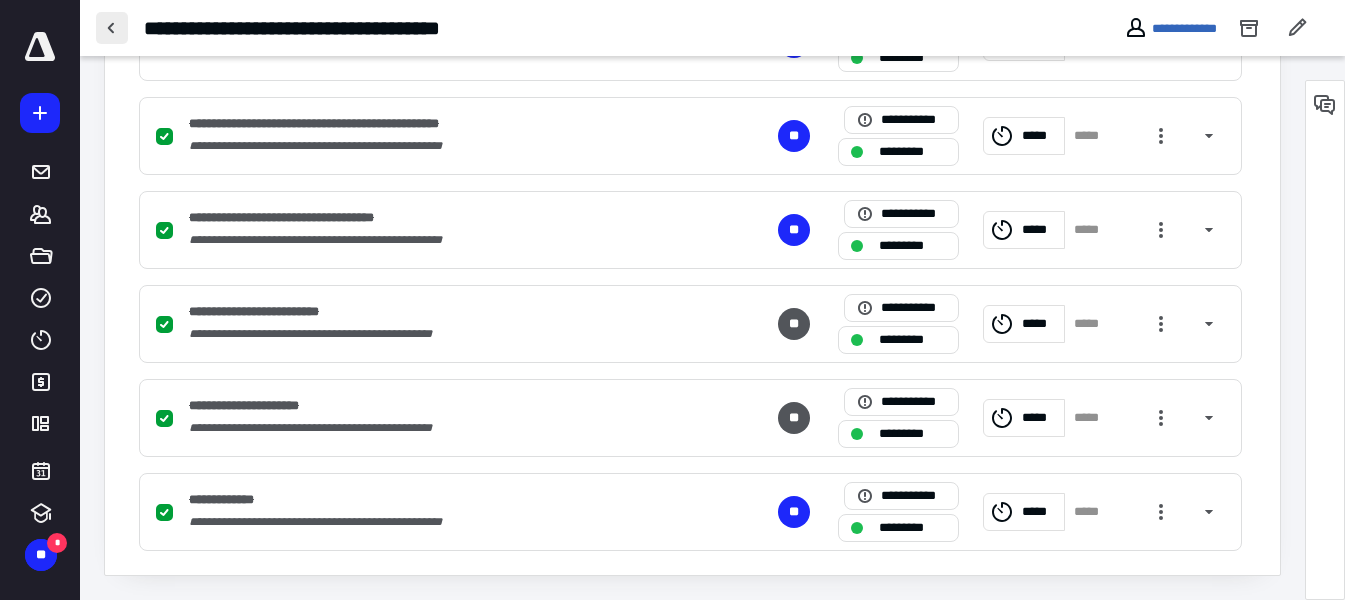 click at bounding box center (112, 28) 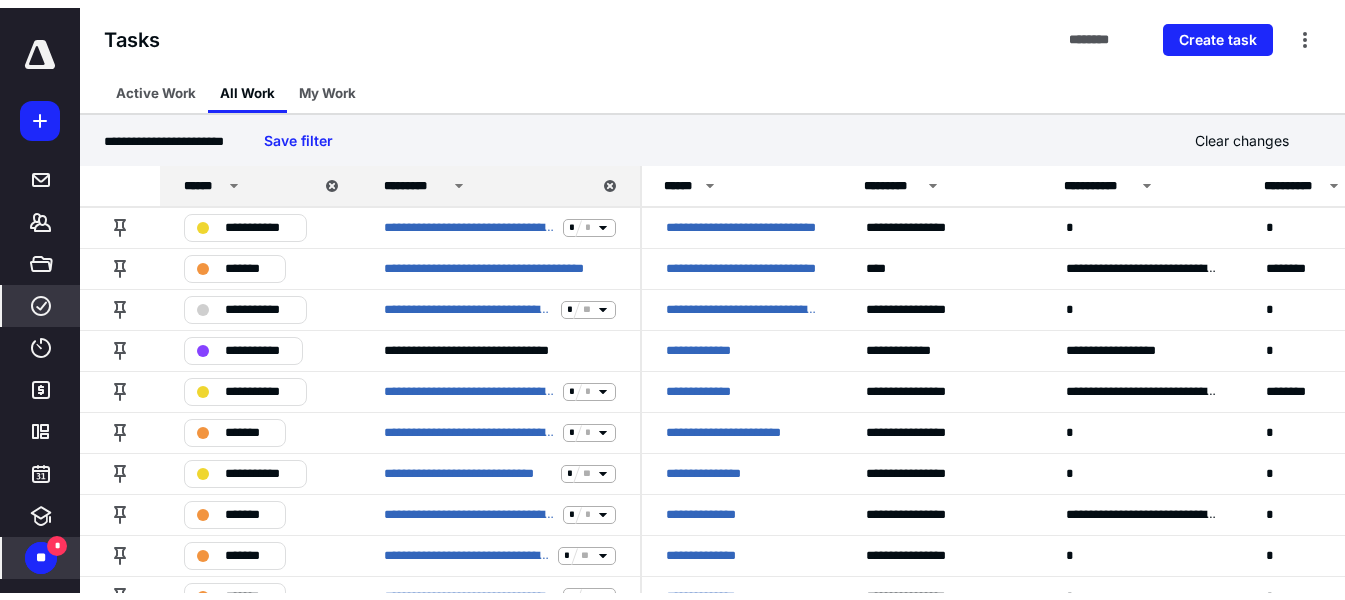 scroll, scrollTop: 0, scrollLeft: 0, axis: both 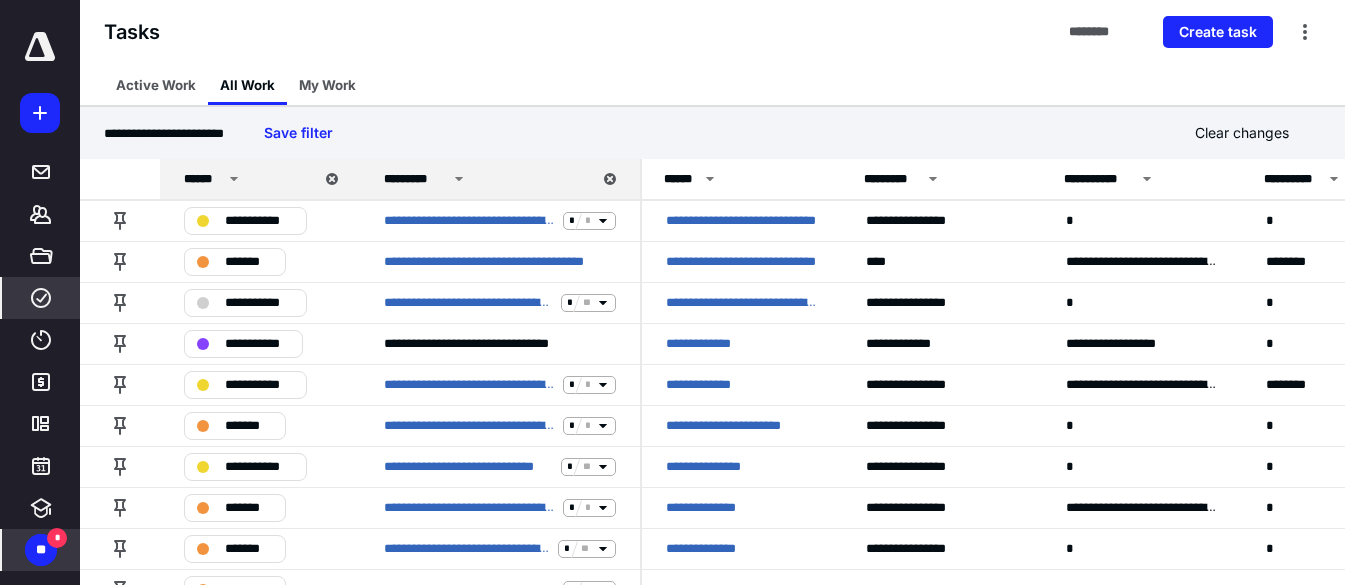 click on "**" at bounding box center (41, 550) 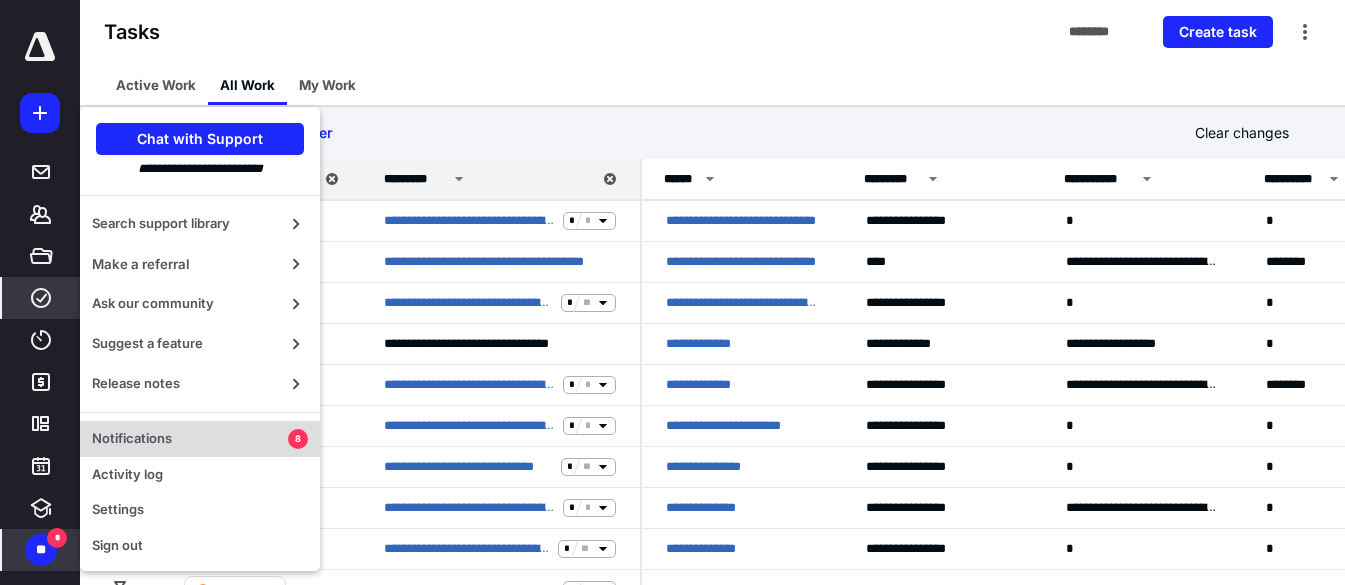 click on "Notifications 8" at bounding box center [200, 439] 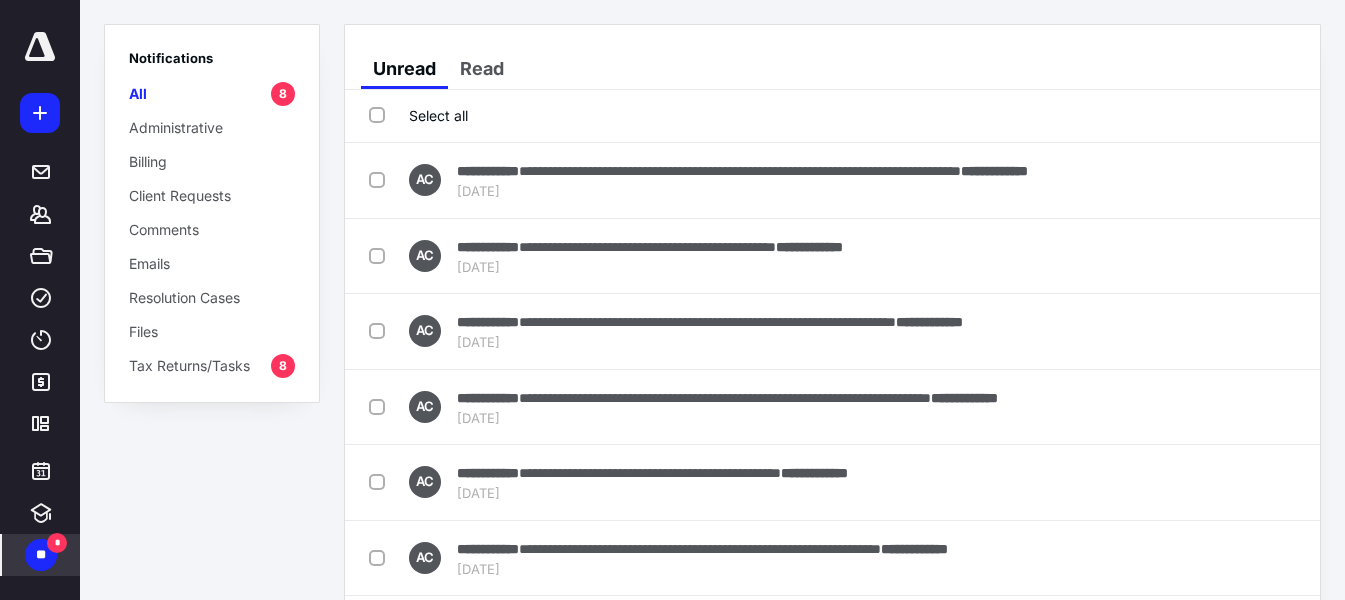 click on "Select all" at bounding box center [418, 115] 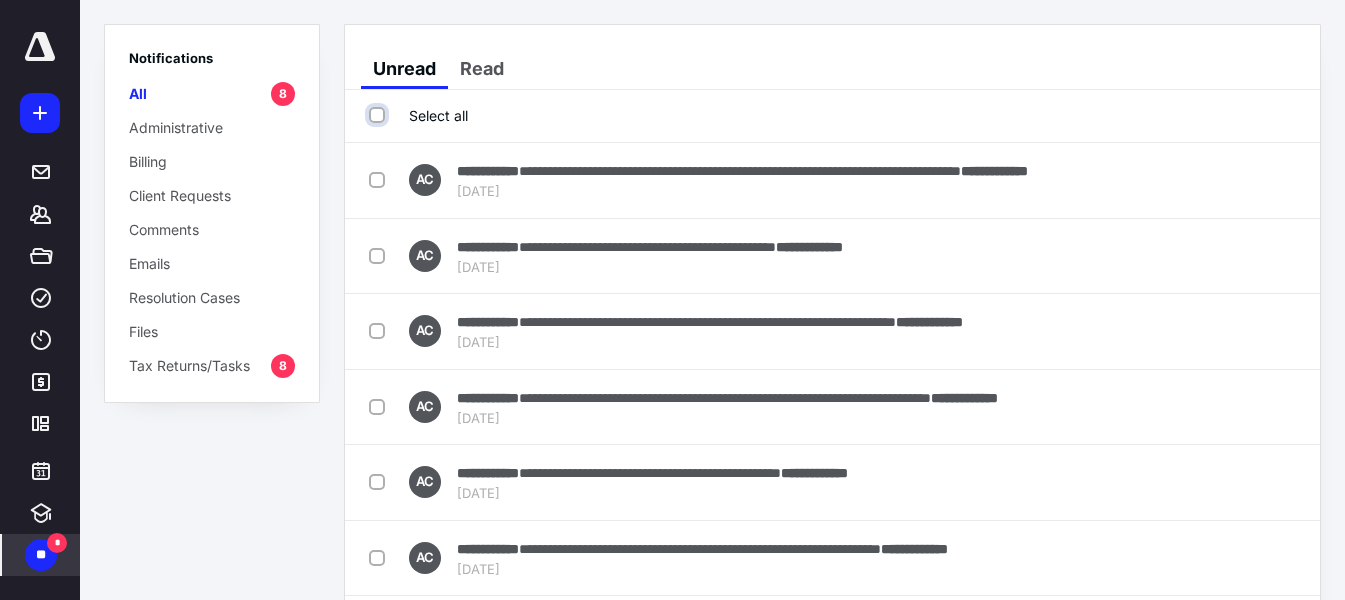 click on "Select all" at bounding box center (379, 115) 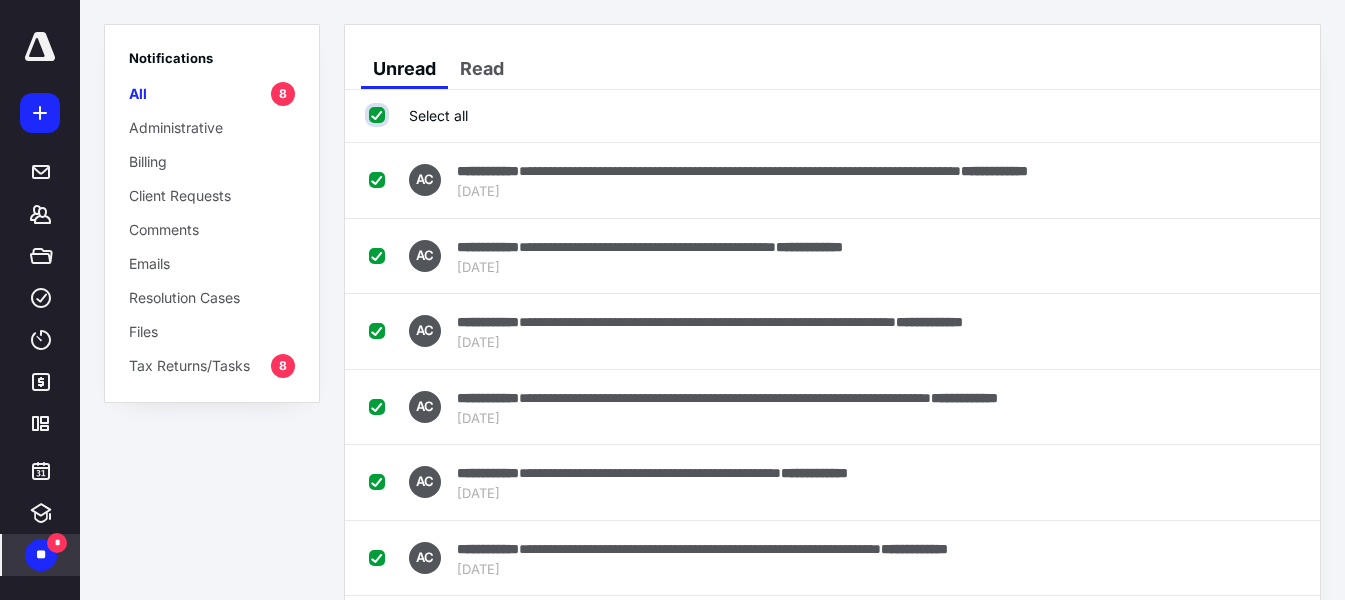 checkbox on "true" 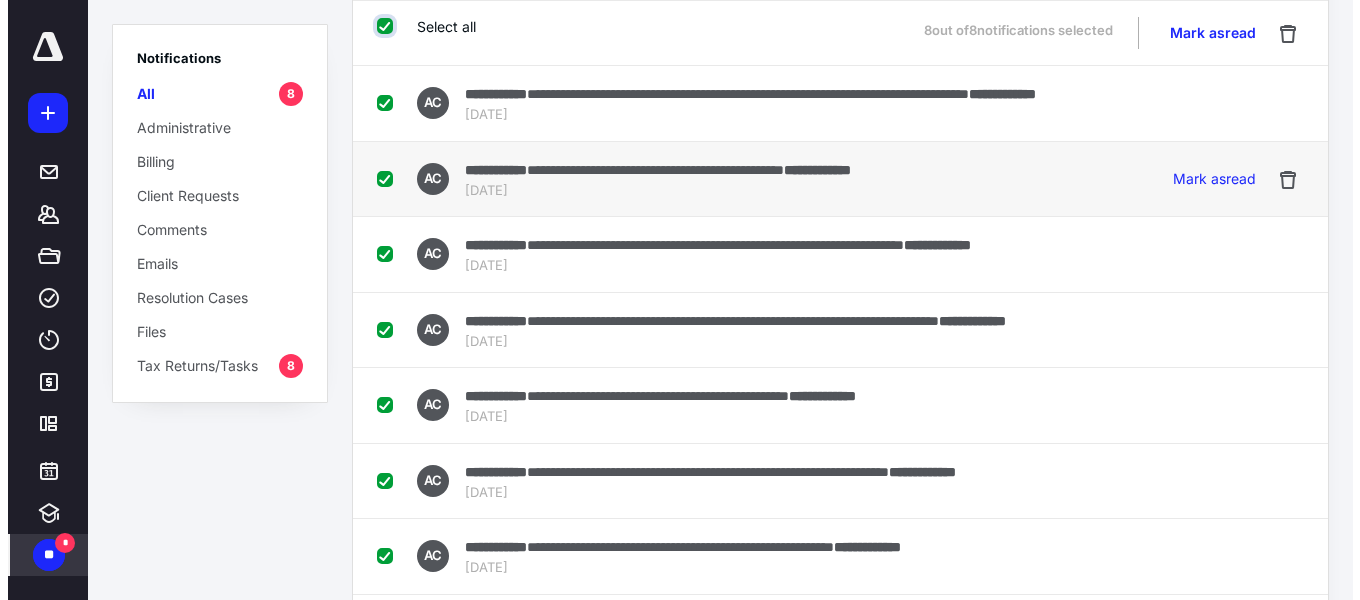 scroll, scrollTop: 0, scrollLeft: 0, axis: both 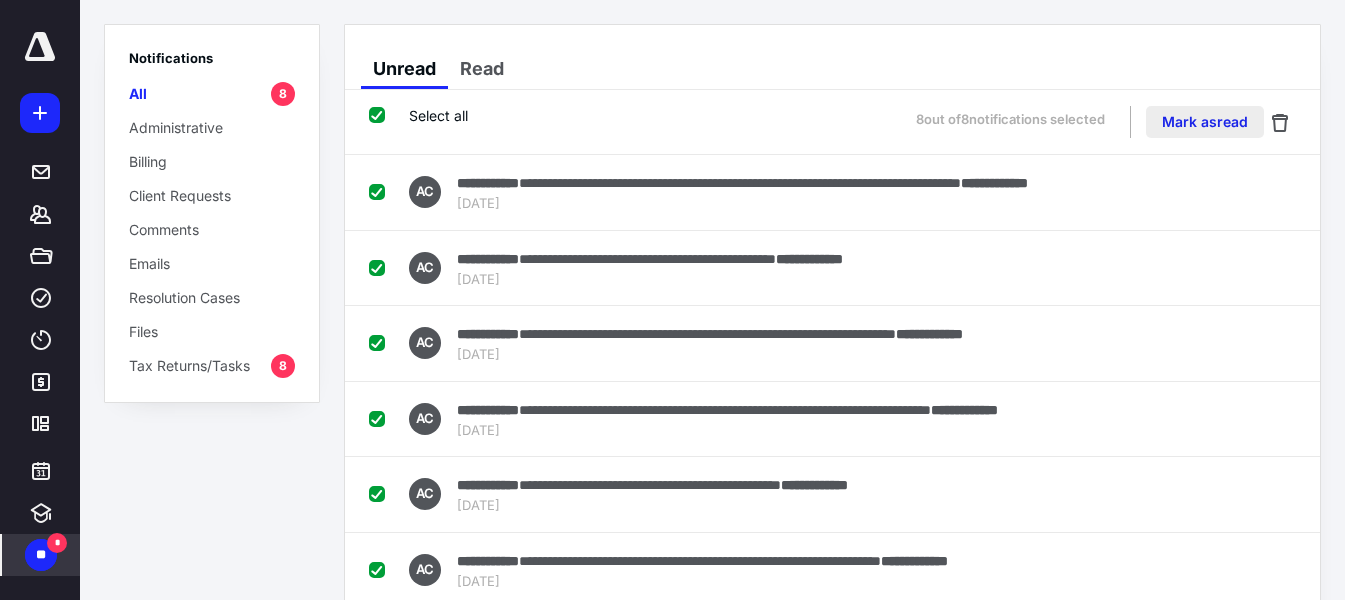 click on "Mark as  read" at bounding box center [1205, 122] 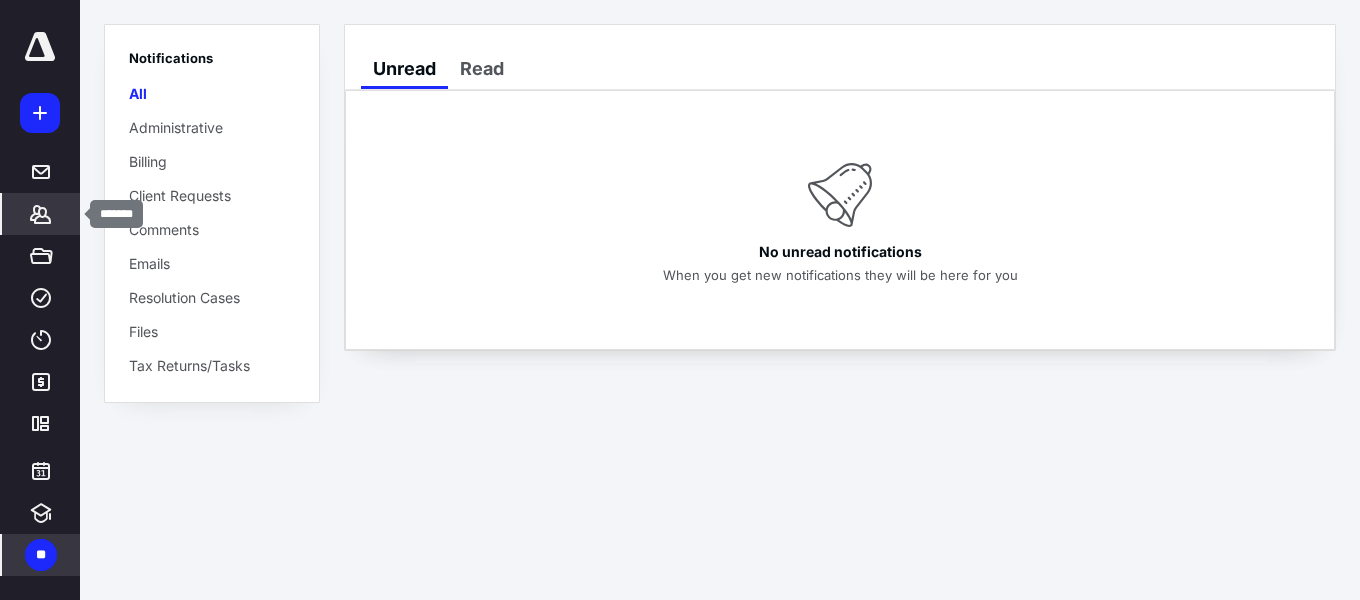 click 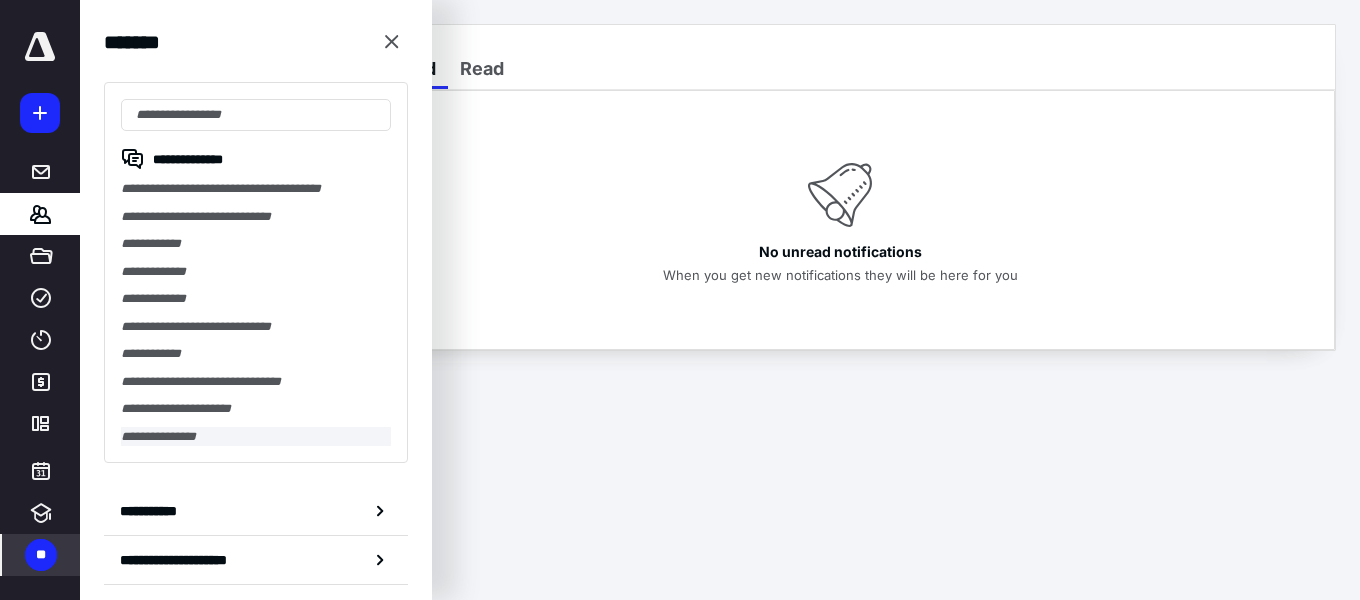 click on "**********" at bounding box center (256, 437) 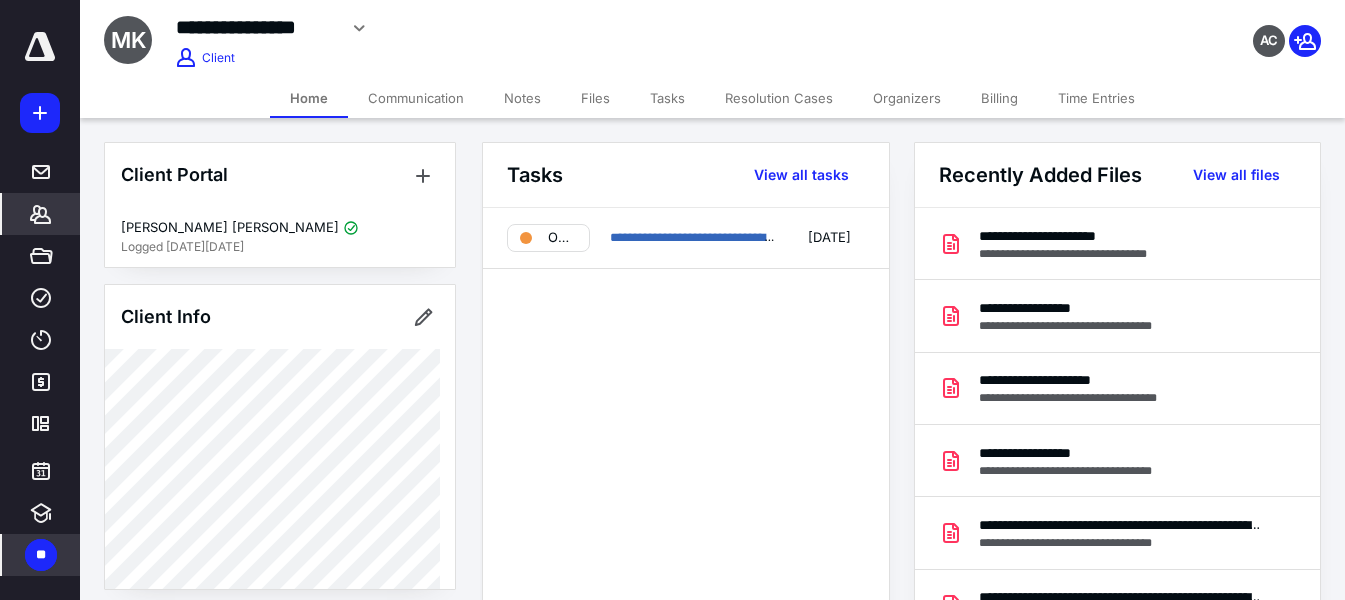 drag, startPoint x: 602, startPoint y: 96, endPoint x: 615, endPoint y: 143, distance: 48.76474 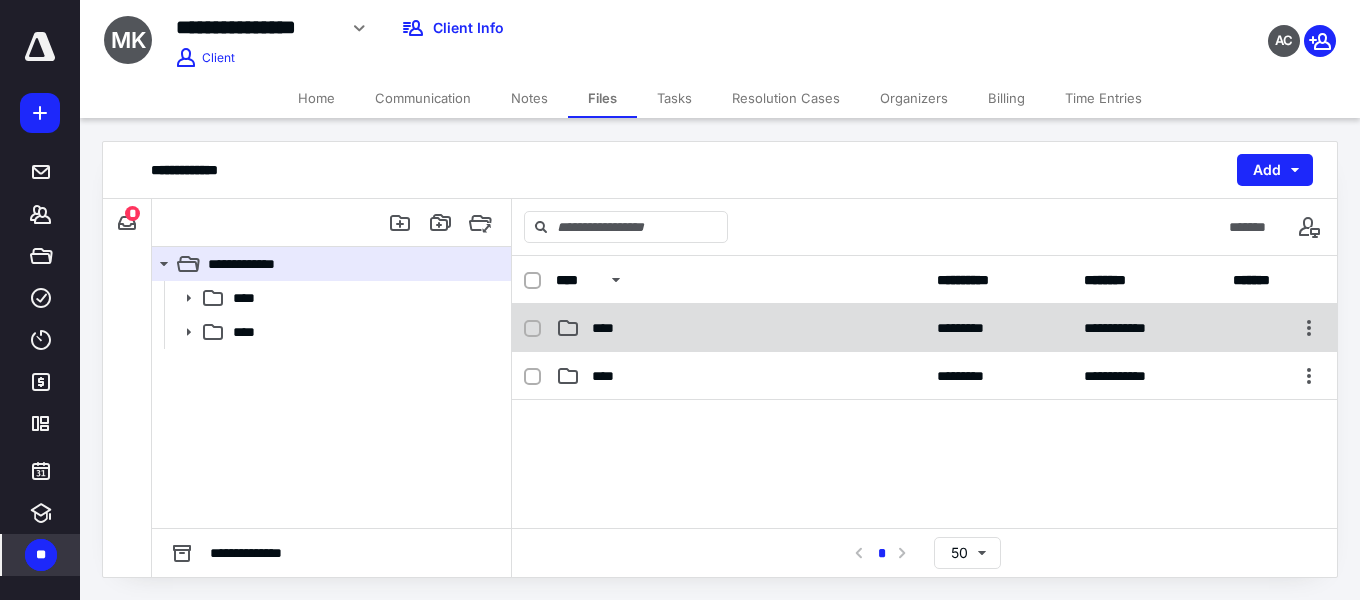 click on "****" at bounding box center (609, 328) 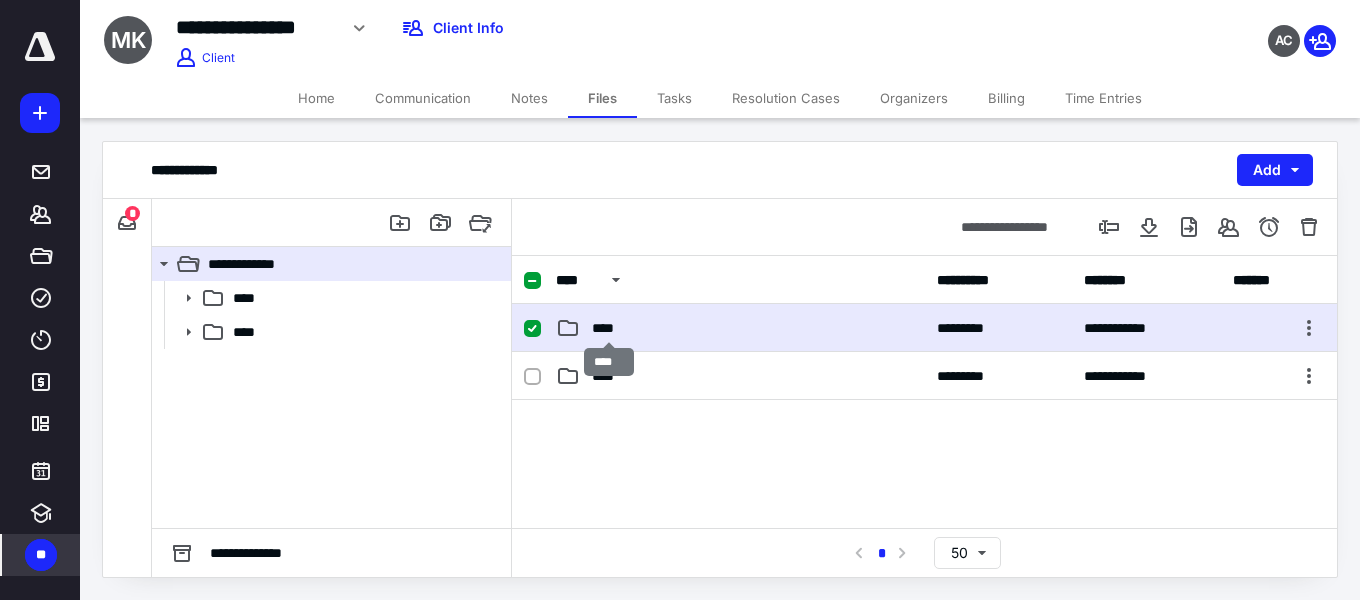 click on "****" at bounding box center [609, 328] 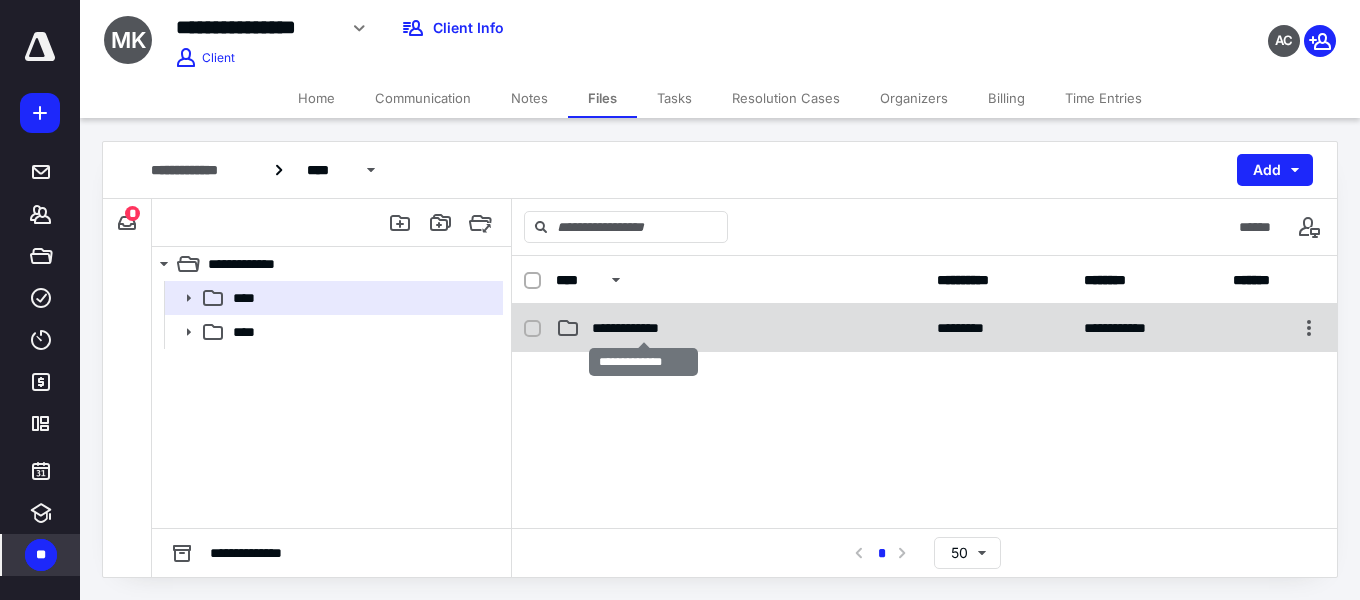 click on "**********" at bounding box center (643, 328) 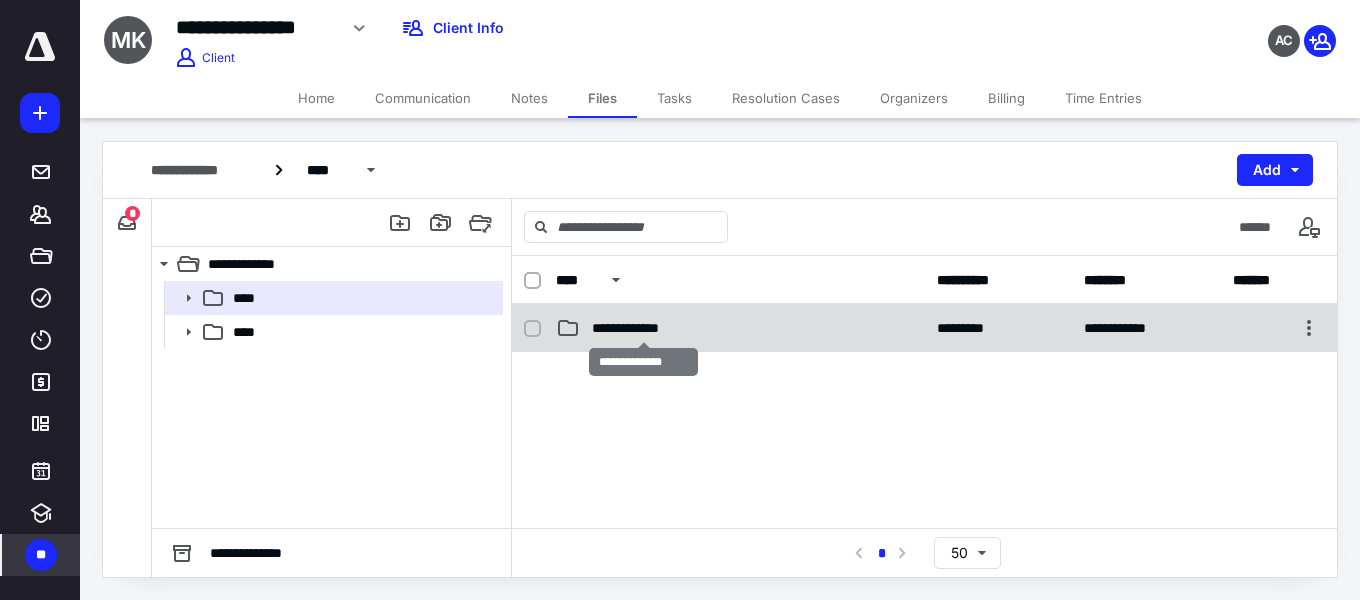 checkbox on "false" 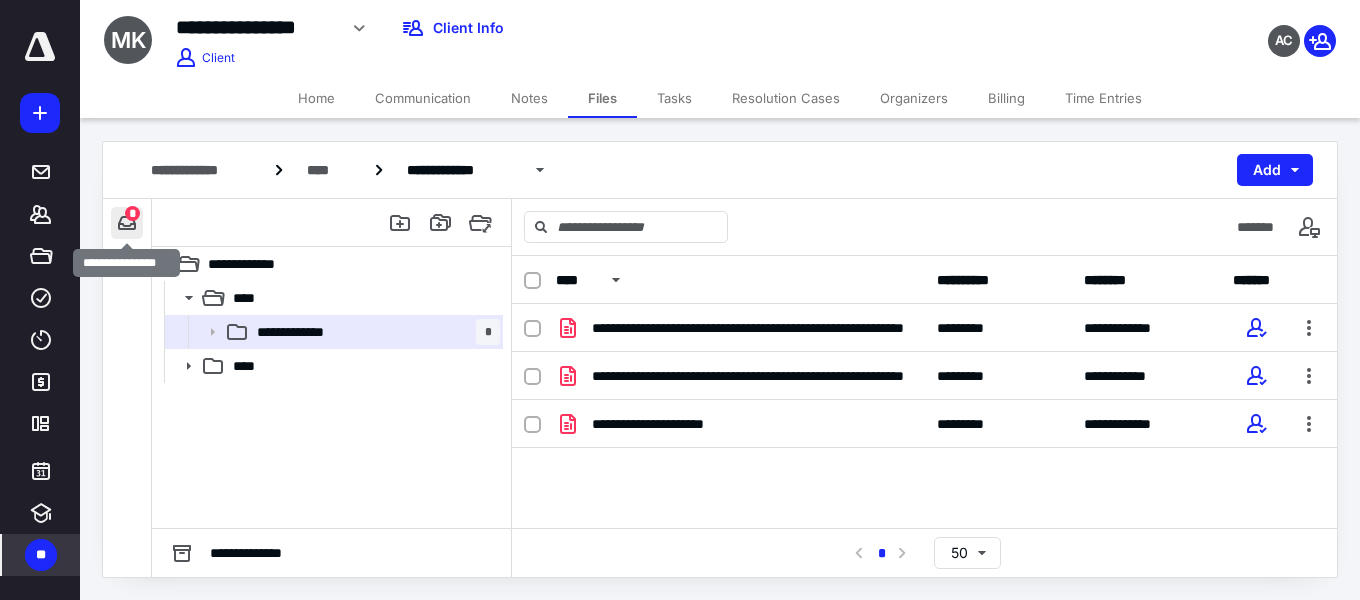 click at bounding box center [127, 223] 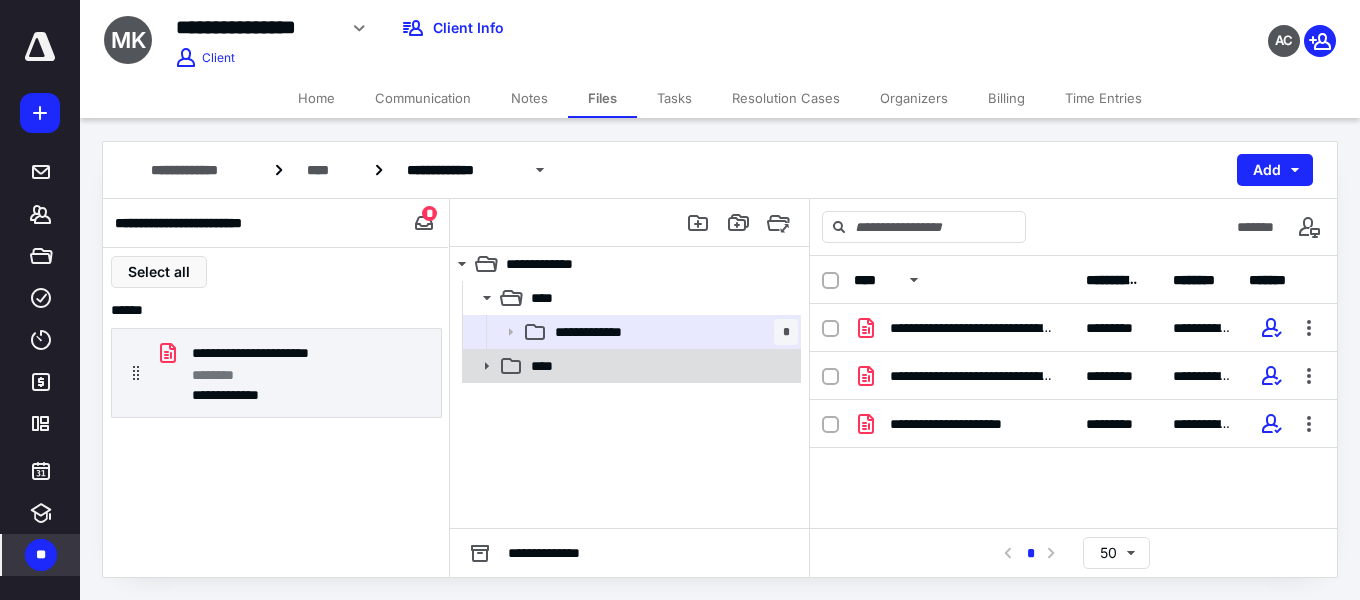 click on "****" at bounding box center (548, 366) 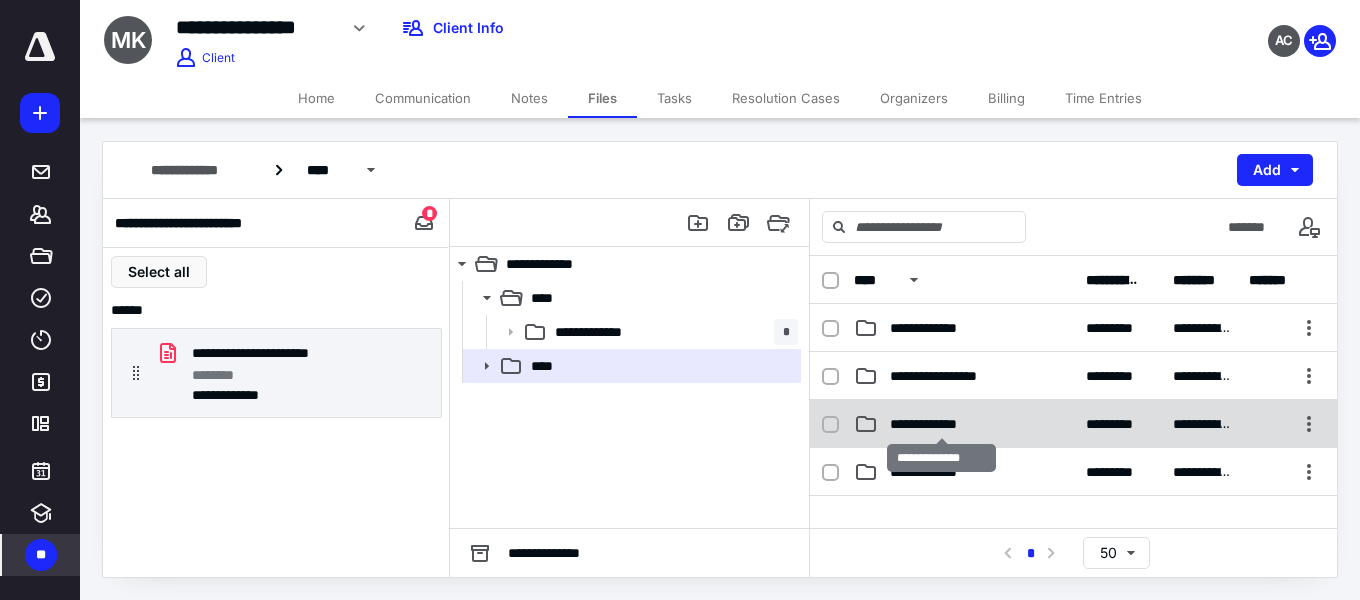 click on "**********" at bounding box center [941, 424] 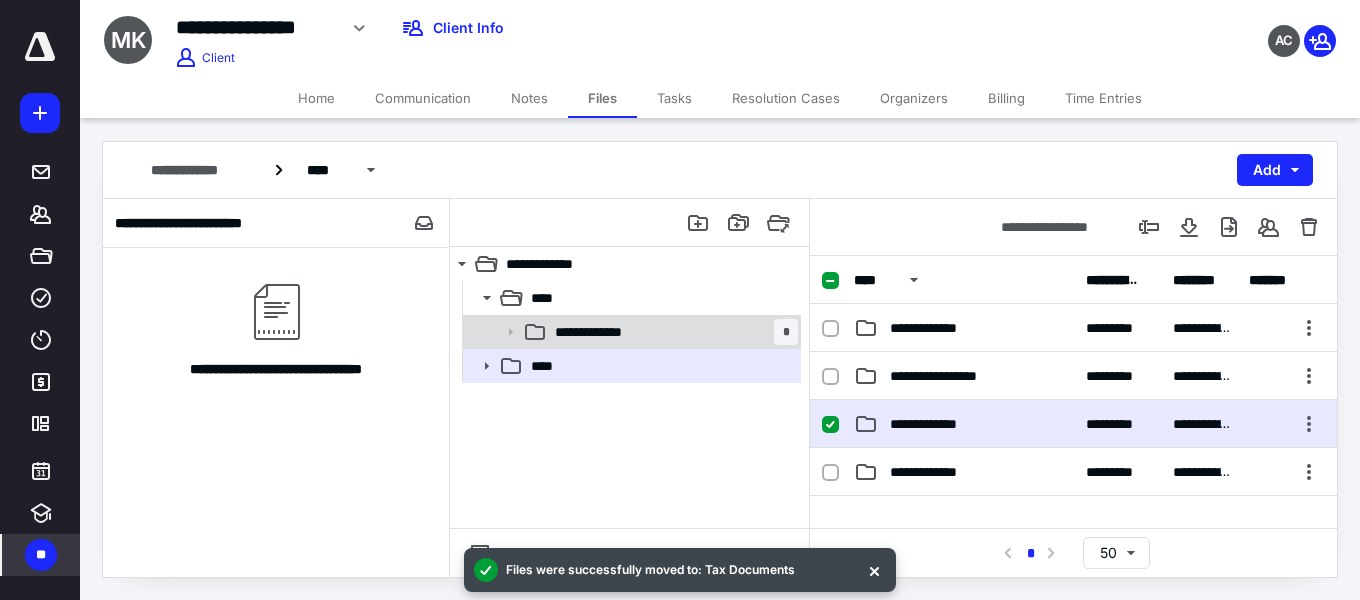 click on "**********" at bounding box center (606, 332) 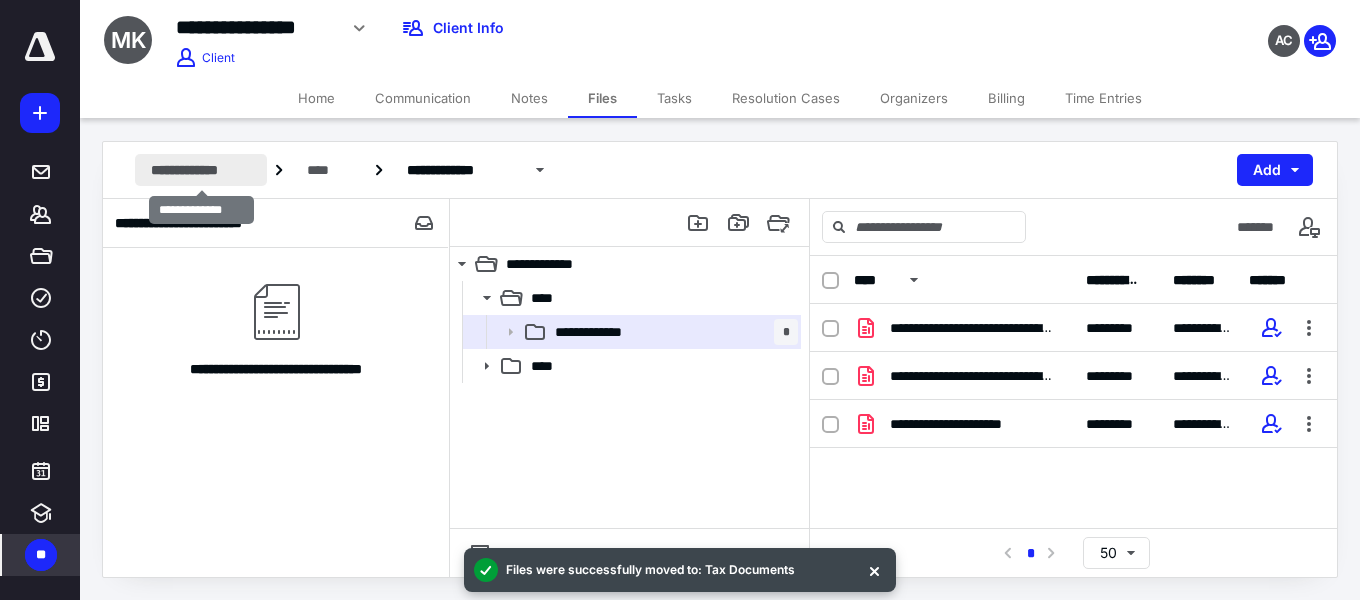 click on "**********" at bounding box center [201, 170] 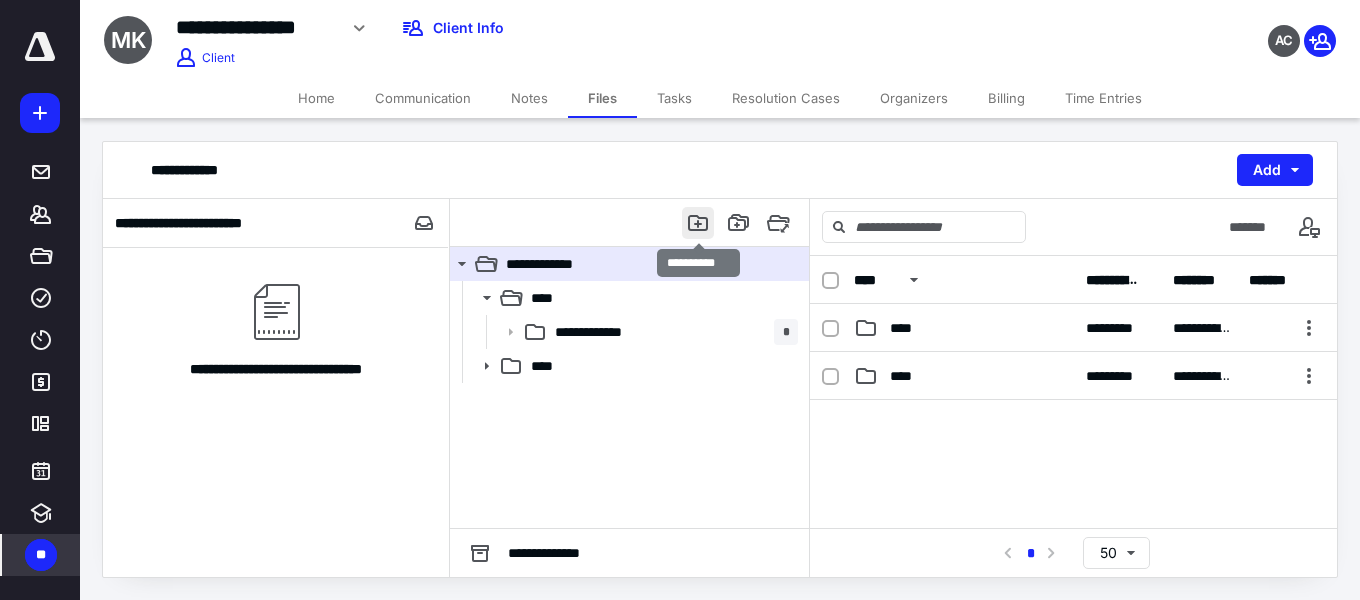 click at bounding box center (698, 223) 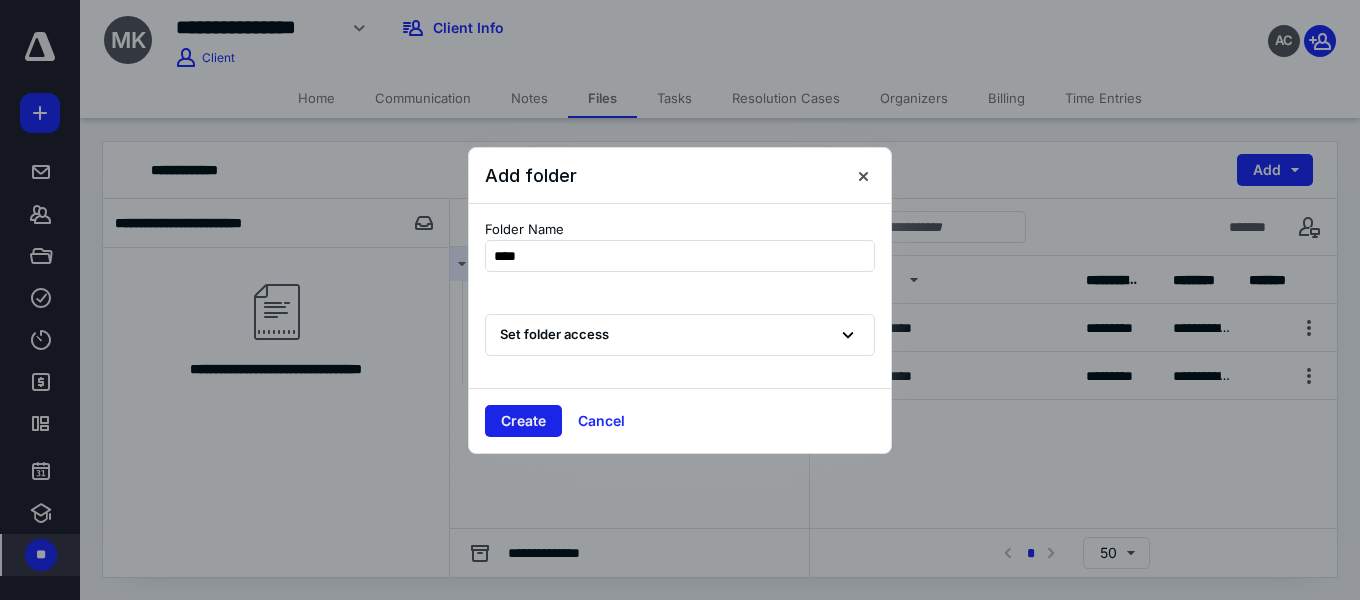 type on "****" 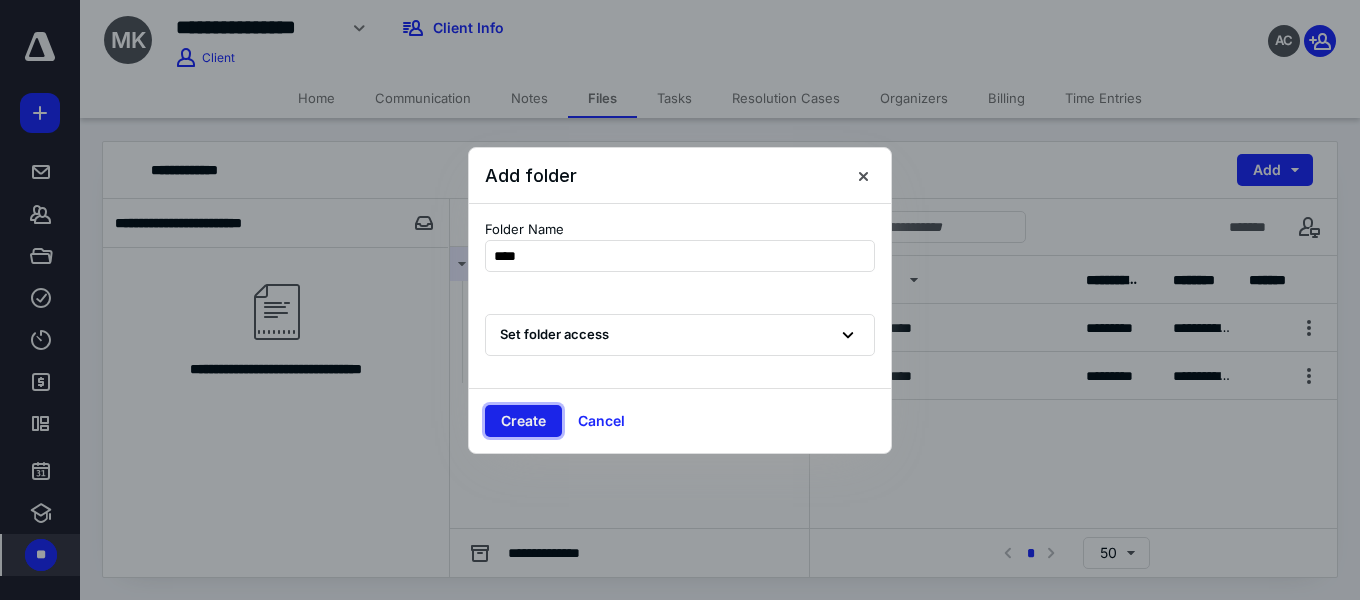 click on "Create" at bounding box center [523, 421] 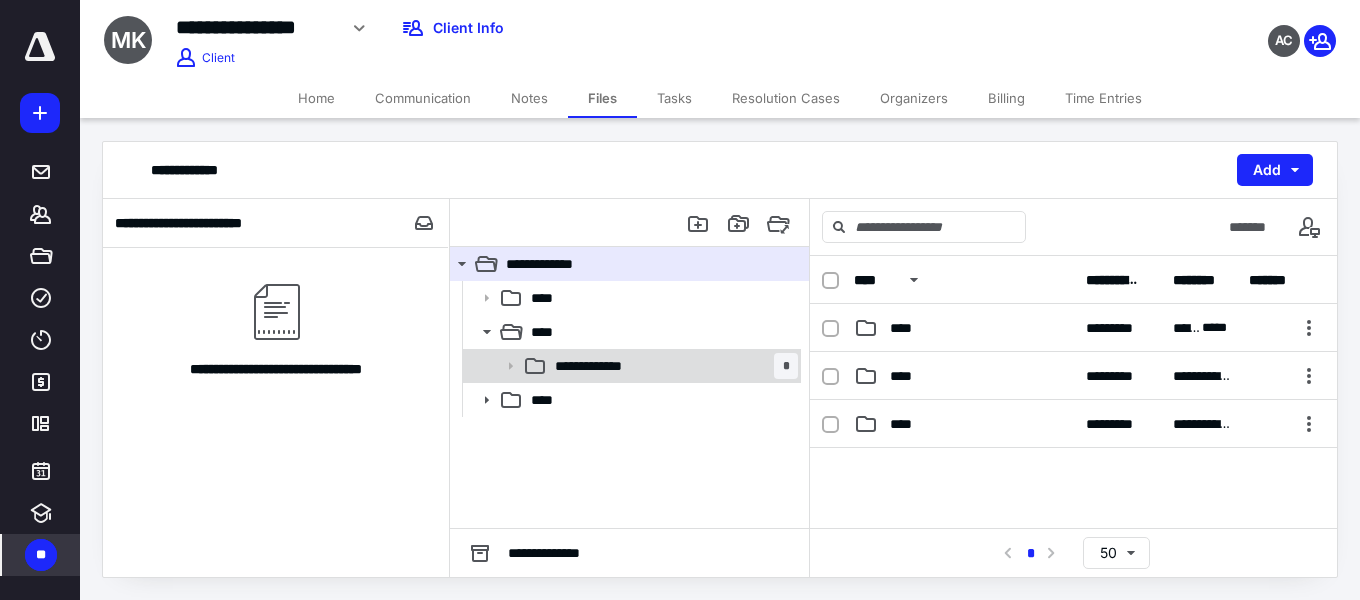 click on "**********" at bounding box center (606, 366) 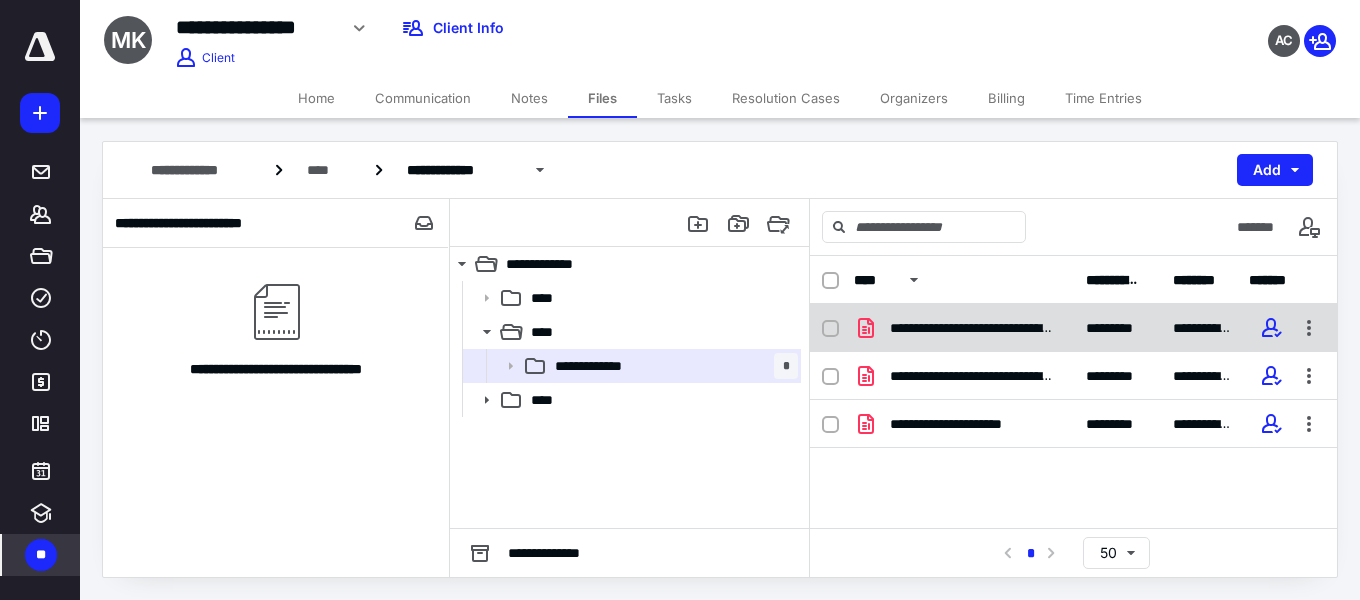 click on "**********" at bounding box center (972, 328) 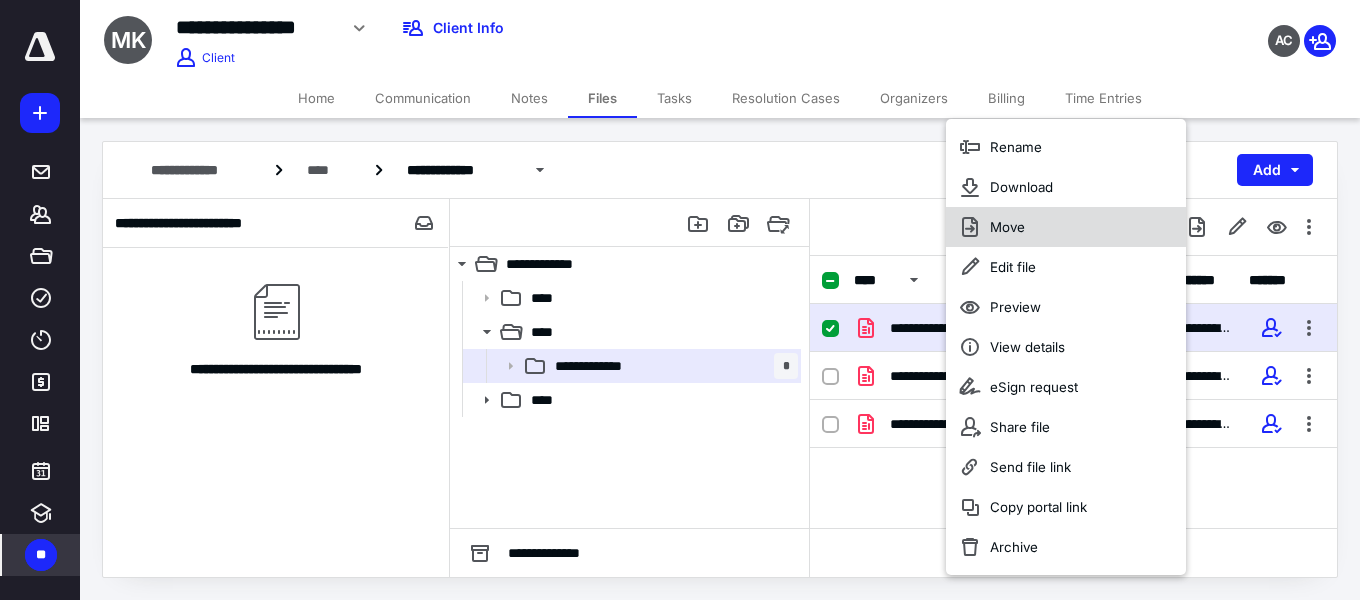 click on "Move" at bounding box center [1066, 227] 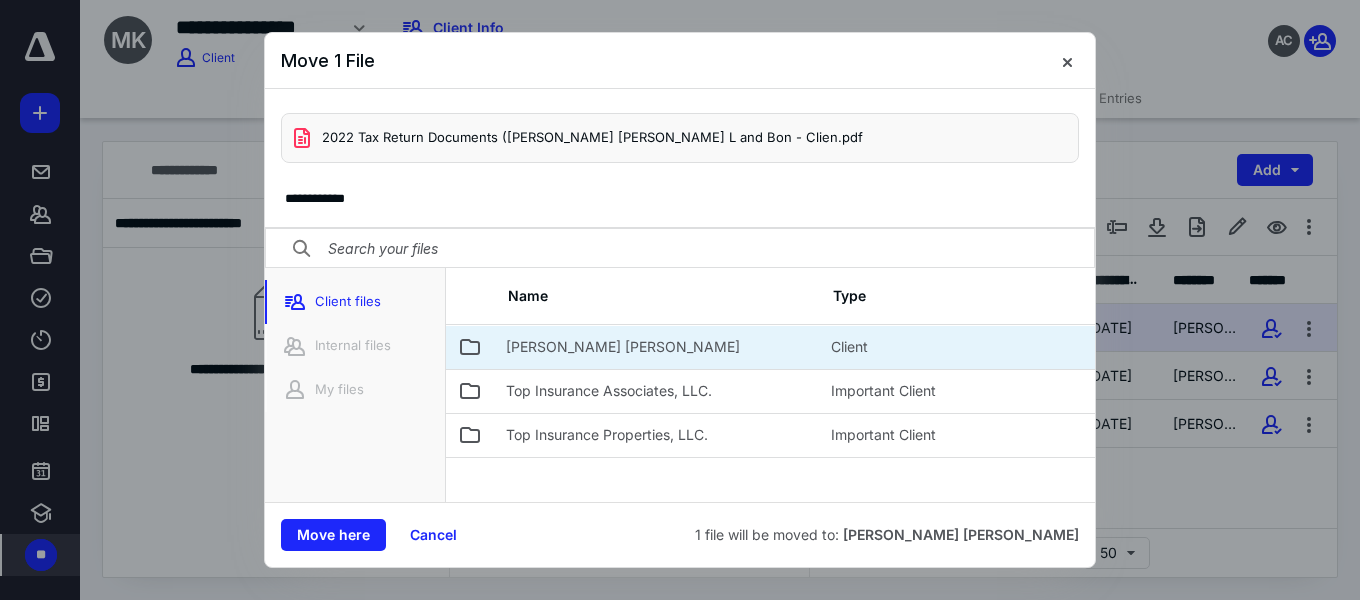 click on "[PERSON_NAME] [PERSON_NAME]" at bounding box center [656, 347] 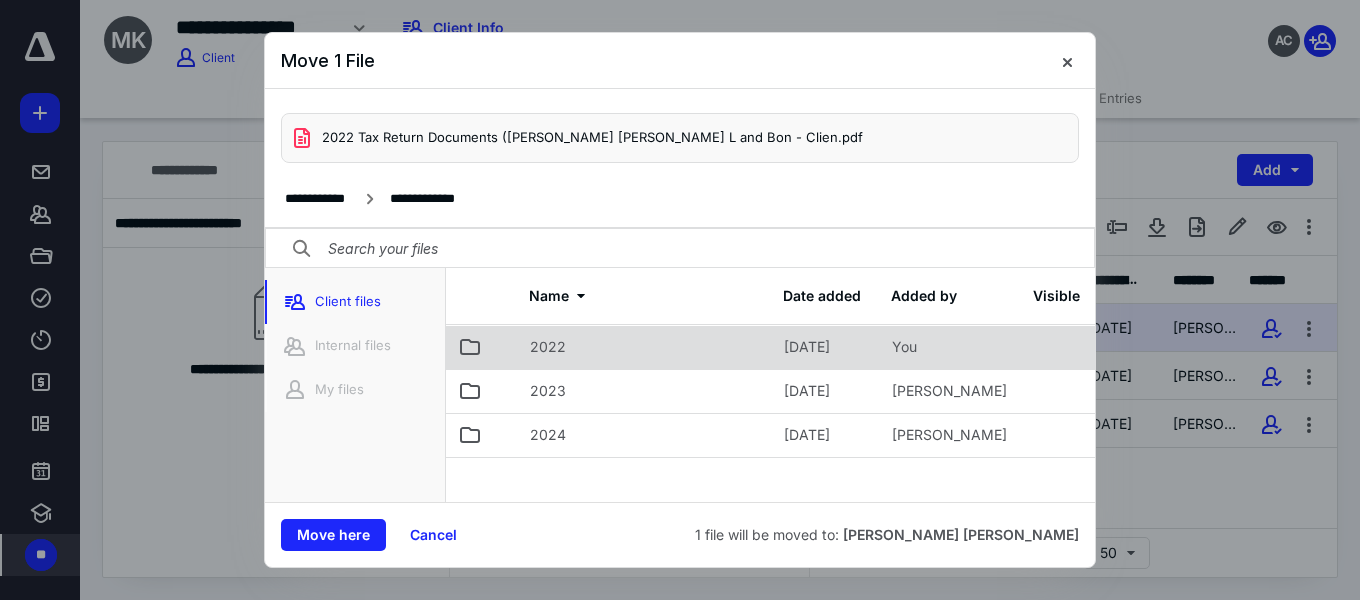 click on "2022" at bounding box center [548, 347] 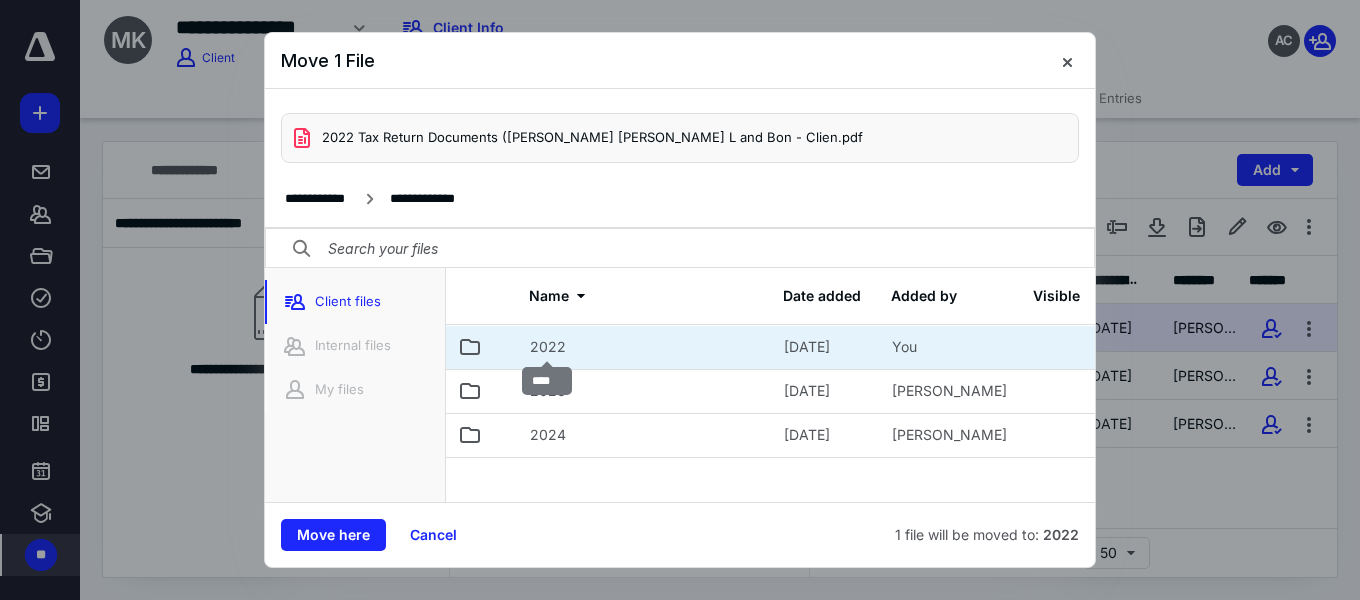 click on "2022" at bounding box center (548, 347) 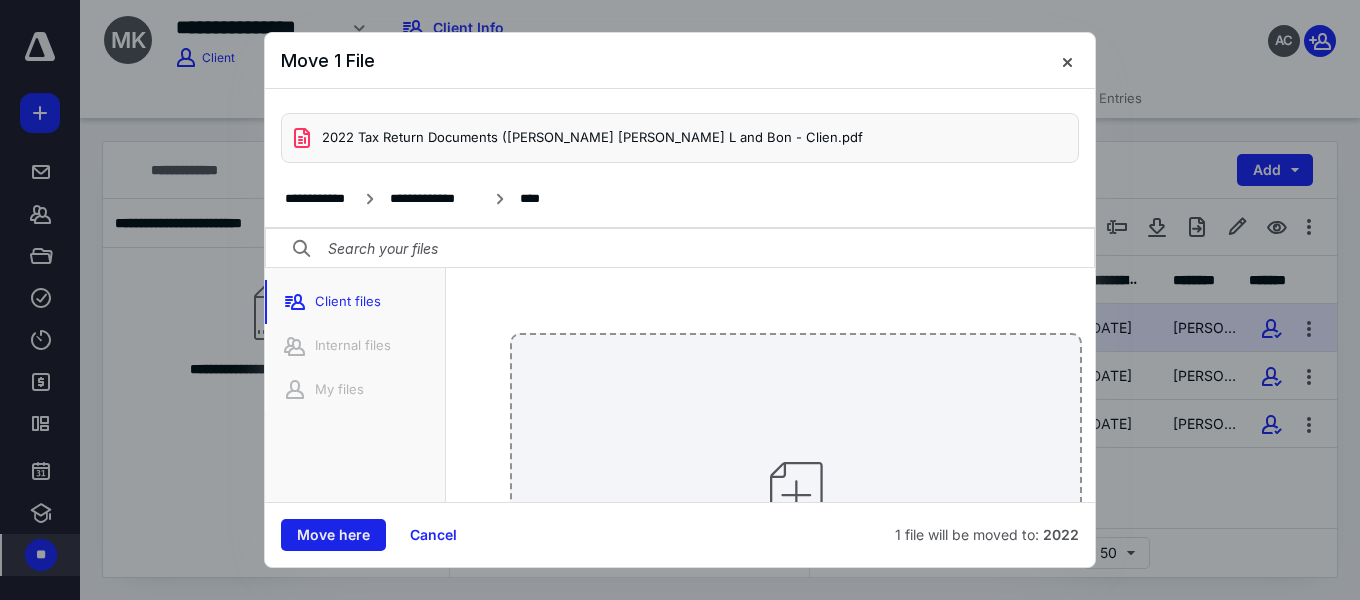 click on "Move here" at bounding box center (333, 535) 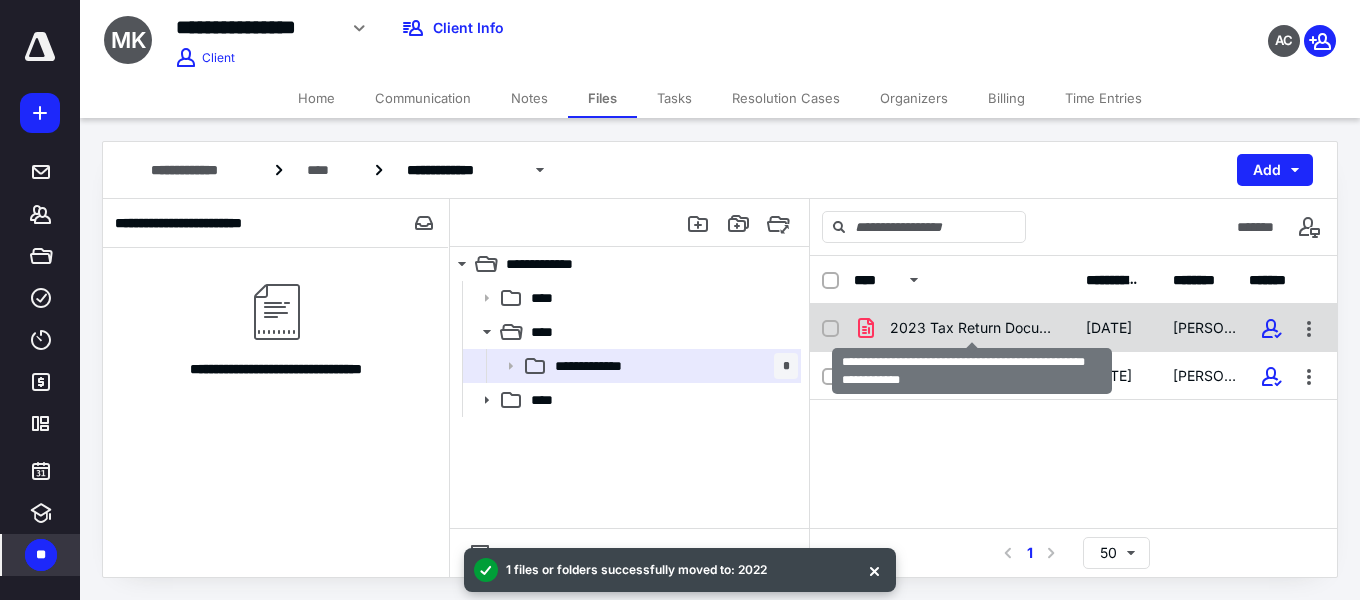 click on "2023 Tax Return Documents ([PERSON_NAME] [PERSON_NAME] L and Bon - Clien.pdf" at bounding box center [976, 328] 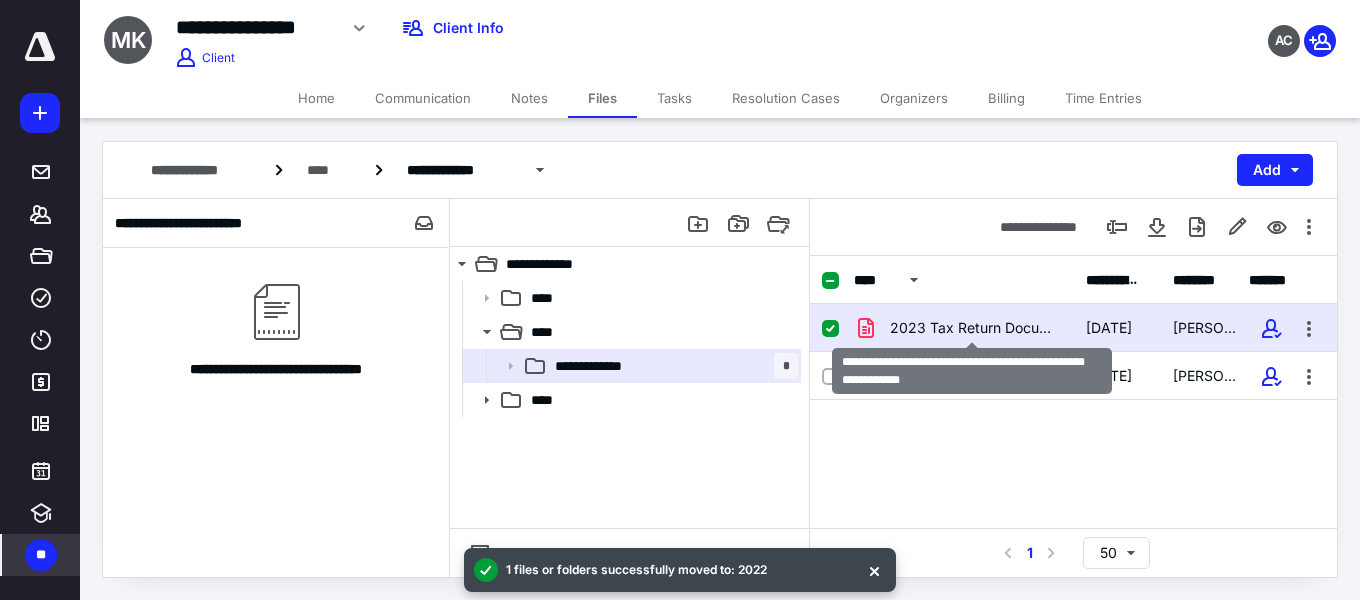 click on "2023 Tax Return Documents ([PERSON_NAME] [PERSON_NAME] L and Bon - Clien.pdf" at bounding box center (976, 328) 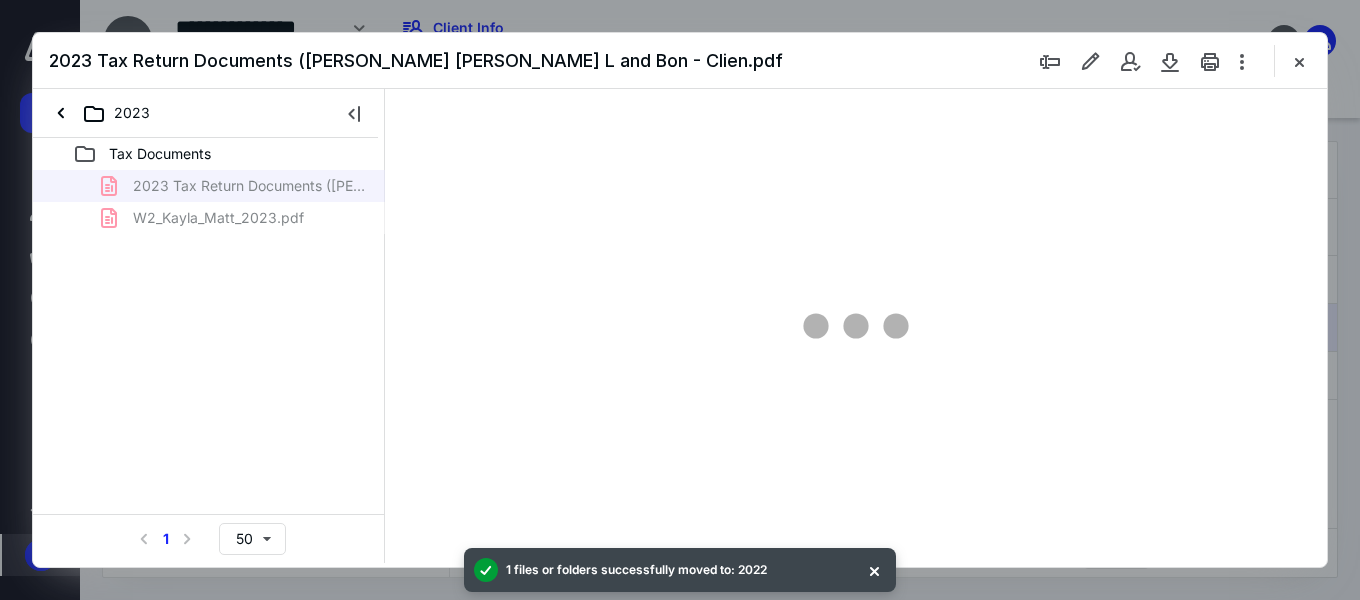 scroll, scrollTop: 0, scrollLeft: 0, axis: both 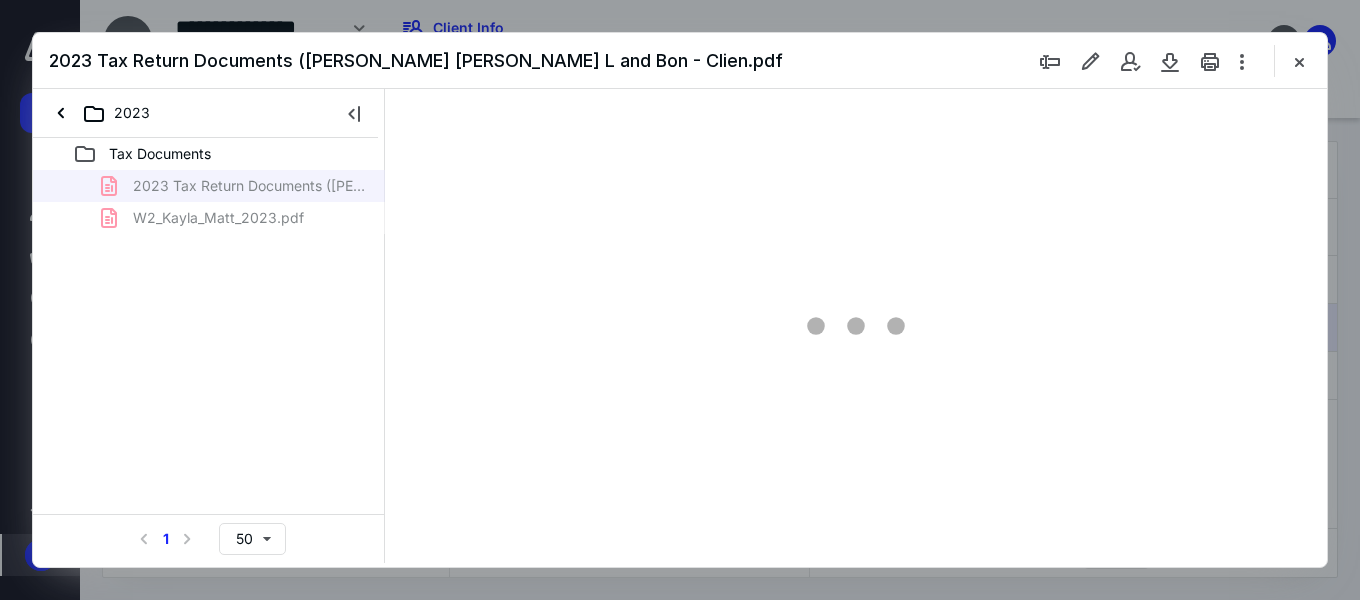 type on "151" 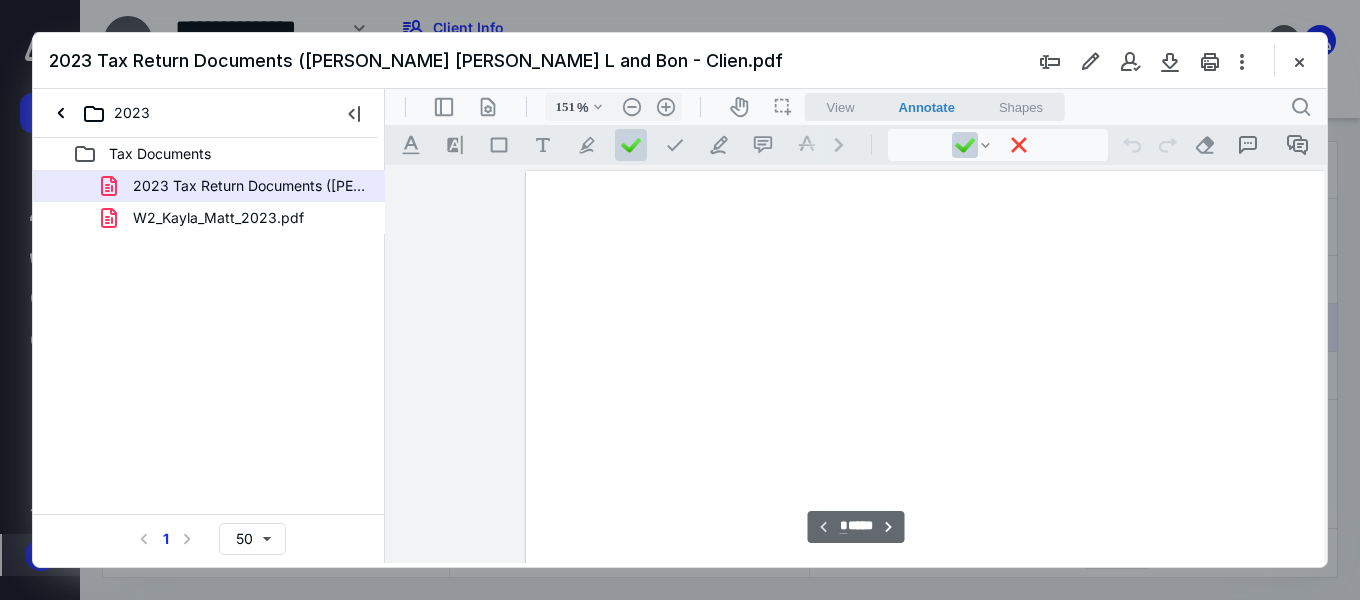 scroll, scrollTop: 82, scrollLeft: 133, axis: both 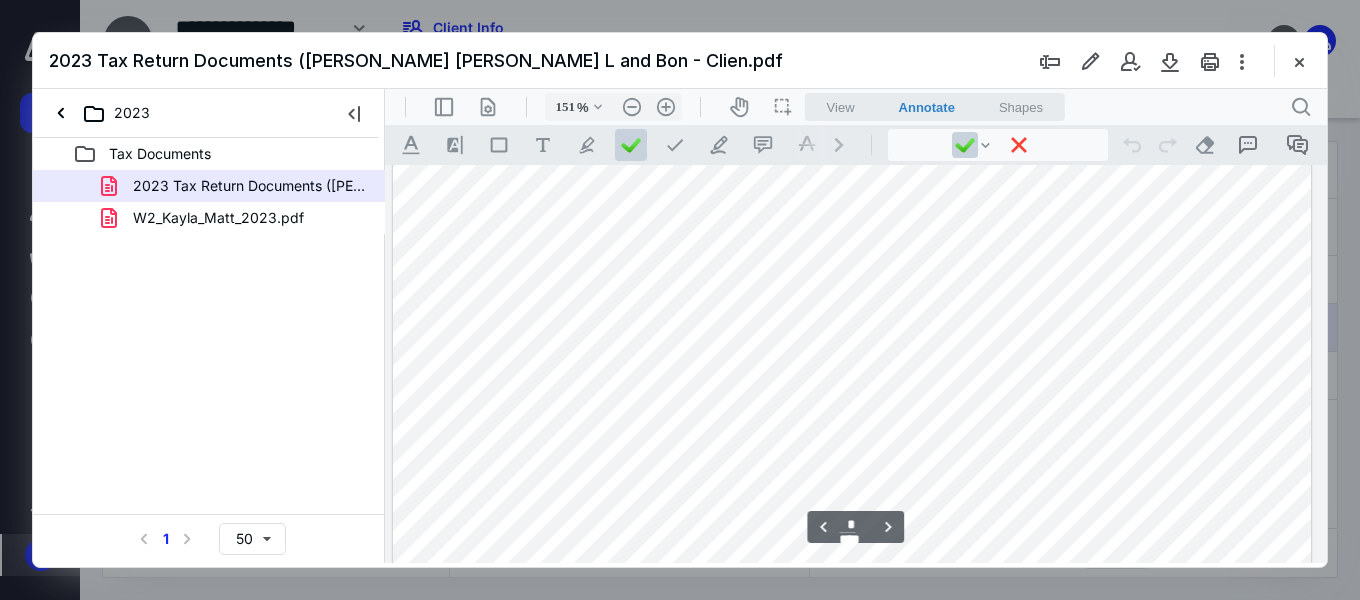 type on "**" 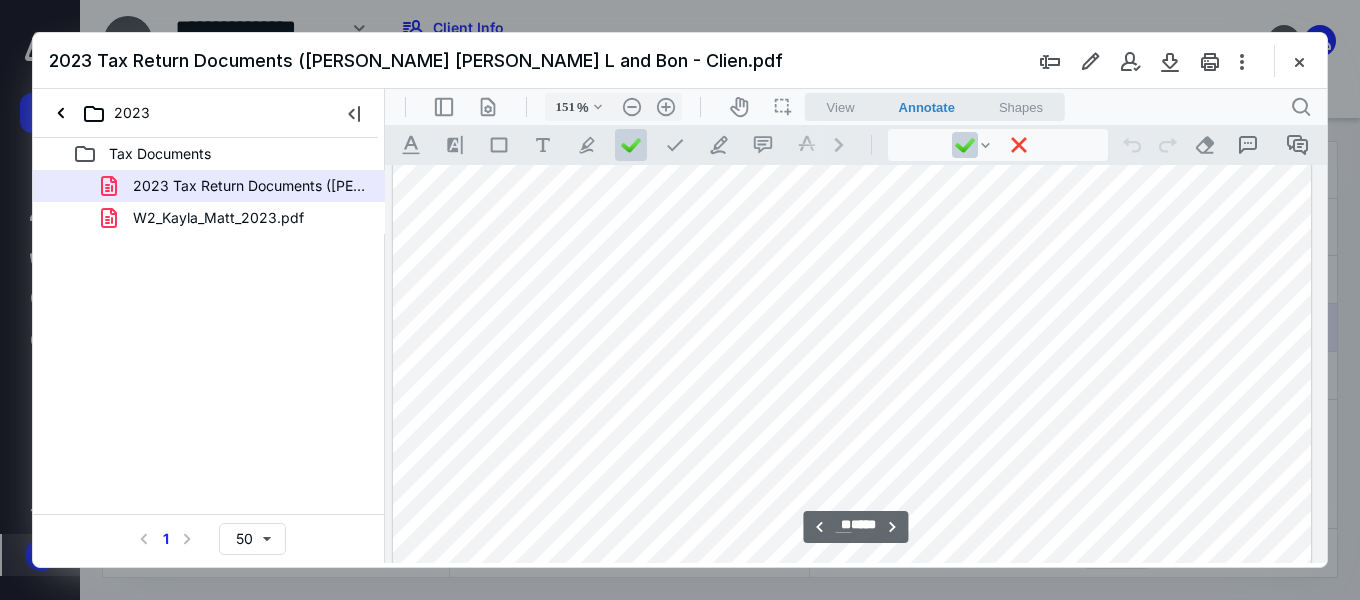 scroll, scrollTop: 11382, scrollLeft: 133, axis: both 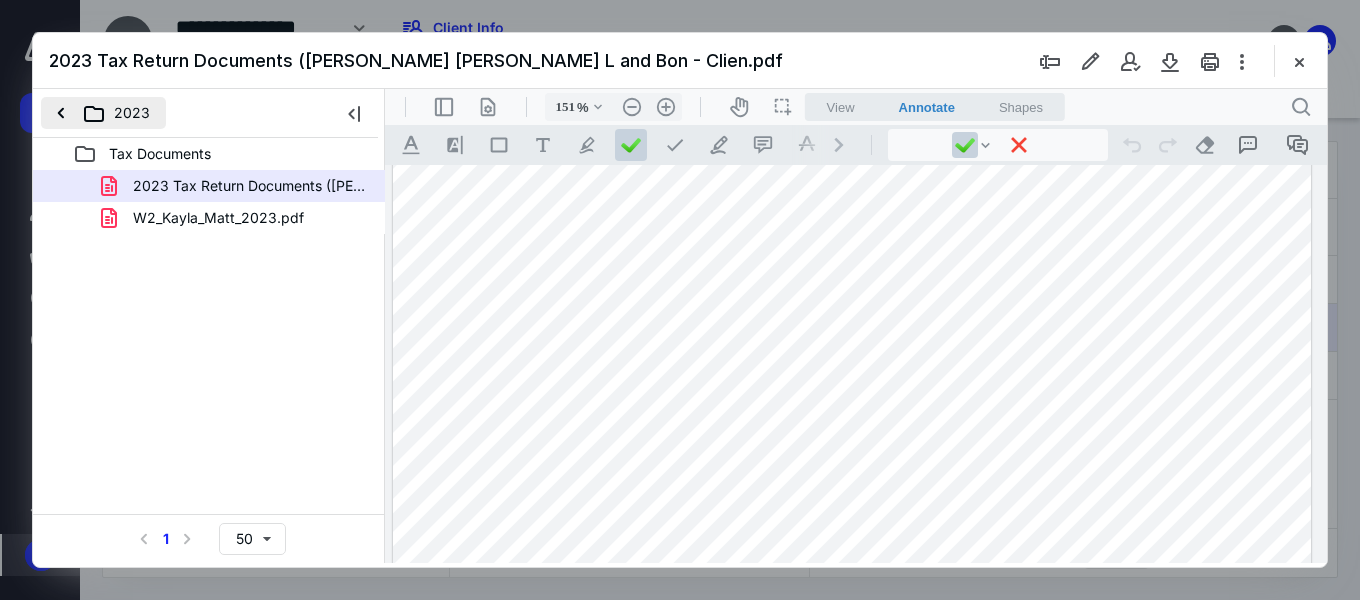 click on "2023" at bounding box center (103, 113) 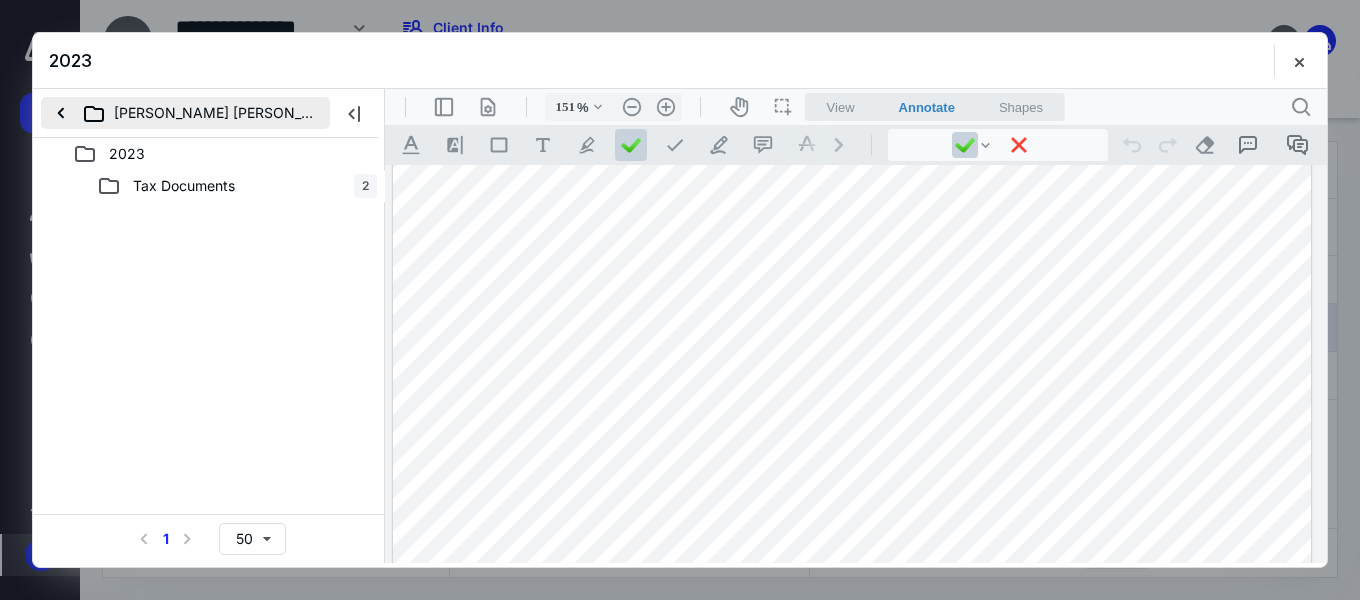 click on "[PERSON_NAME] [PERSON_NAME]" at bounding box center (185, 113) 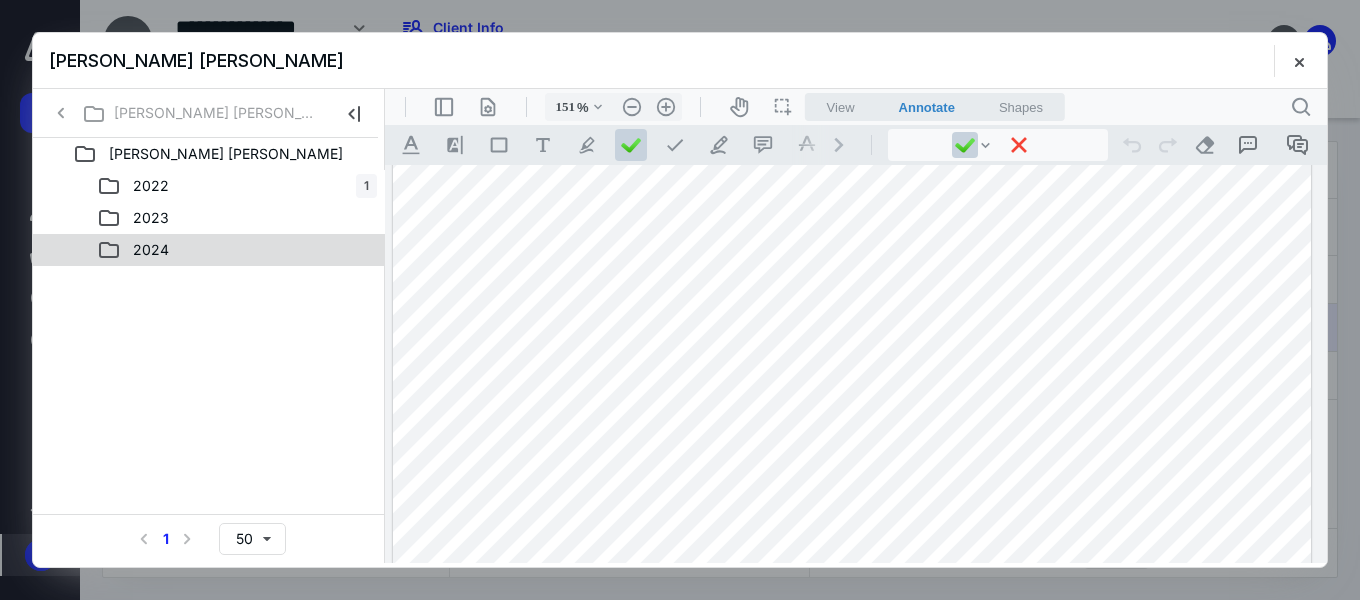click on "2024" at bounding box center (209, 250) 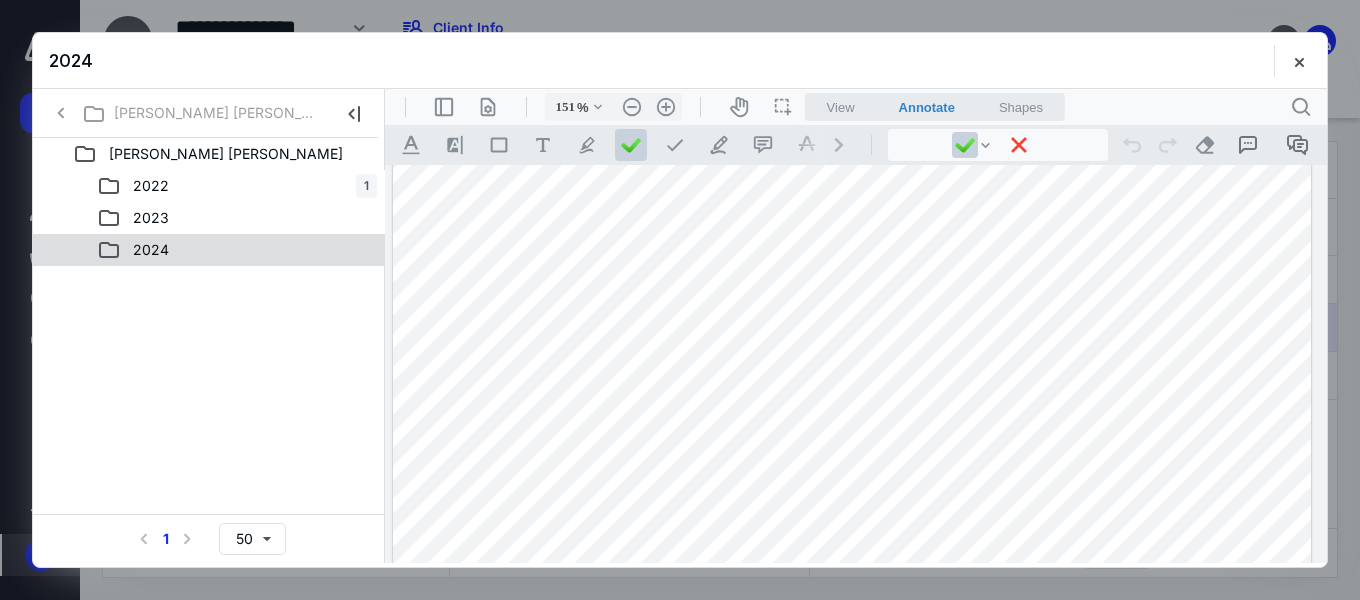 click on "2024" at bounding box center (209, 250) 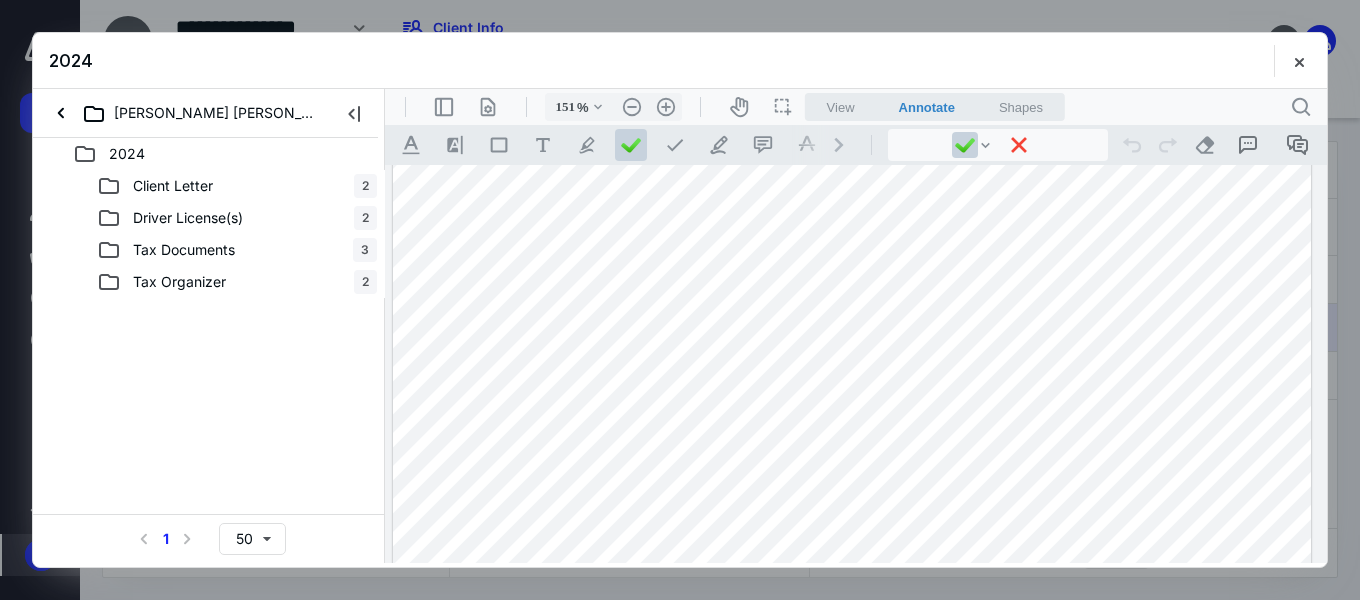 click on "Tax Organizer" at bounding box center [179, 282] 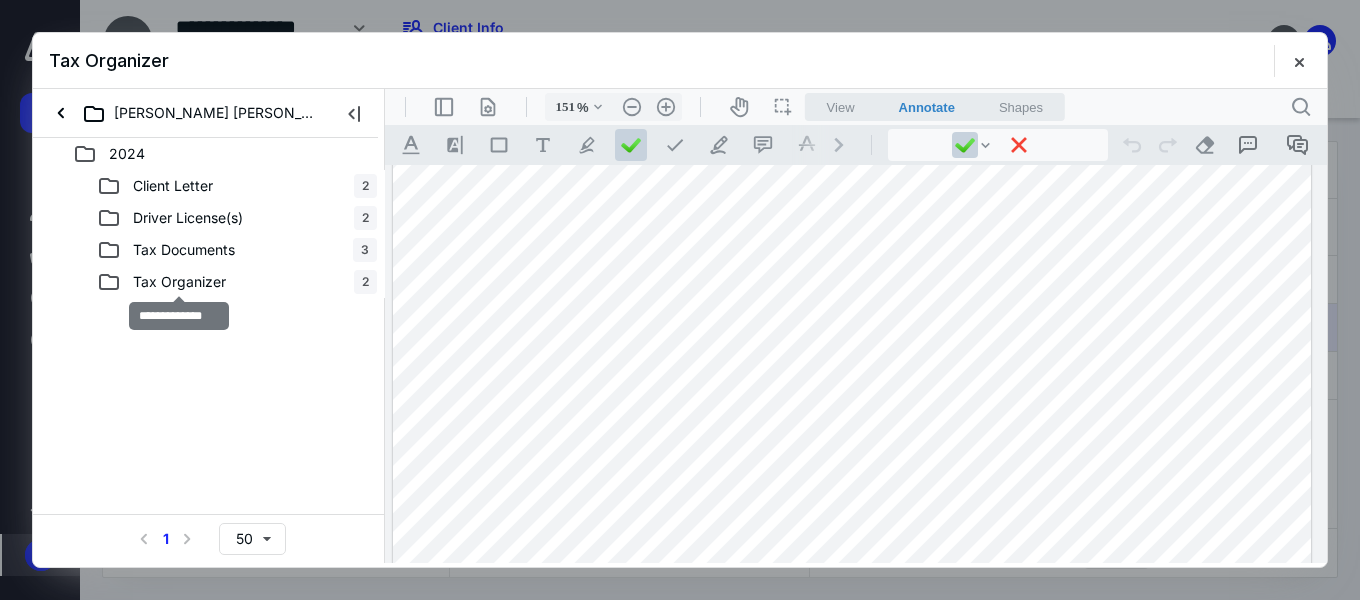click on "Tax Organizer" at bounding box center [179, 282] 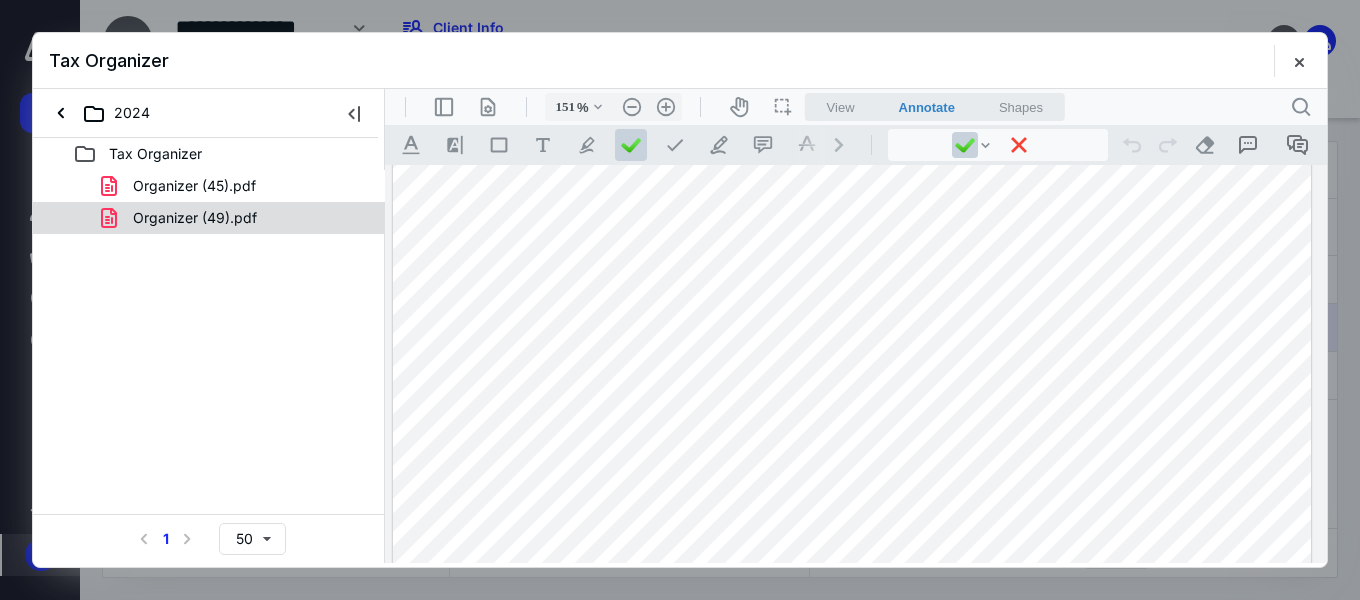 click on "Organizer (49).pdf" at bounding box center [183, 218] 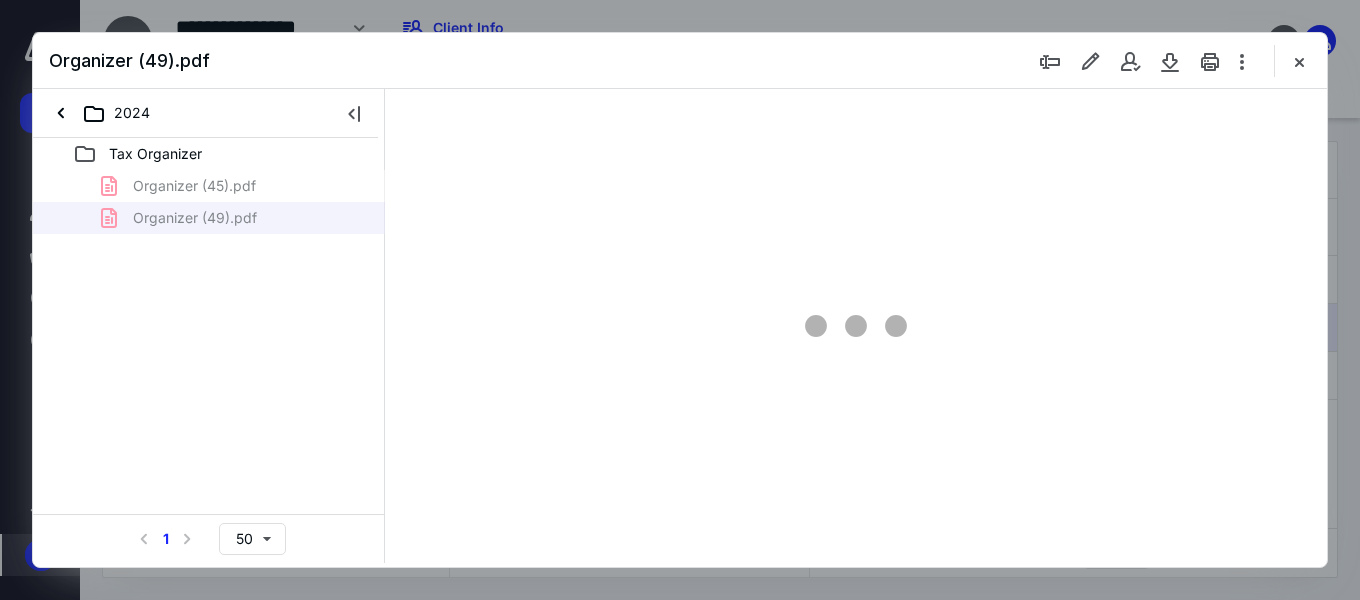 type on "151" 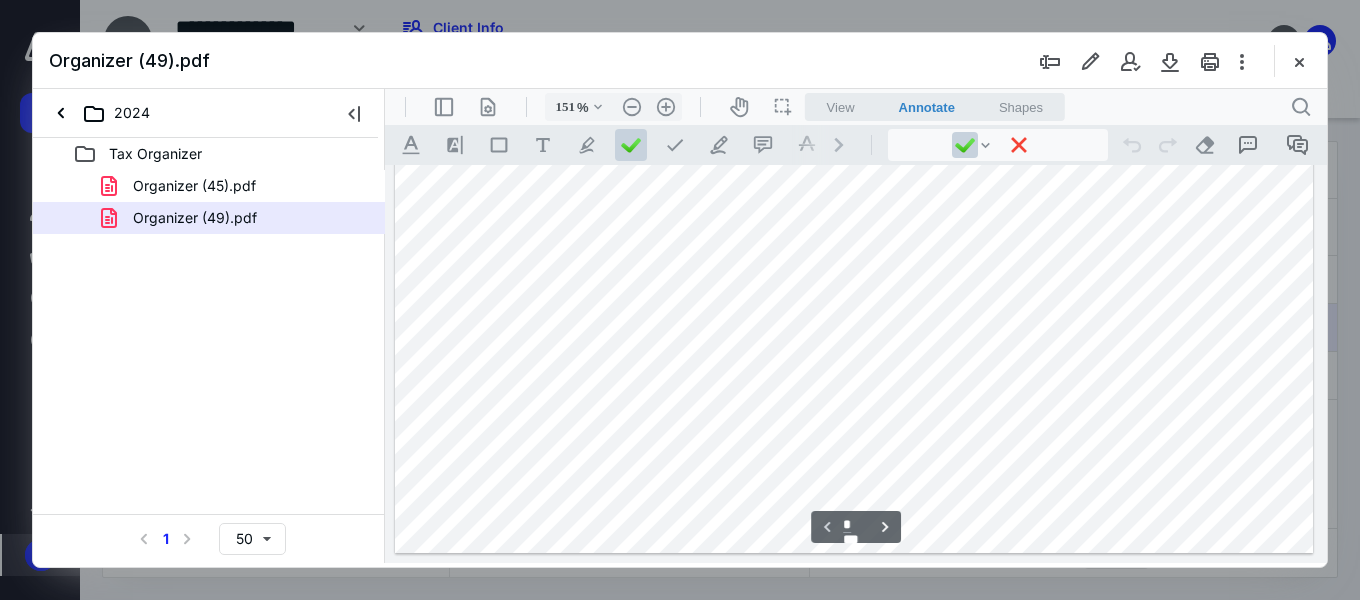 scroll, scrollTop: 882, scrollLeft: 0, axis: vertical 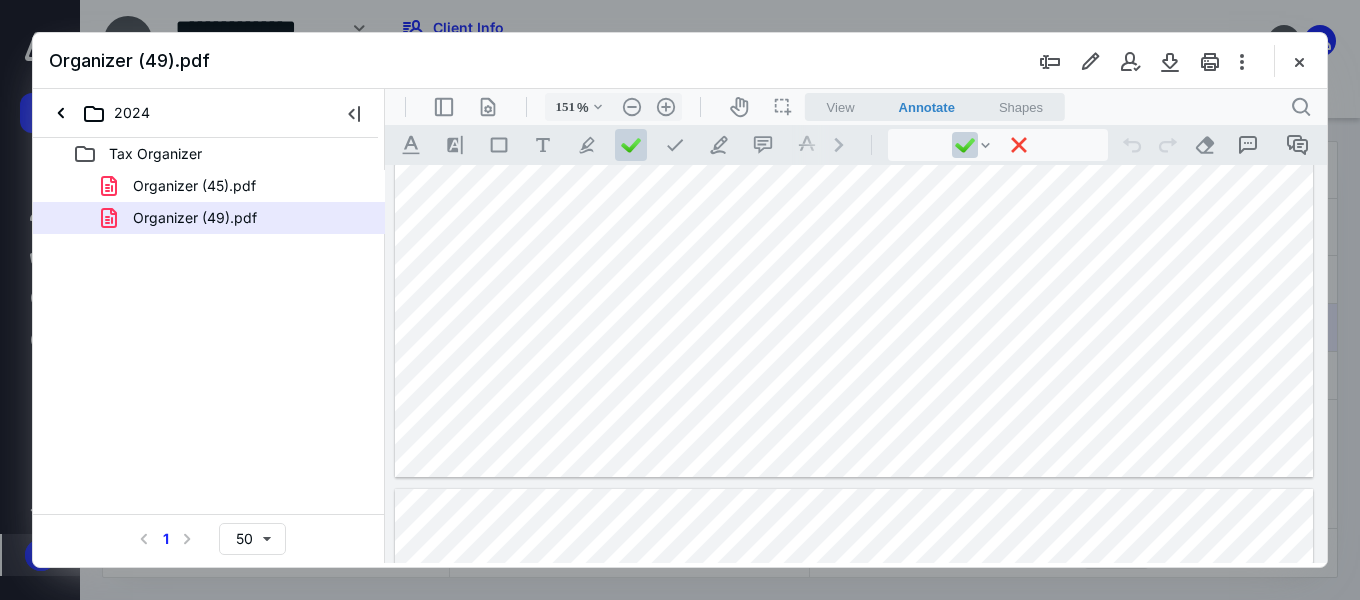 type on "*" 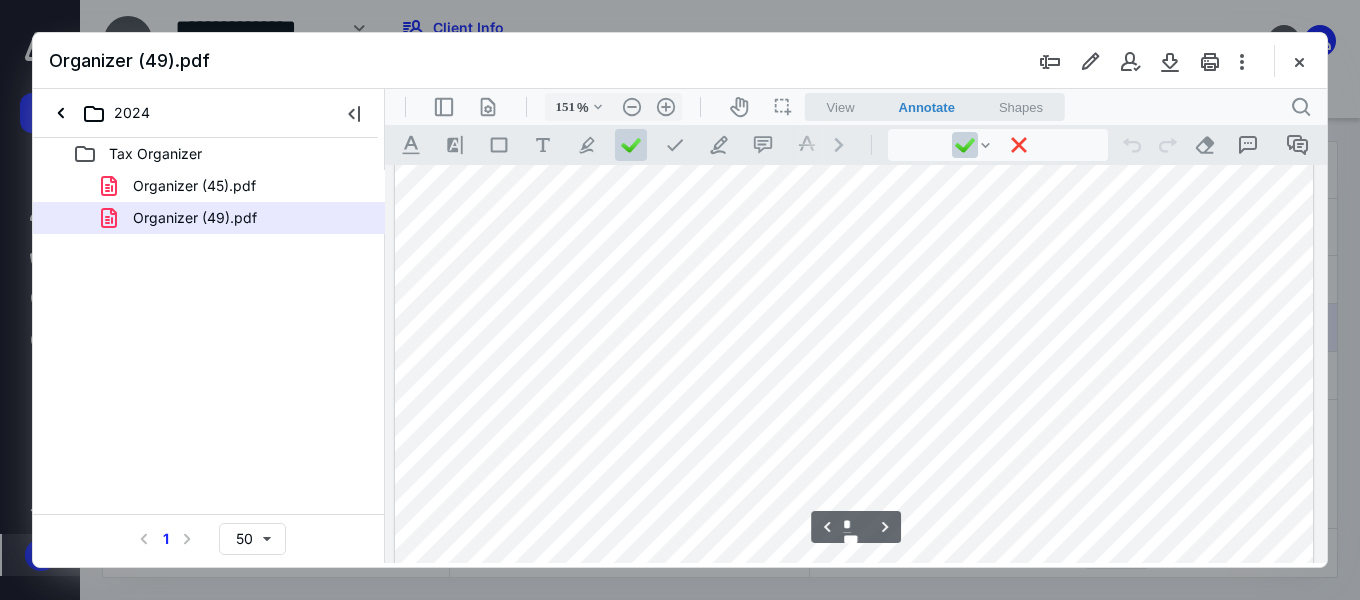 scroll, scrollTop: 1182, scrollLeft: 0, axis: vertical 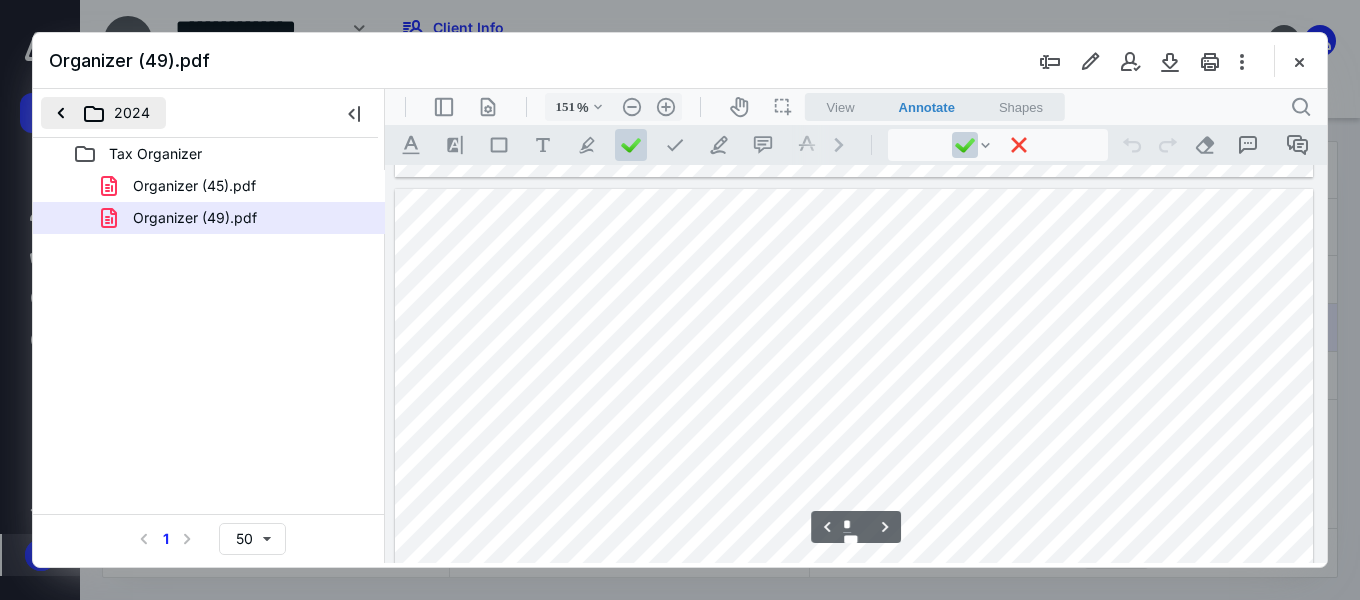 click on "2024" at bounding box center (103, 113) 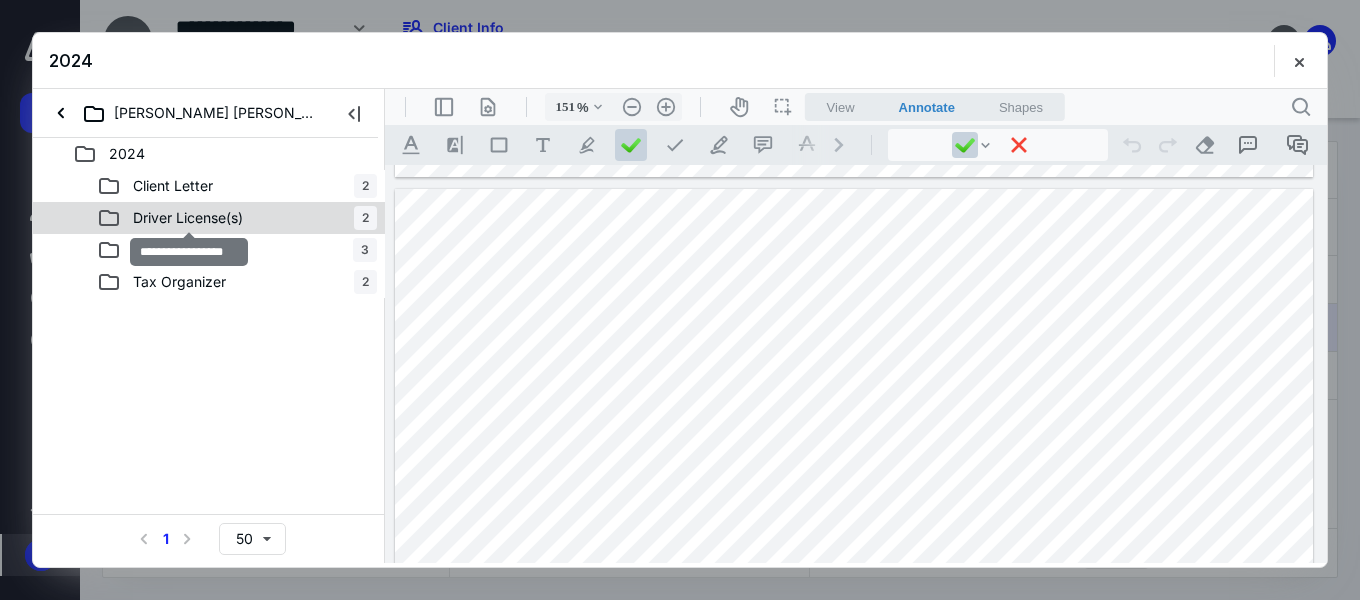 click on "Driver License(s)" at bounding box center [188, 218] 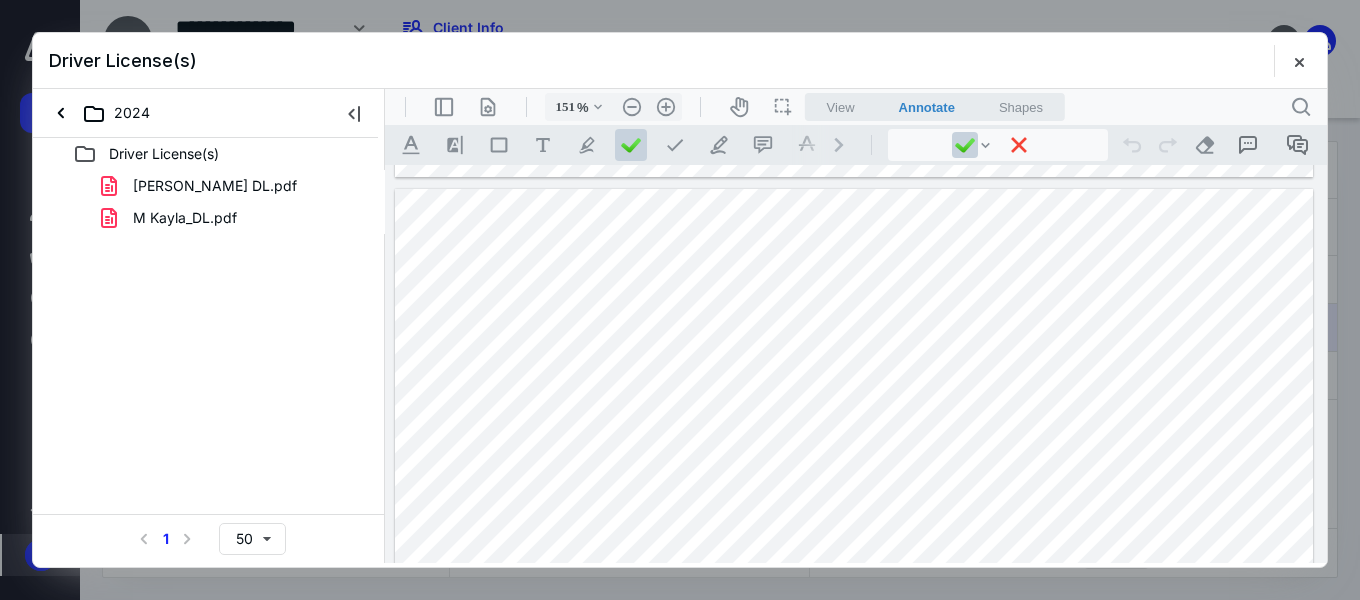 drag, startPoint x: 201, startPoint y: 211, endPoint x: 519, endPoint y: 456, distance: 401.4337 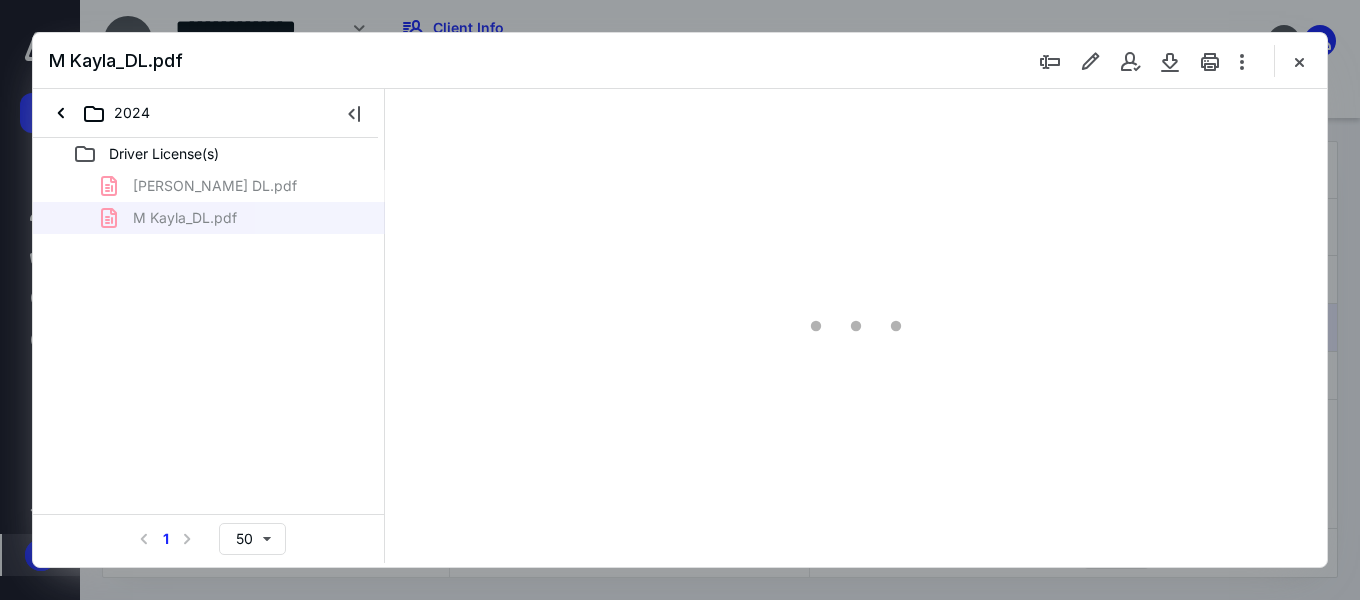 scroll, scrollTop: 82, scrollLeft: 0, axis: vertical 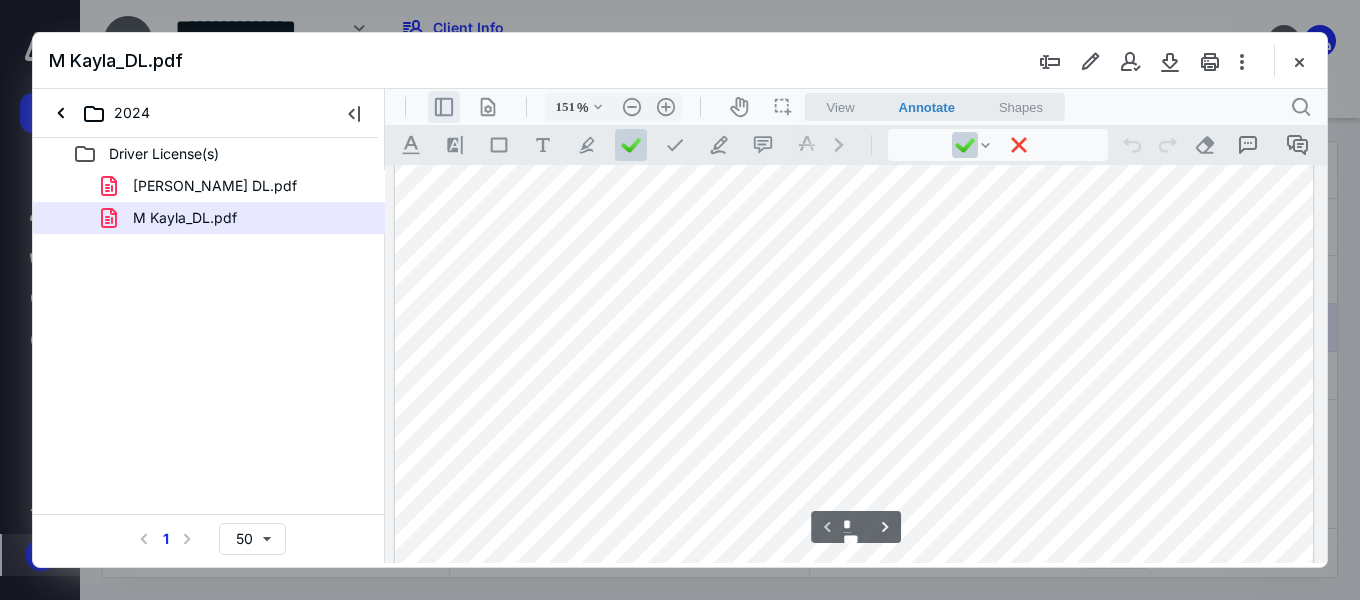 click on ".cls-1{fill:#abb0c4;} icon - header - sidebar - line" at bounding box center (444, 107) 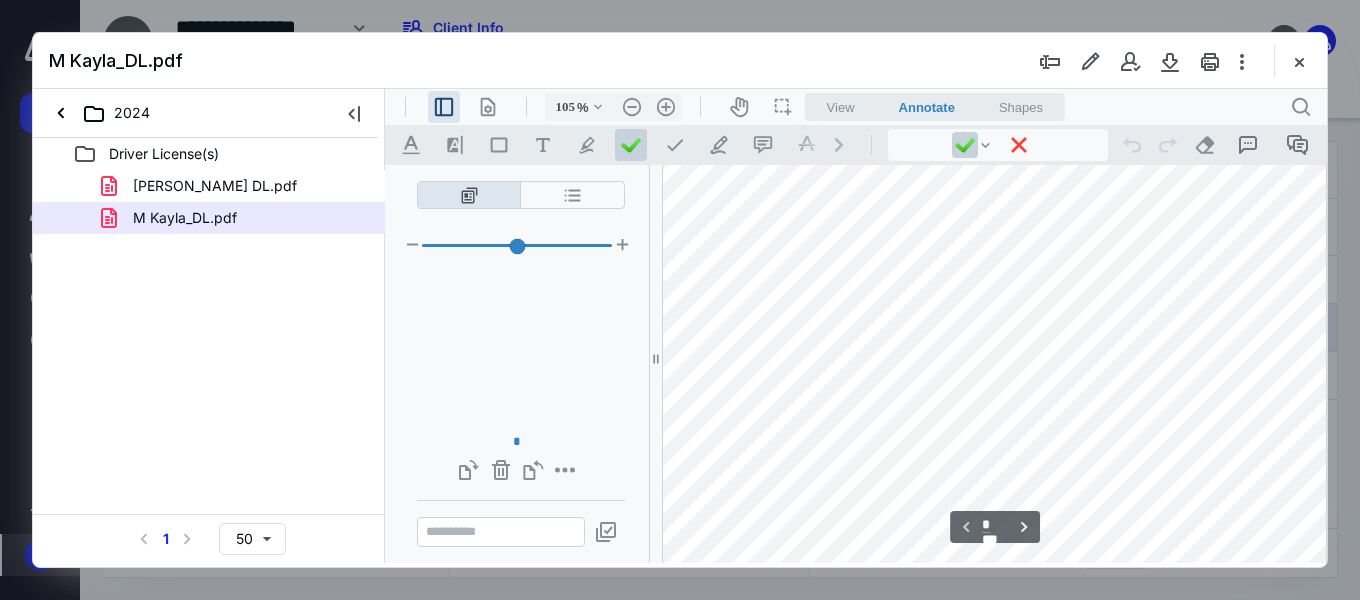 scroll, scrollTop: 80, scrollLeft: 0, axis: vertical 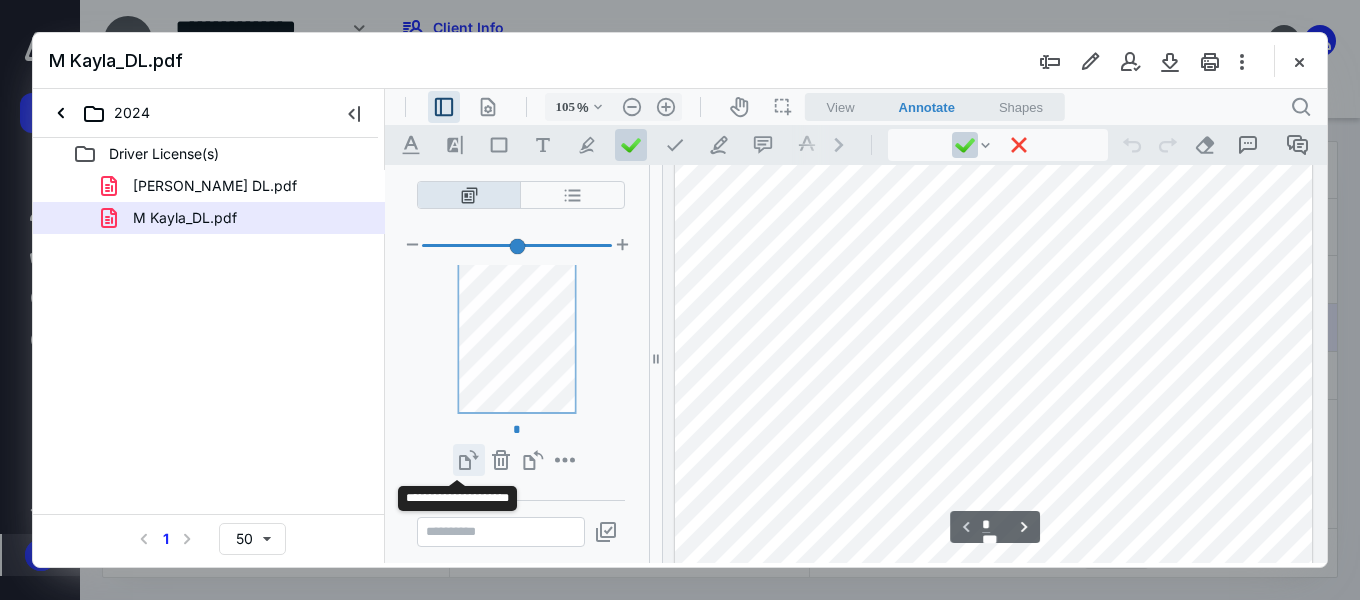 click on "**********" at bounding box center [469, 460] 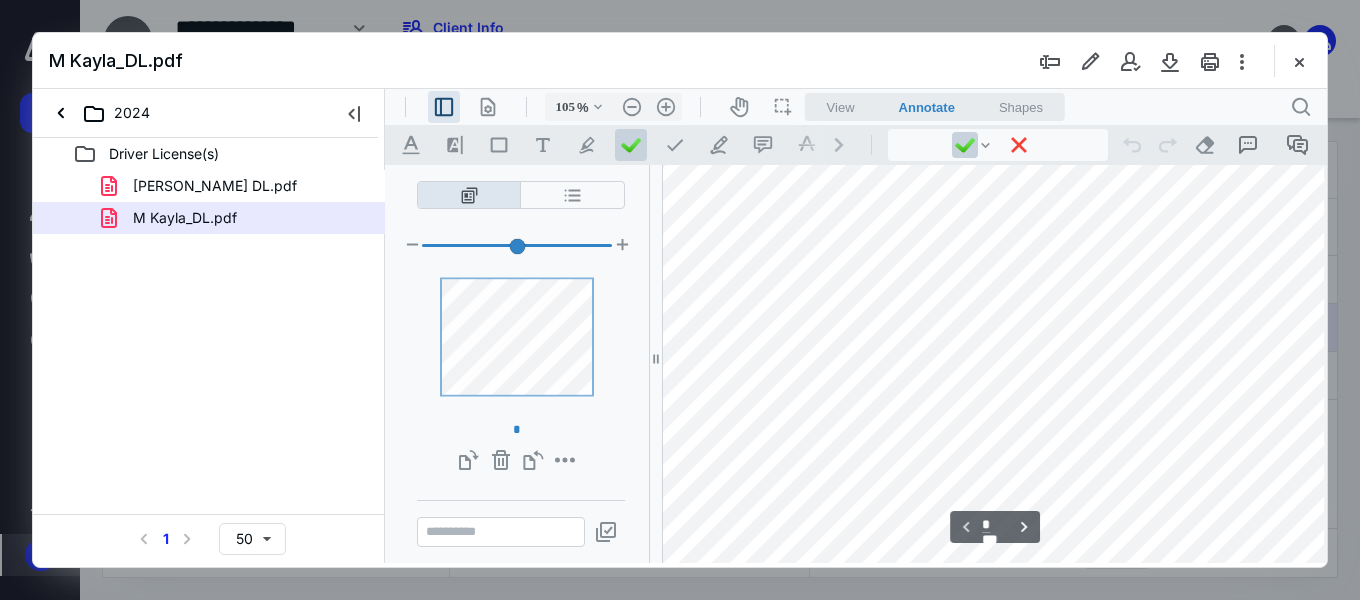 scroll, scrollTop: 80, scrollLeft: 180, axis: both 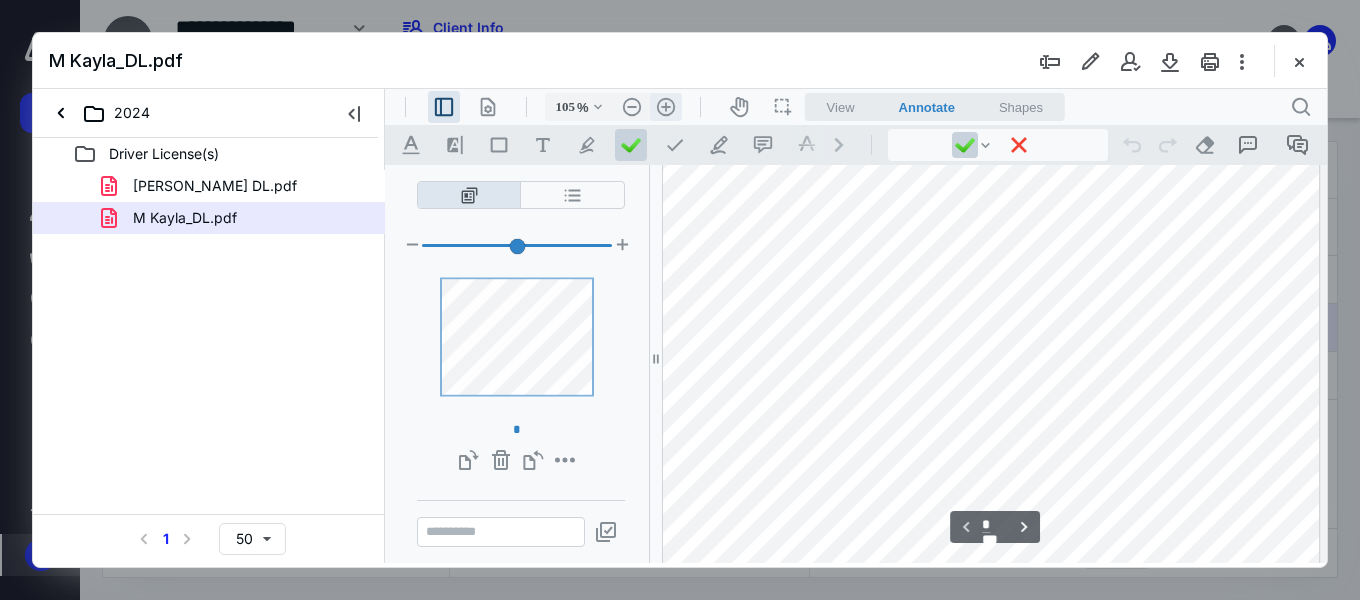 click on ".cls-1{fill:#abb0c4;} icon - header - zoom - in - line" at bounding box center (666, 107) 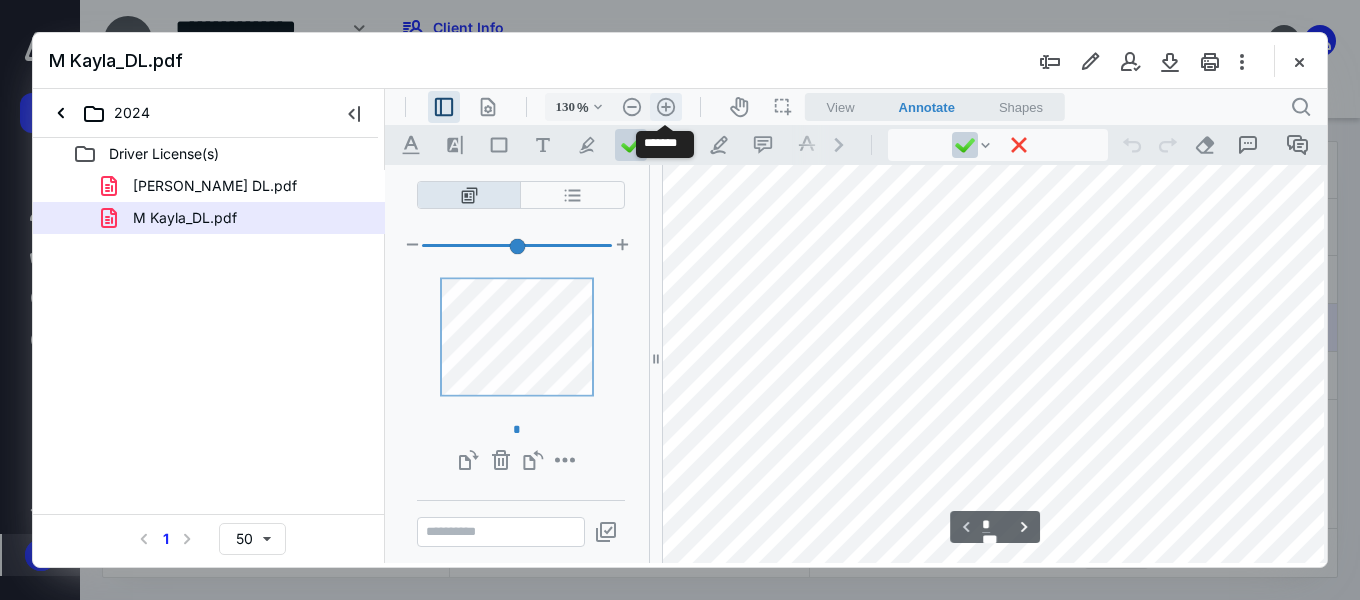 click on ".cls-1{fill:#abb0c4;} icon - header - zoom - in - line" at bounding box center (666, 107) 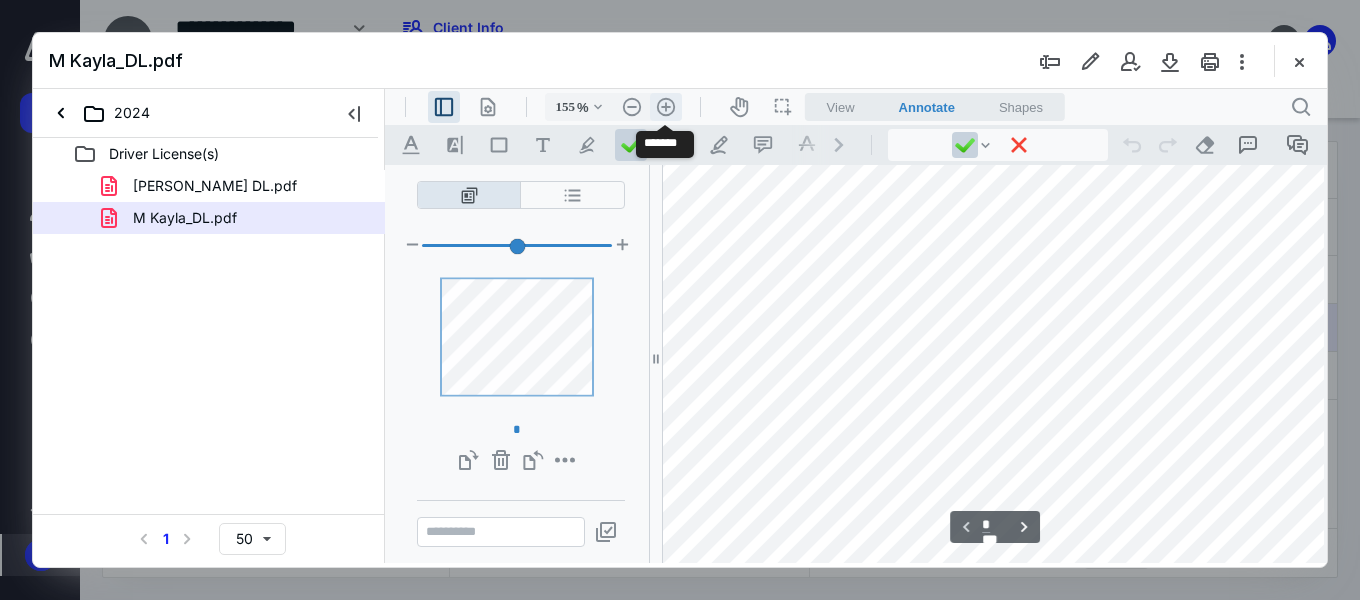 click on ".cls-1{fill:#abb0c4;} icon - header - zoom - in - line" at bounding box center (666, 107) 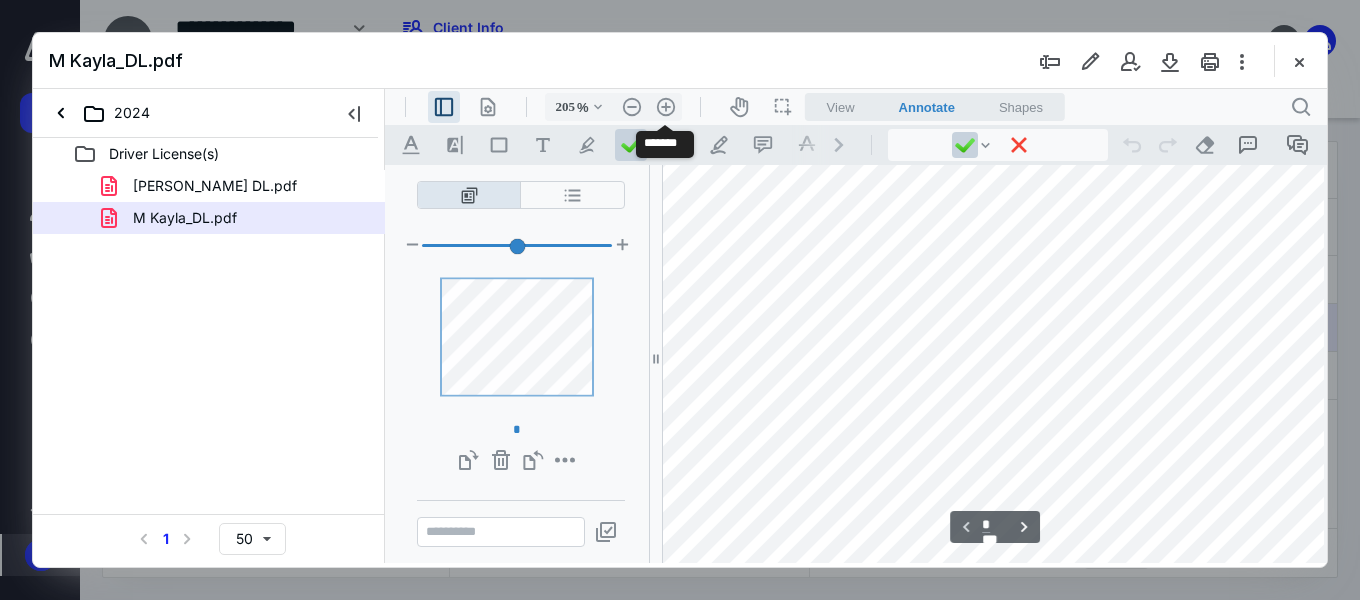 scroll, scrollTop: 312, scrollLeft: 539, axis: both 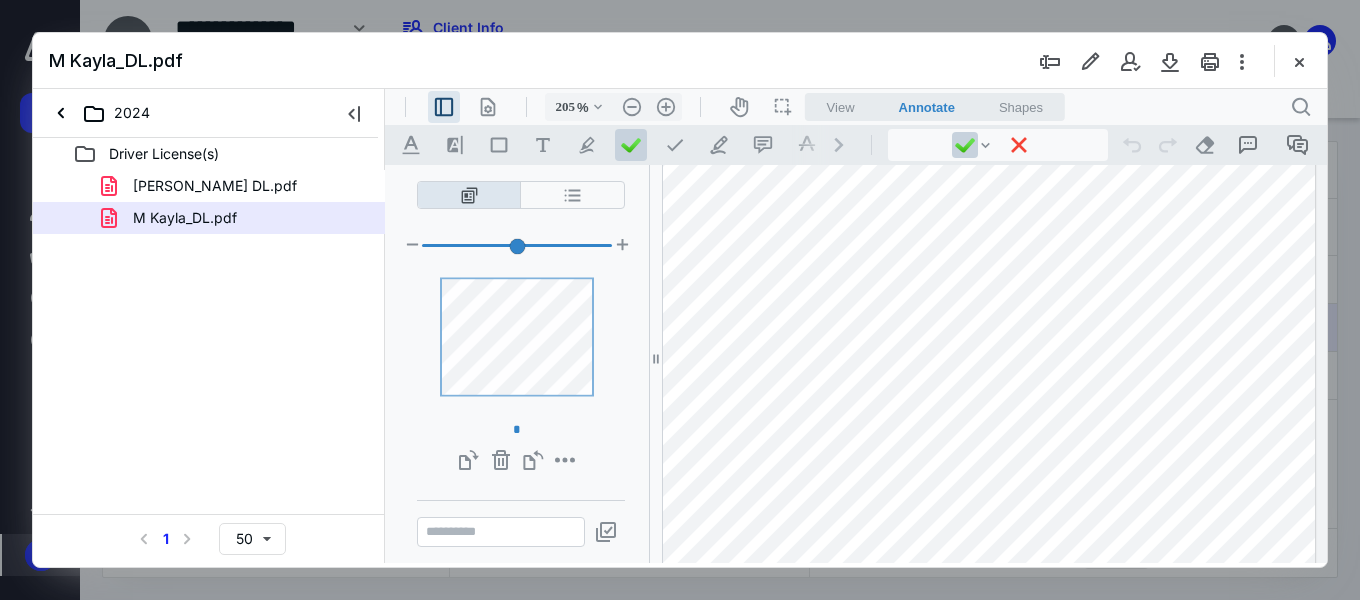 drag, startPoint x: 209, startPoint y: 187, endPoint x: 533, endPoint y: 595, distance: 520.999 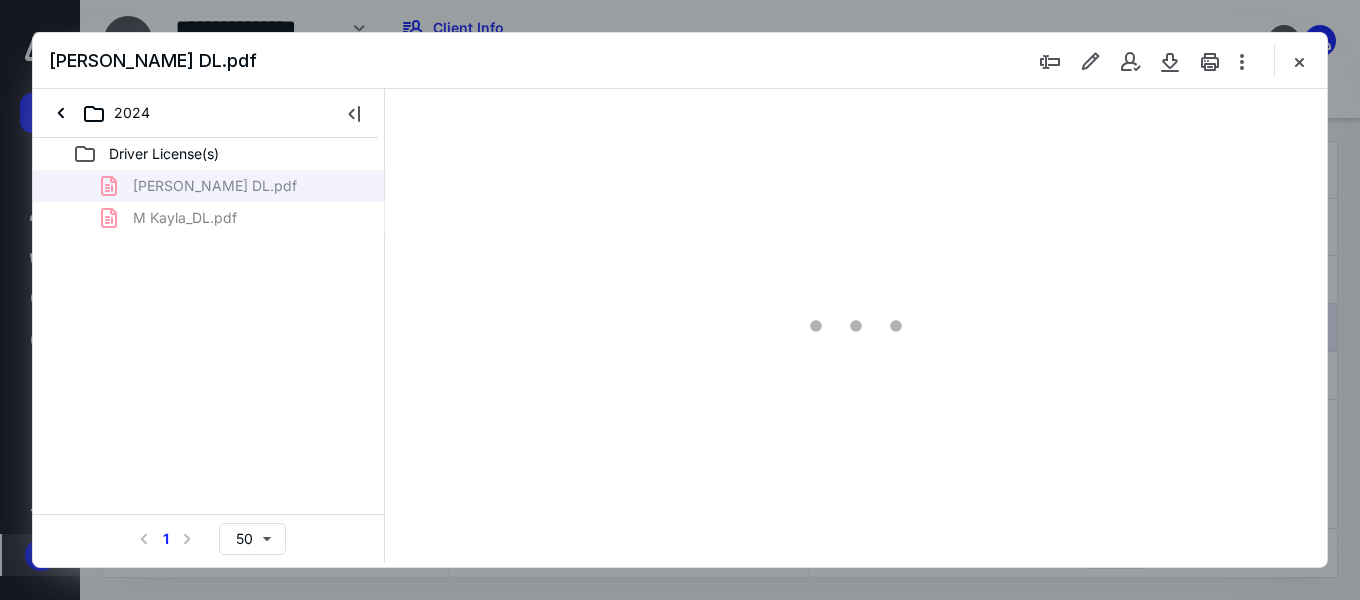 type on "151" 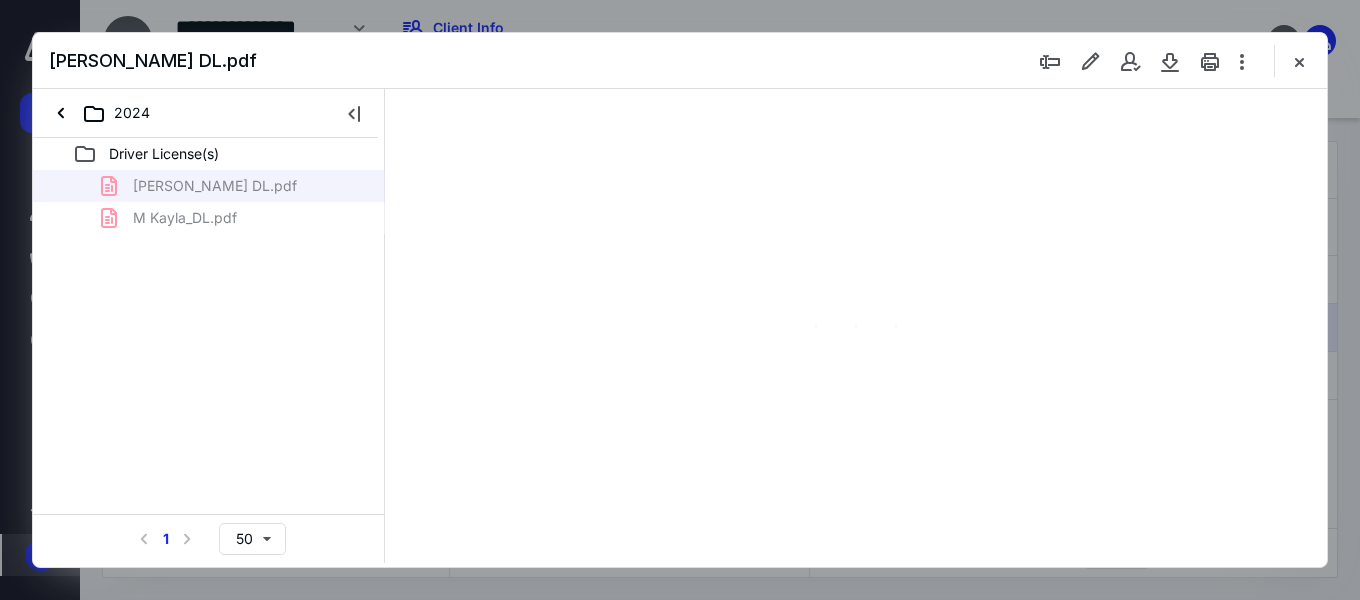 scroll, scrollTop: 0, scrollLeft: 0, axis: both 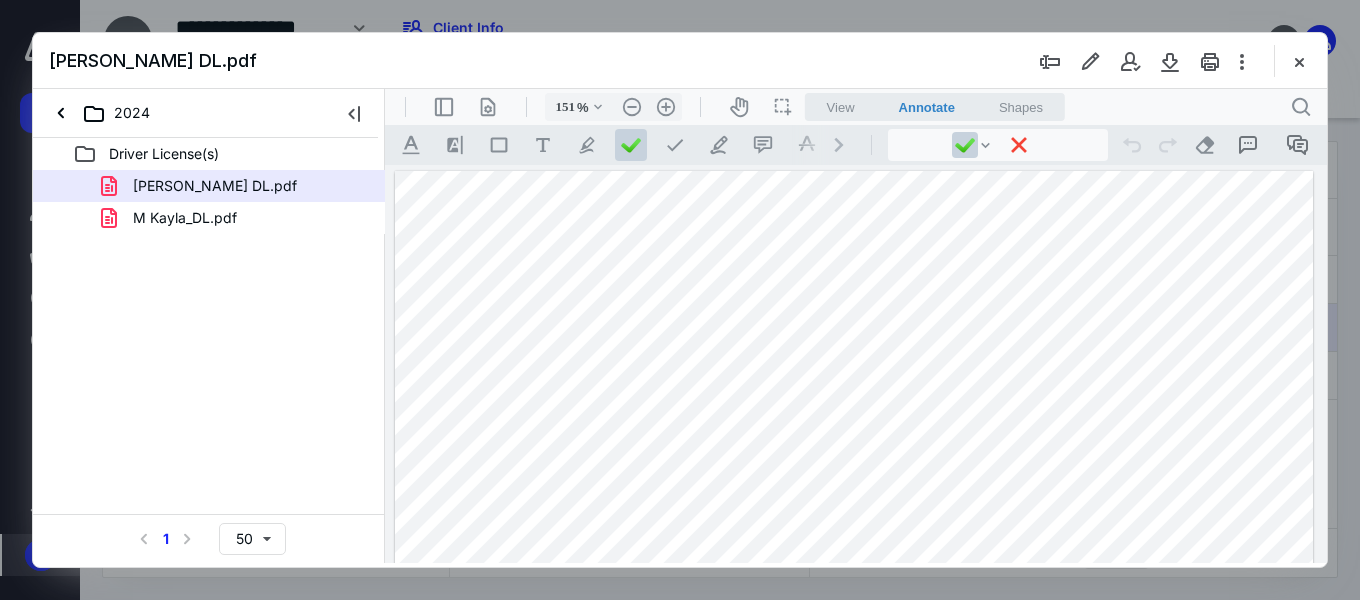 drag, startPoint x: 1300, startPoint y: 60, endPoint x: 1245, endPoint y: 94, distance: 64.66065 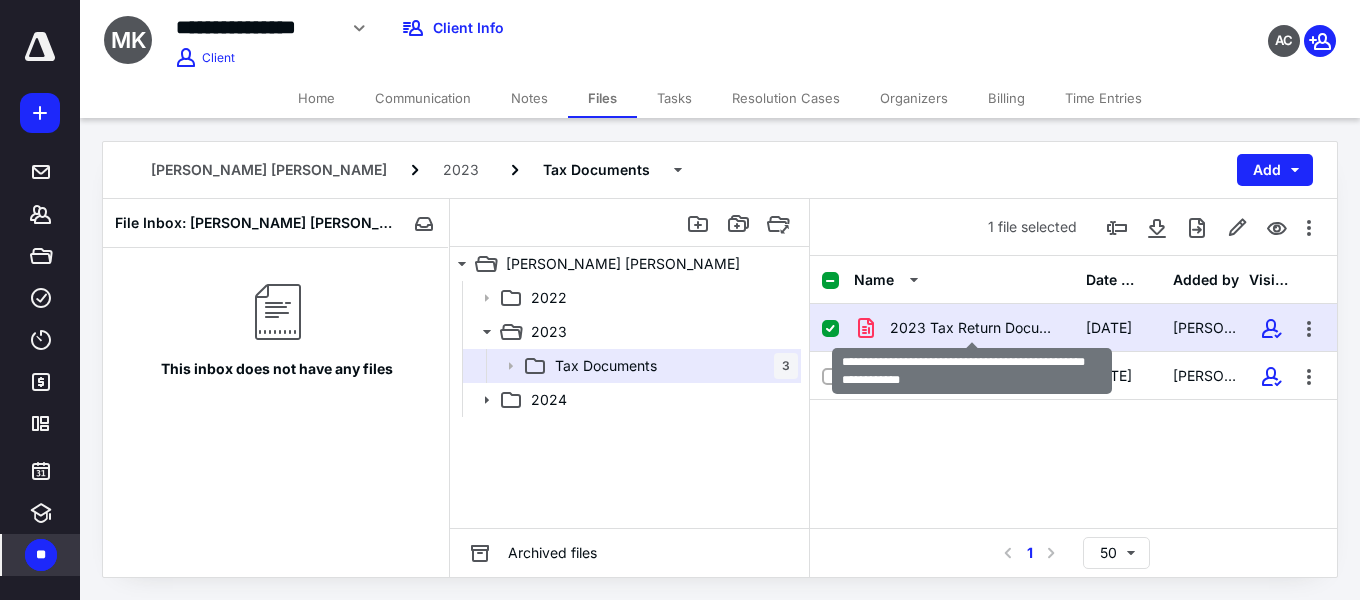 click on "2023 Tax Return Documents ([PERSON_NAME] [PERSON_NAME] L and Bon - Clien.pdf" at bounding box center [976, 328] 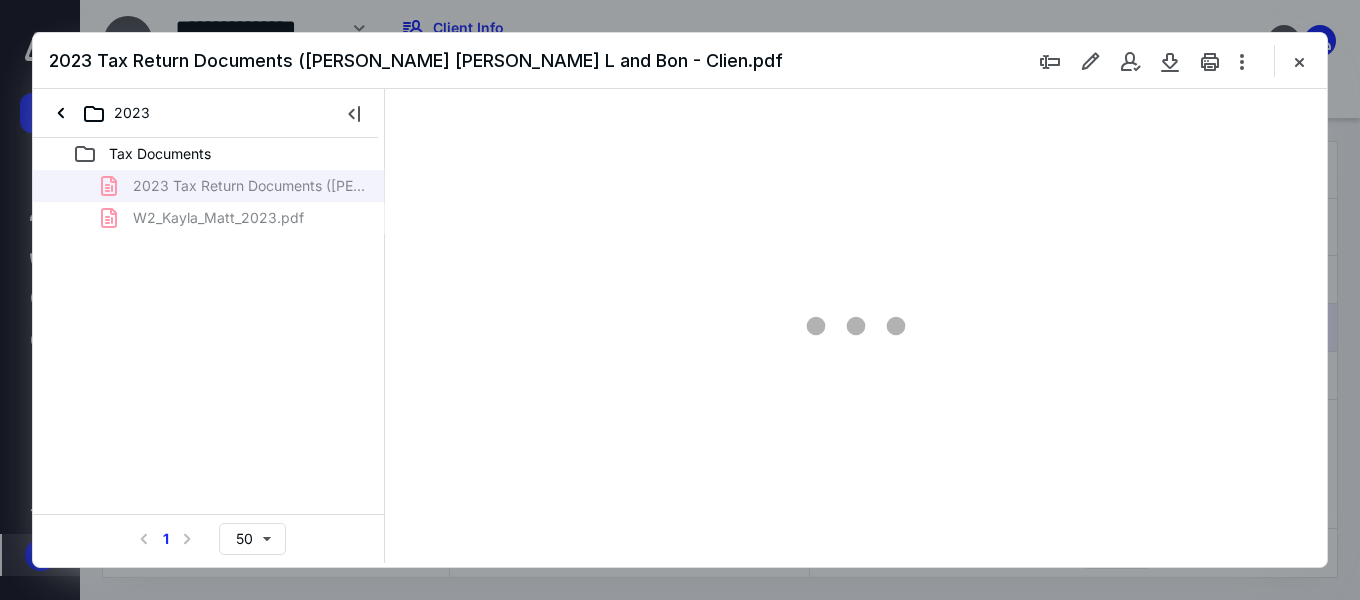 scroll, scrollTop: 0, scrollLeft: 0, axis: both 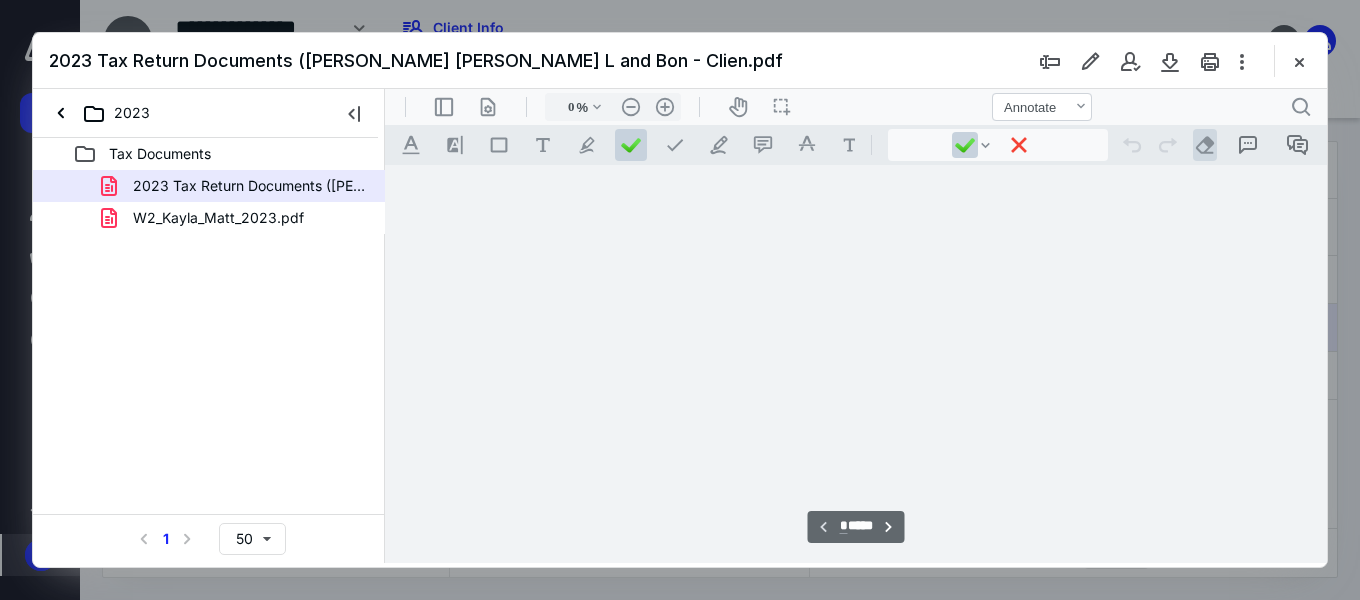 type on "151" 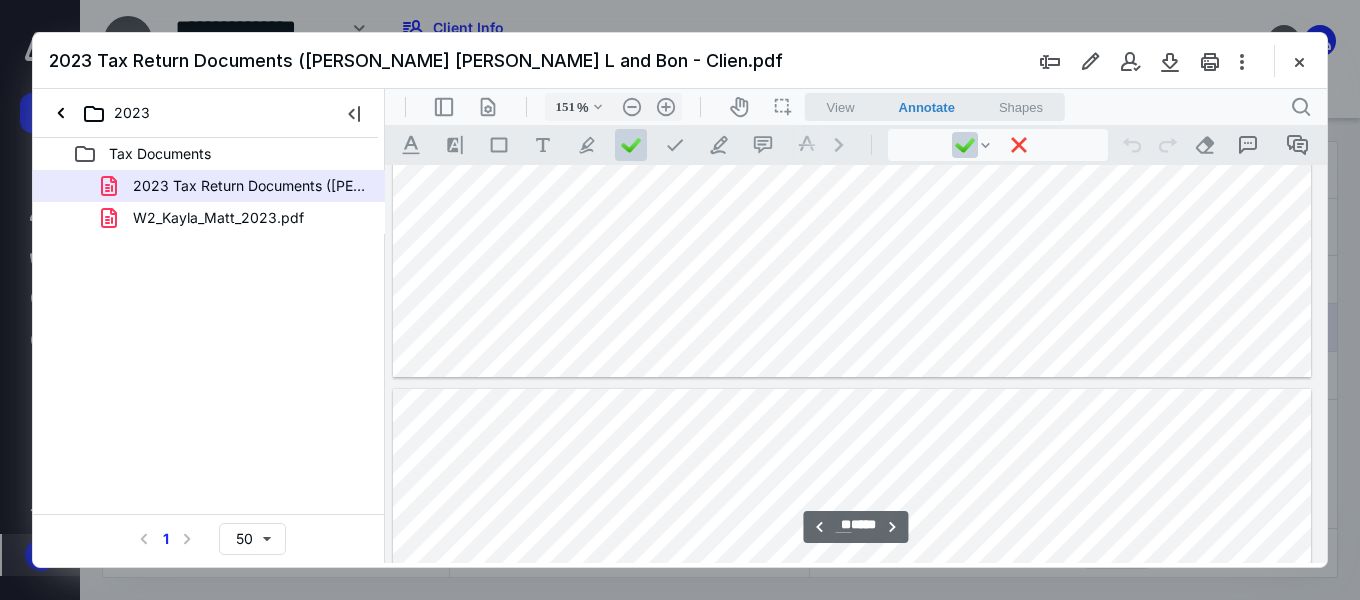 scroll, scrollTop: 29482, scrollLeft: 133, axis: both 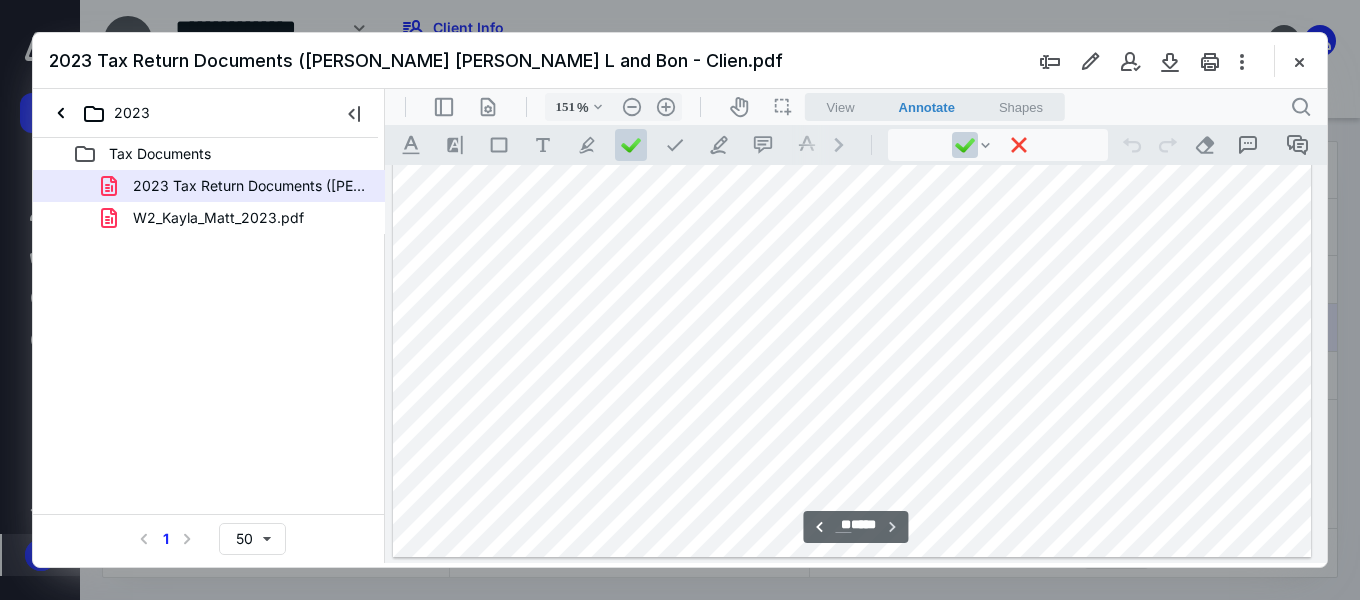 click on "**" at bounding box center [843, 525] 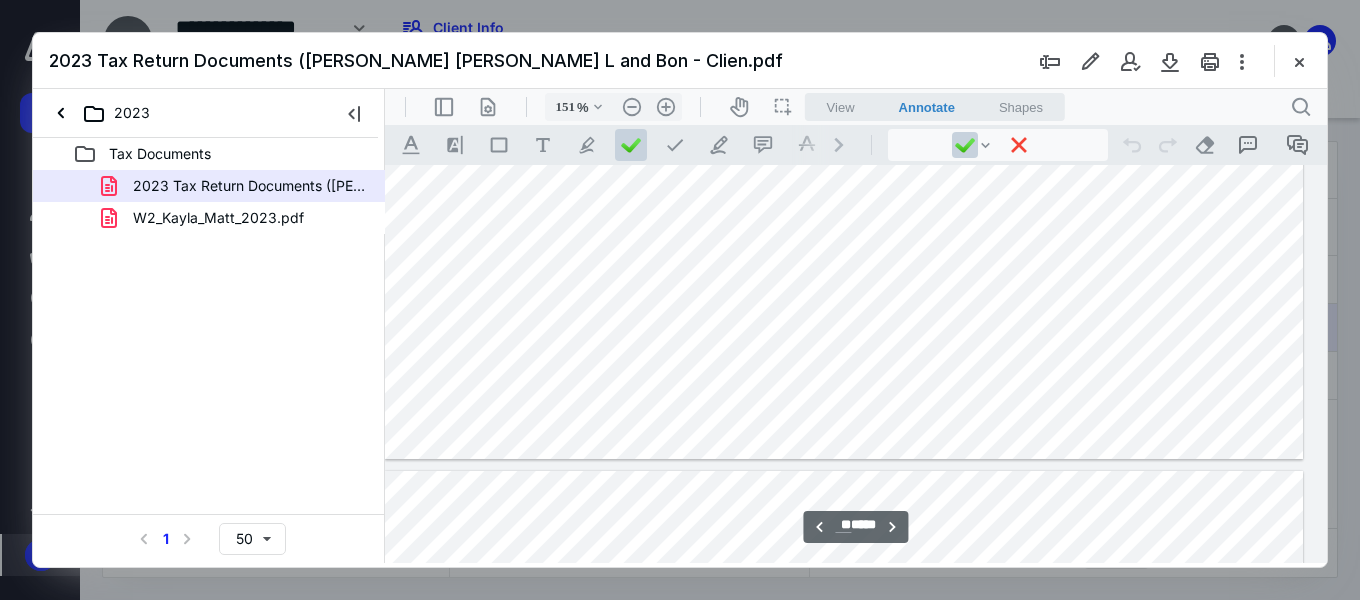 scroll, scrollTop: 23400, scrollLeft: 141, axis: both 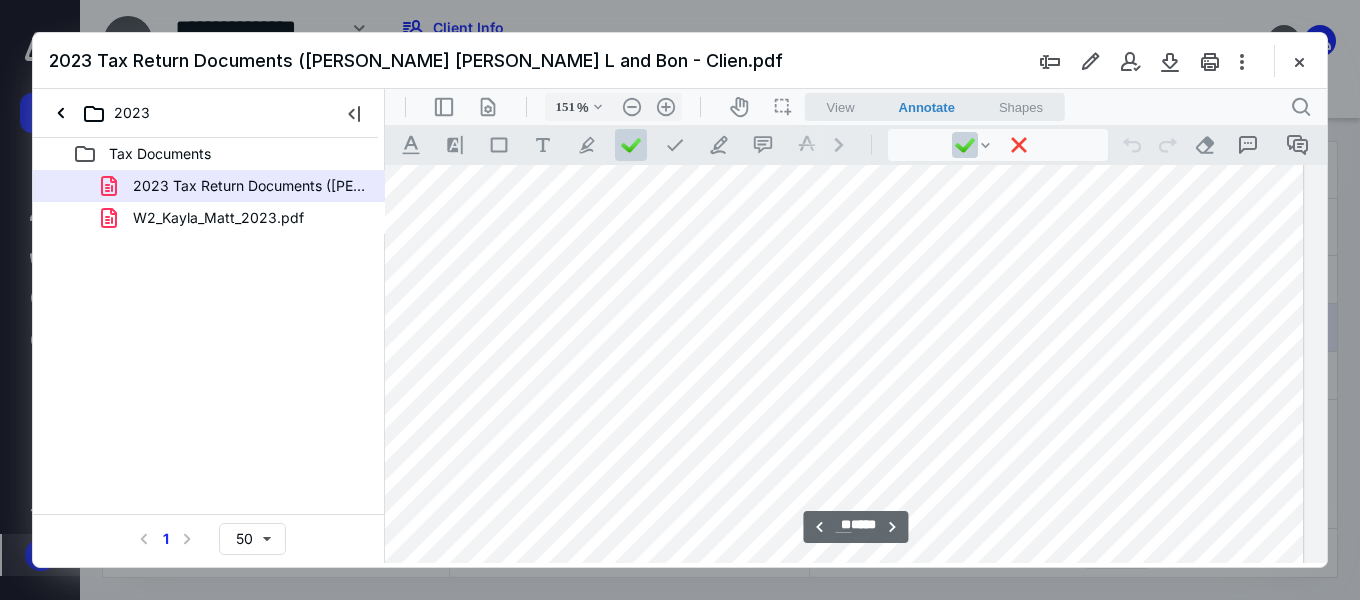 click on "**" at bounding box center (843, 525) 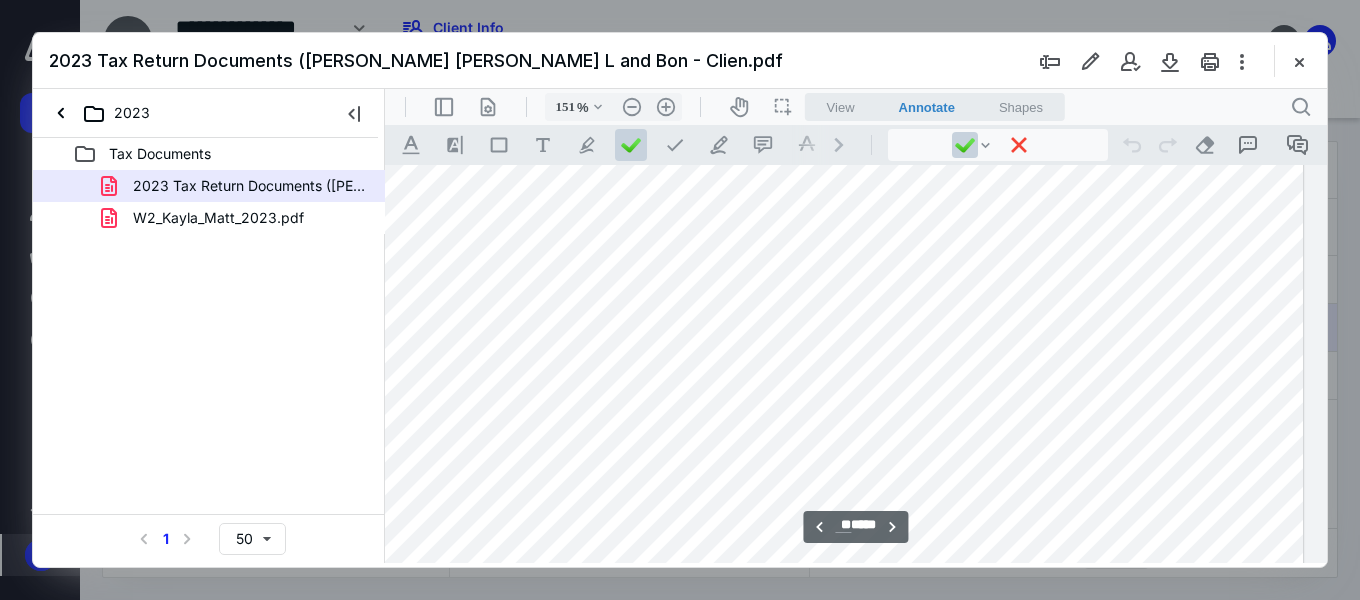 scroll, scrollTop: 11500, scrollLeft: 141, axis: both 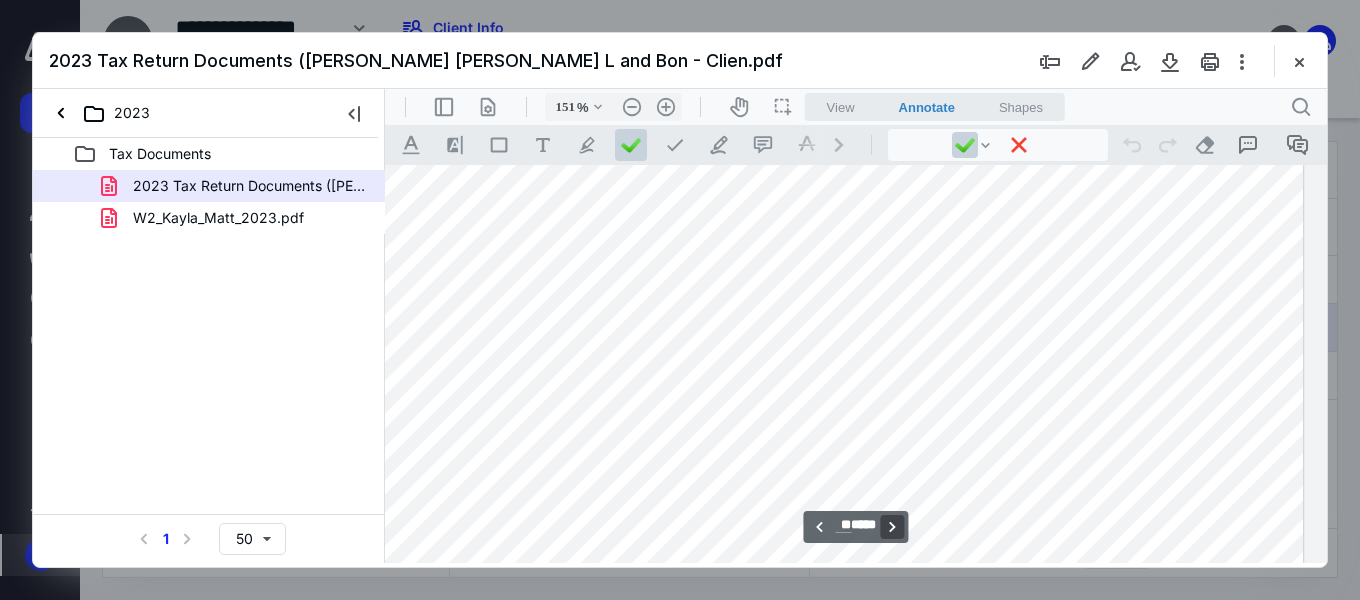 click on "**********" at bounding box center (893, 527) 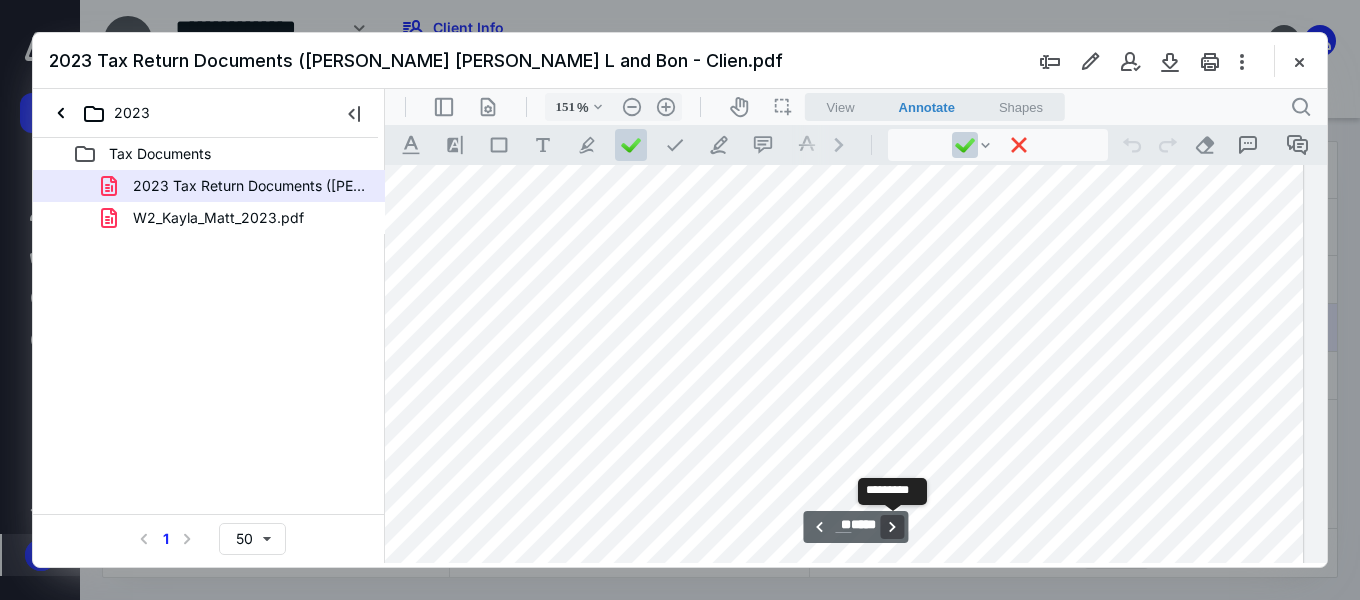 click on "**********" at bounding box center (893, 527) 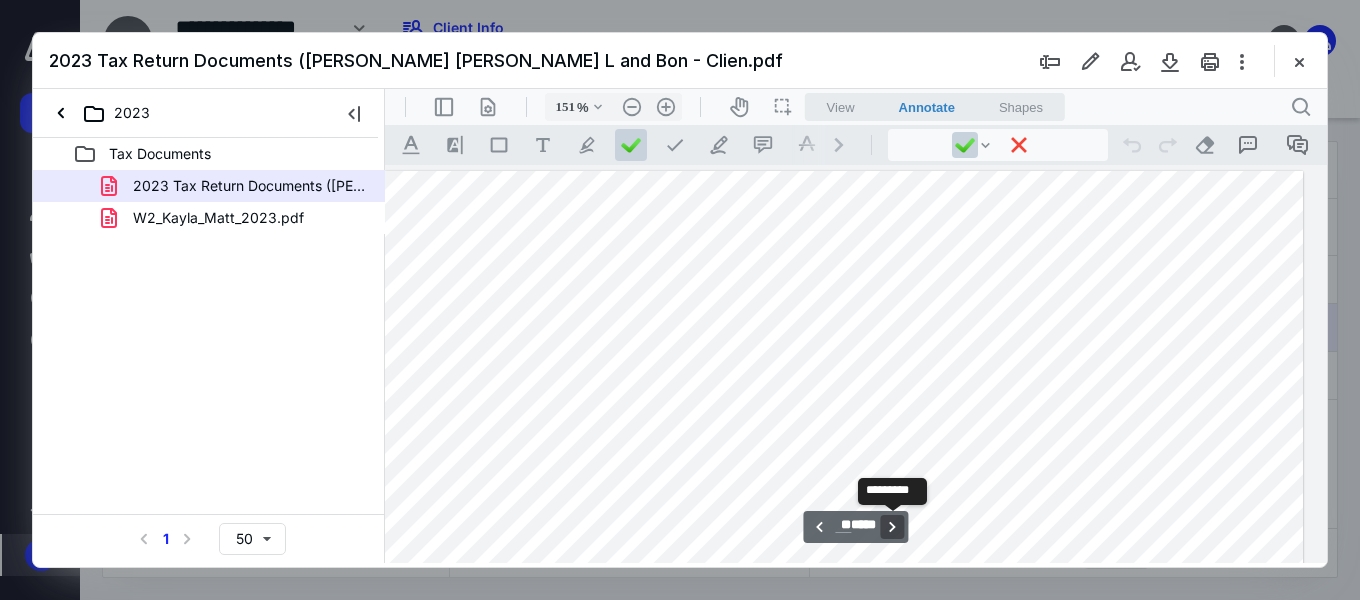 click on "**********" at bounding box center [893, 527] 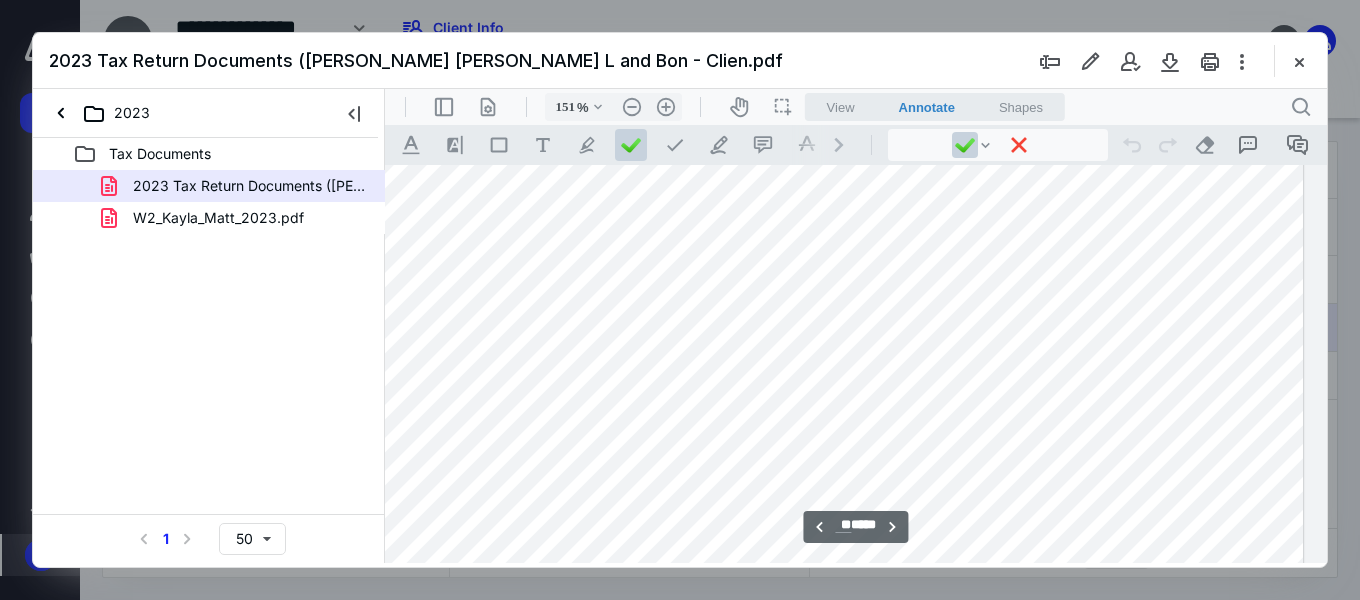 scroll, scrollTop: 20600, scrollLeft: 141, axis: both 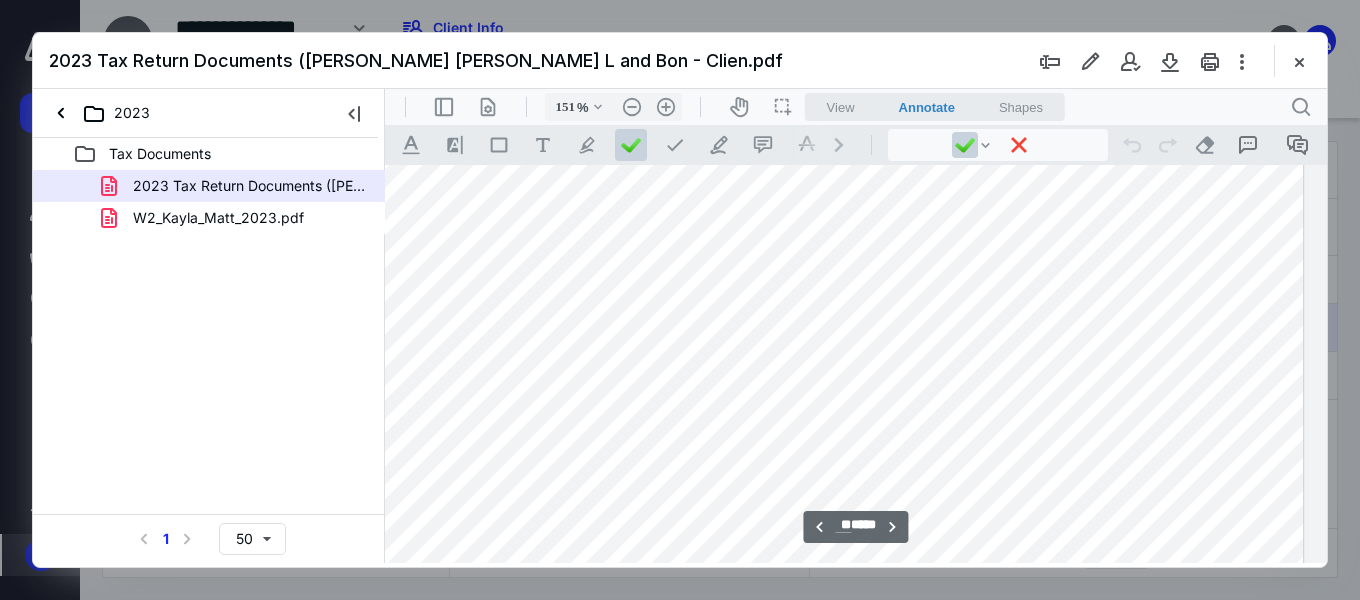 click on "**" at bounding box center (843, 525) 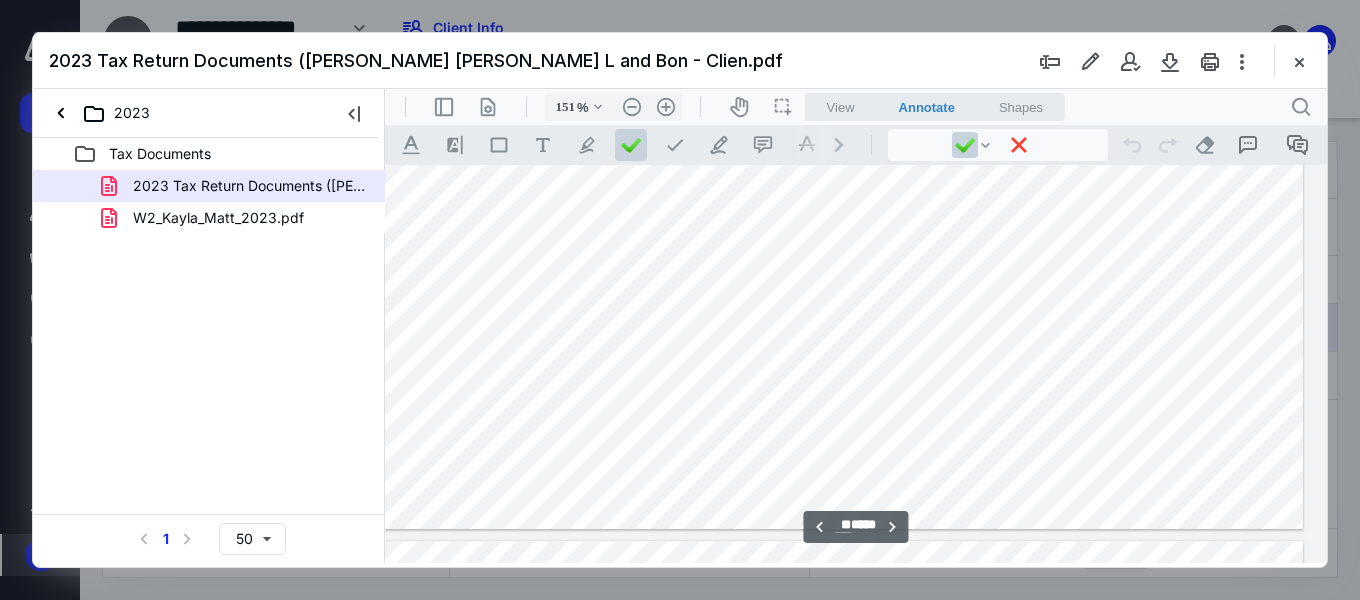 scroll, scrollTop: 11600, scrollLeft: 141, axis: both 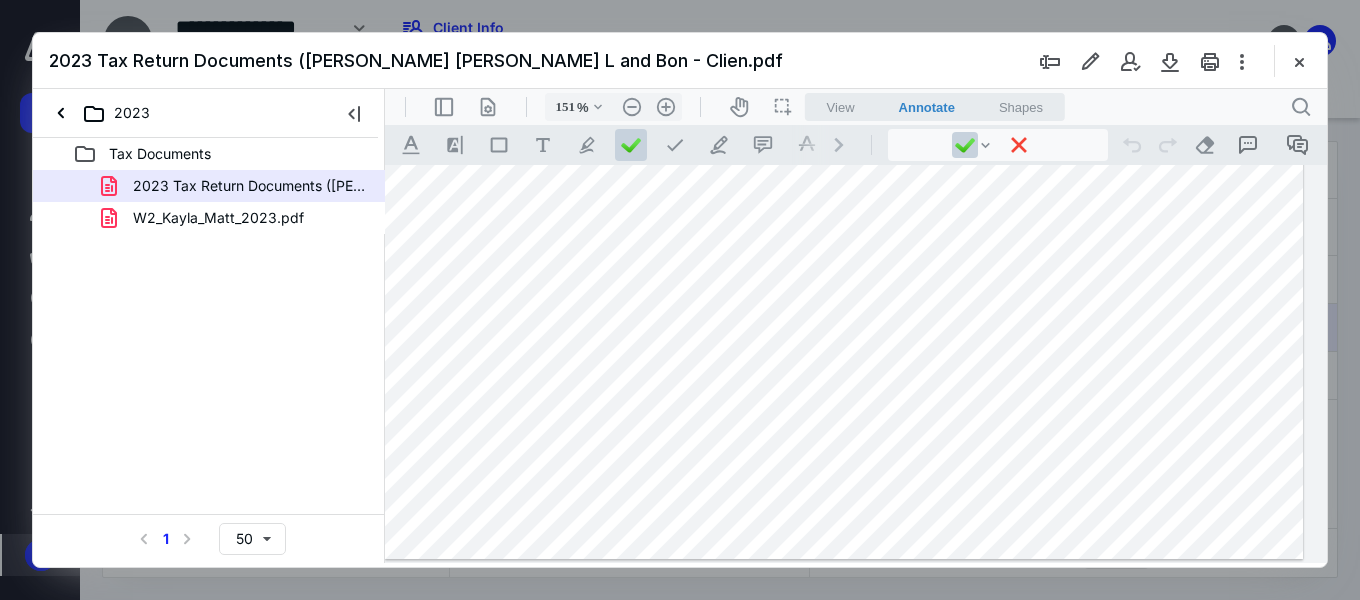 drag, startPoint x: 715, startPoint y: 52, endPoint x: 732, endPoint y: 85, distance: 37.12142 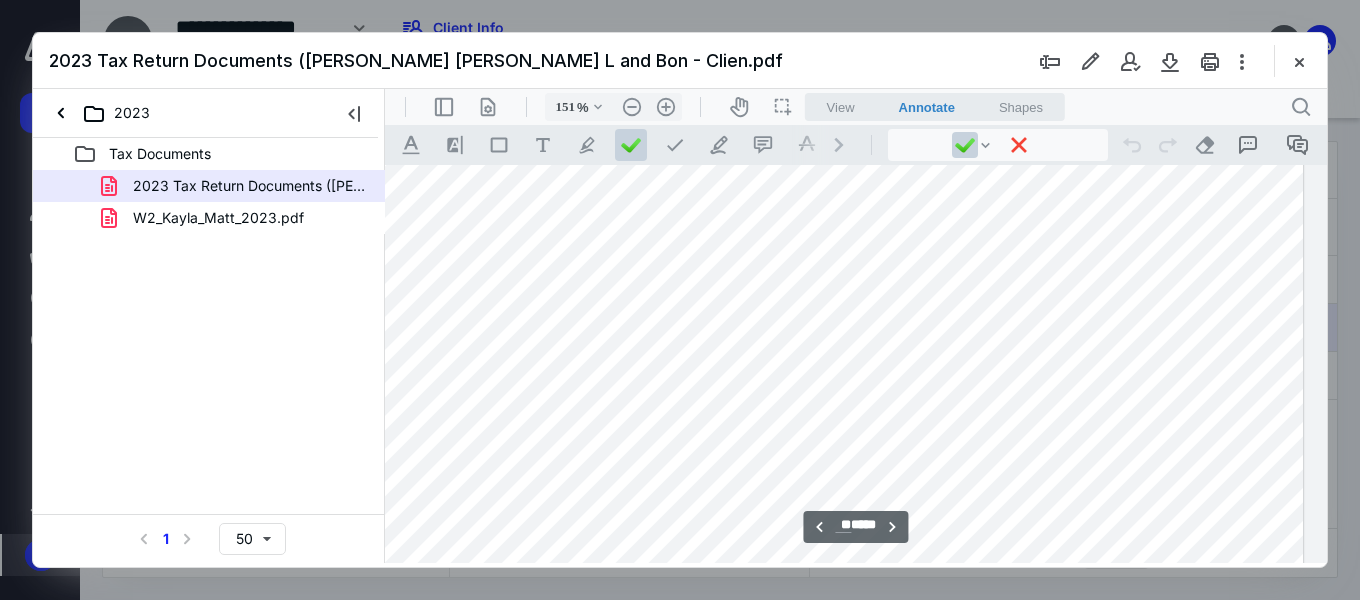 scroll, scrollTop: 12600, scrollLeft: 141, axis: both 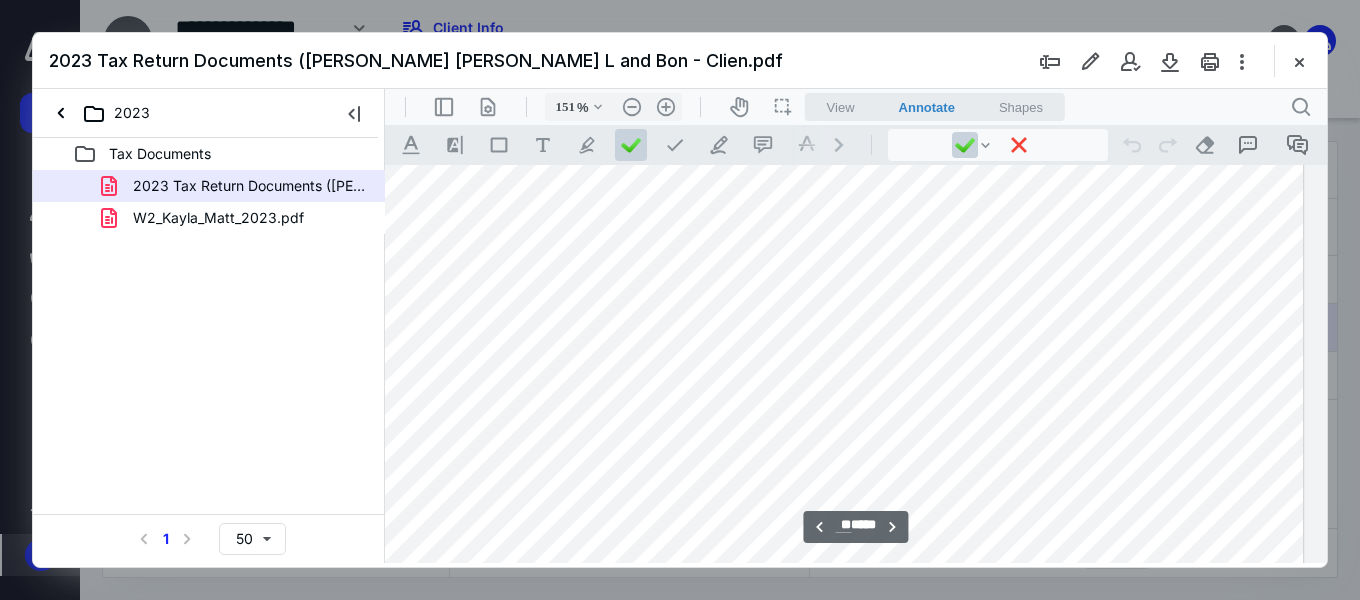 click on "**" at bounding box center [843, 525] 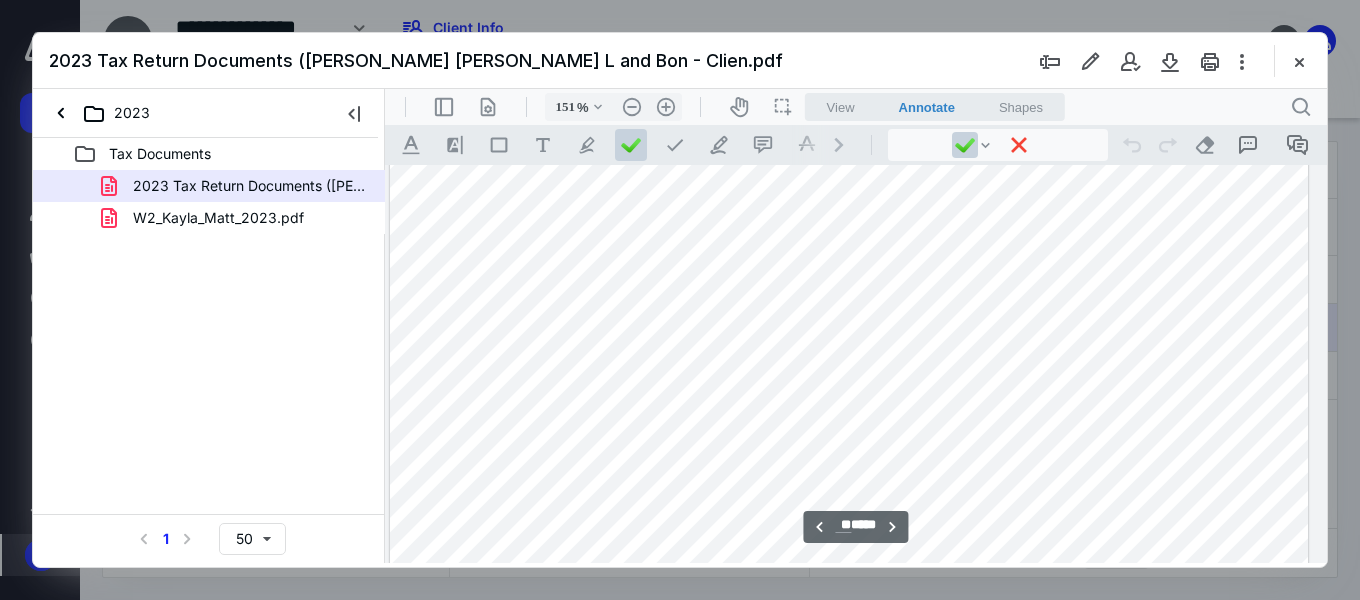 scroll, scrollTop: 51095, scrollLeft: 136, axis: both 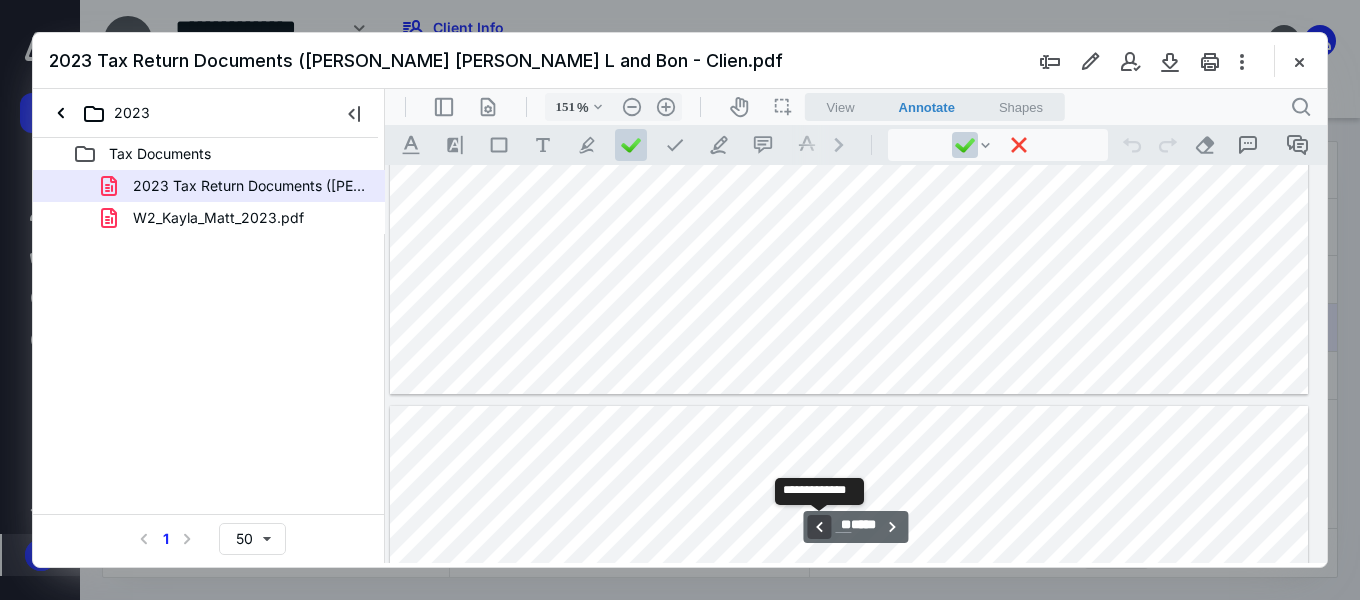 click on "**********" at bounding box center [819, 527] 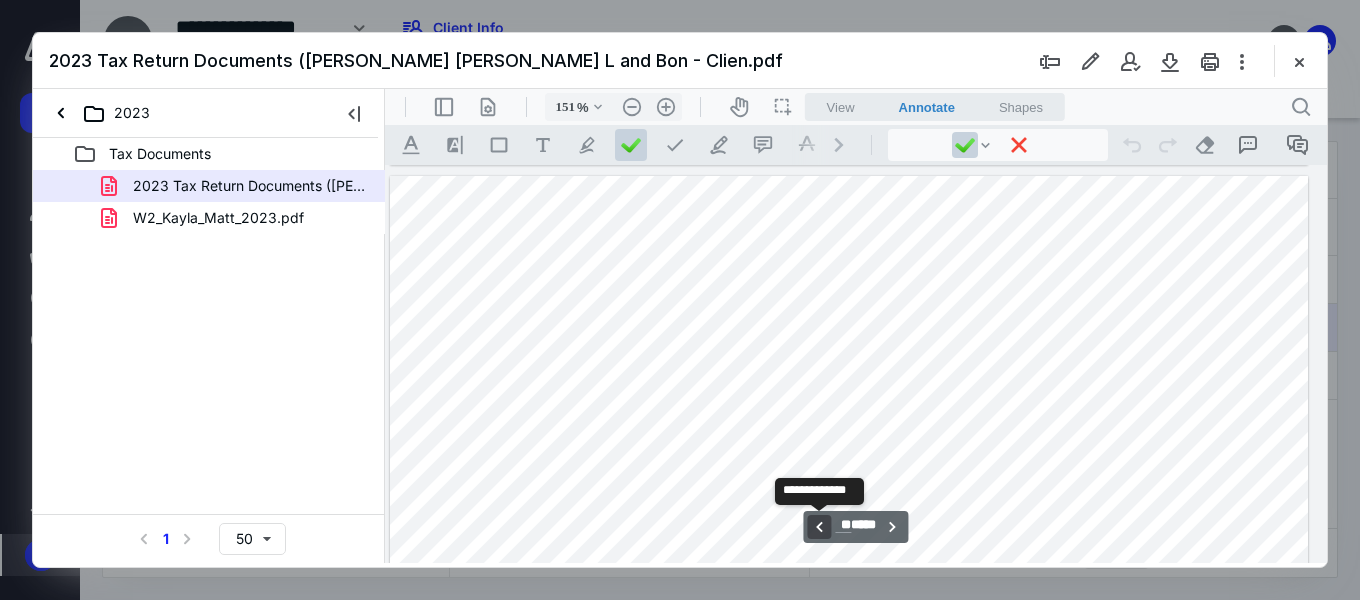 click on "**********" at bounding box center [819, 527] 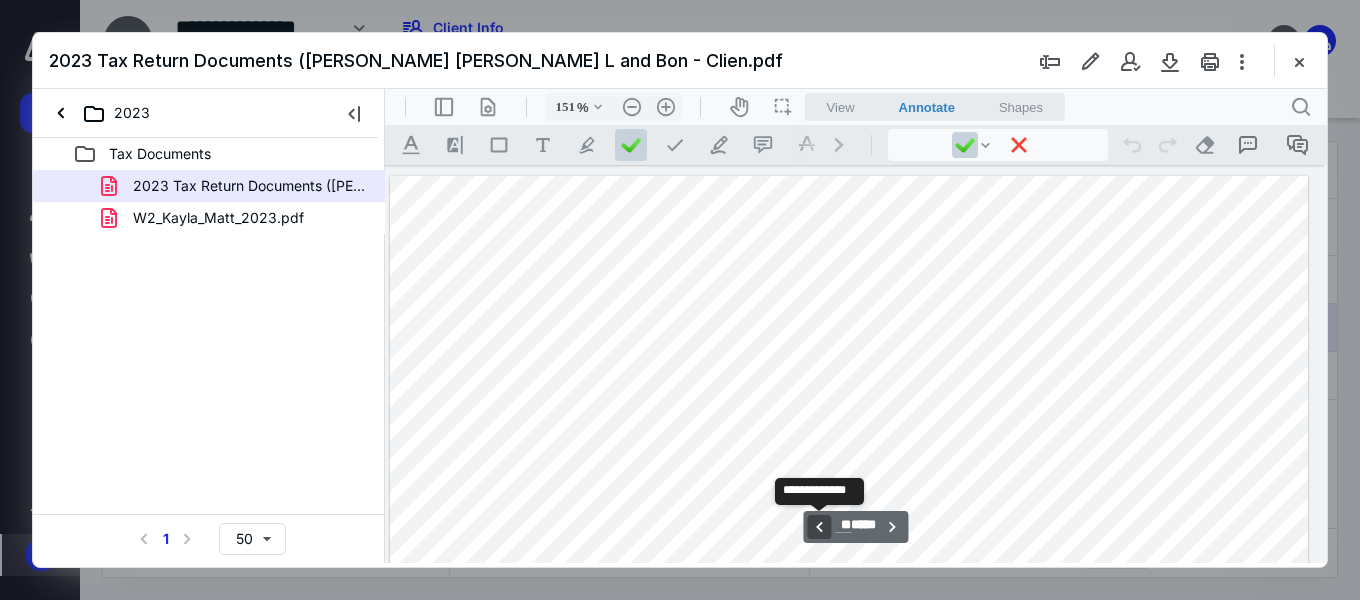 click on "**********" at bounding box center [819, 527] 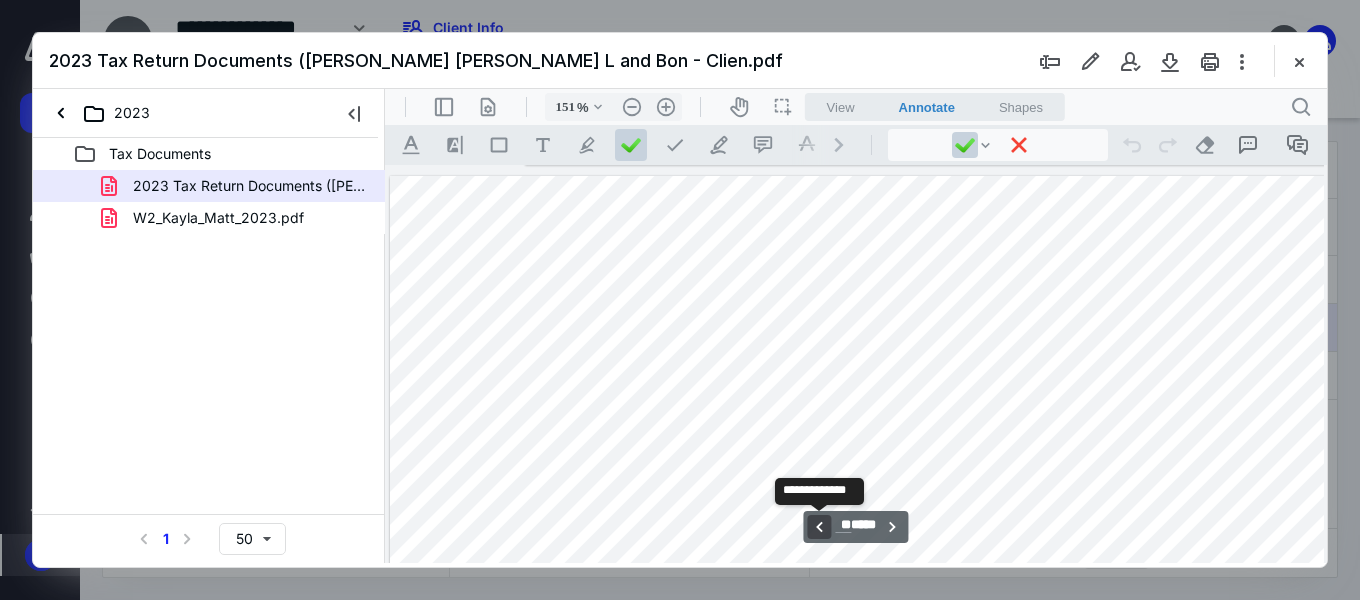 click on "**********" at bounding box center (819, 527) 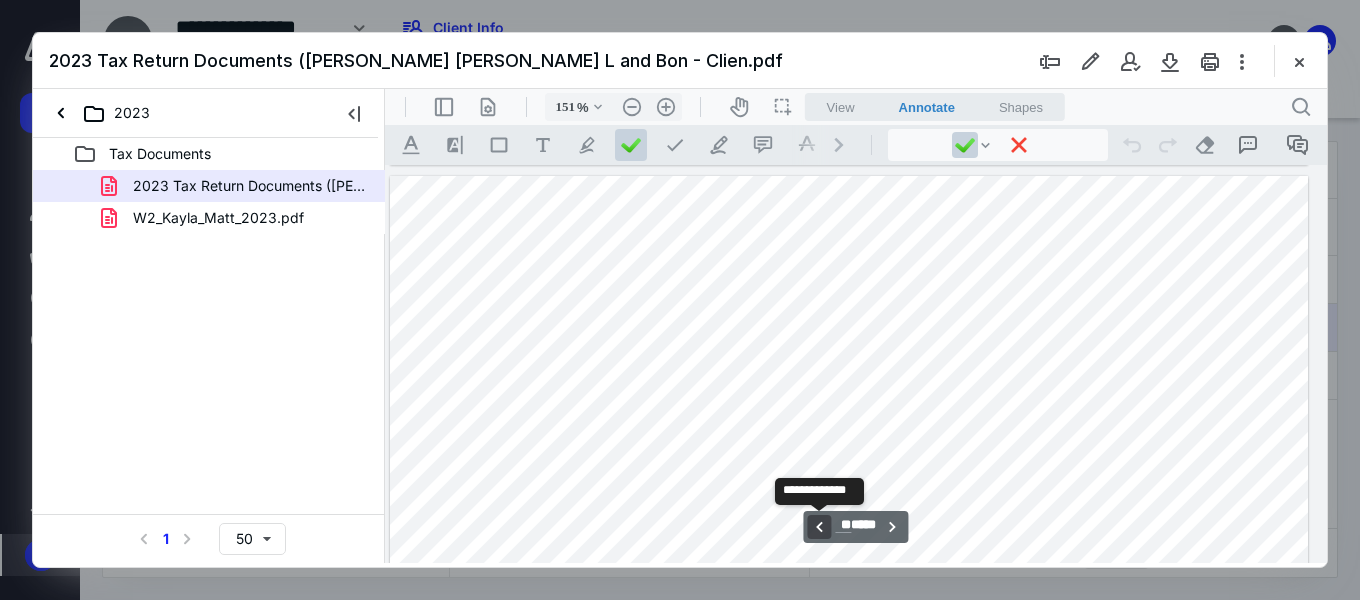 click on "**********" at bounding box center [819, 527] 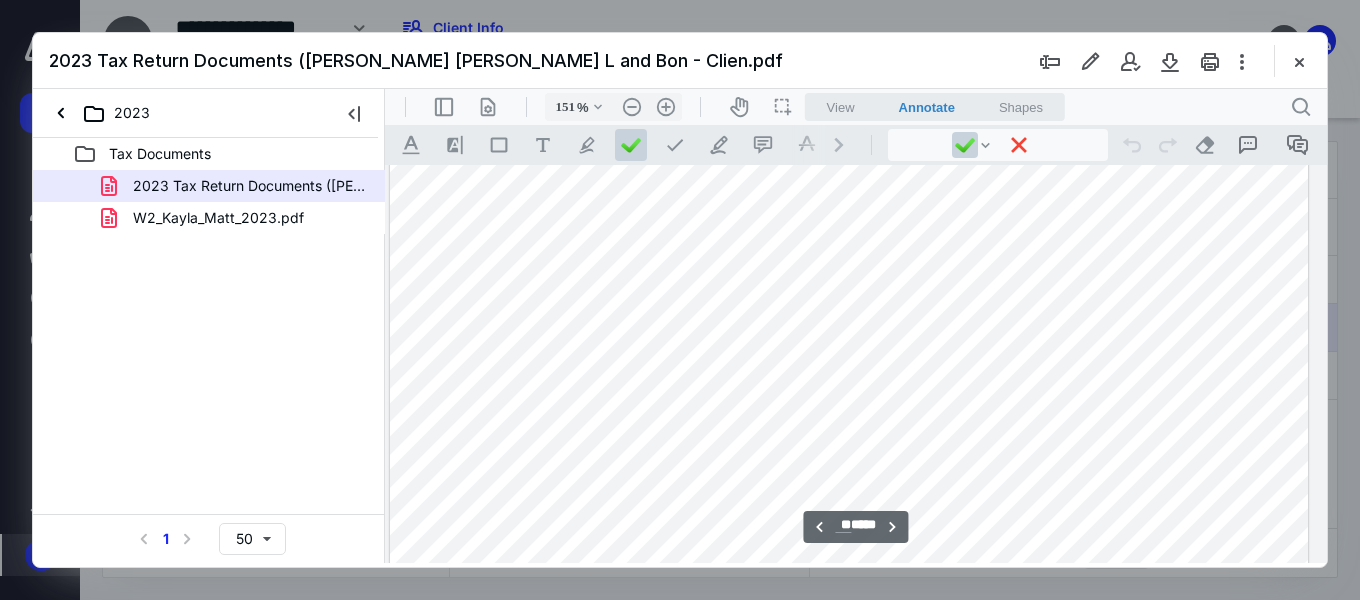 scroll, scrollTop: 31595, scrollLeft: 136, axis: both 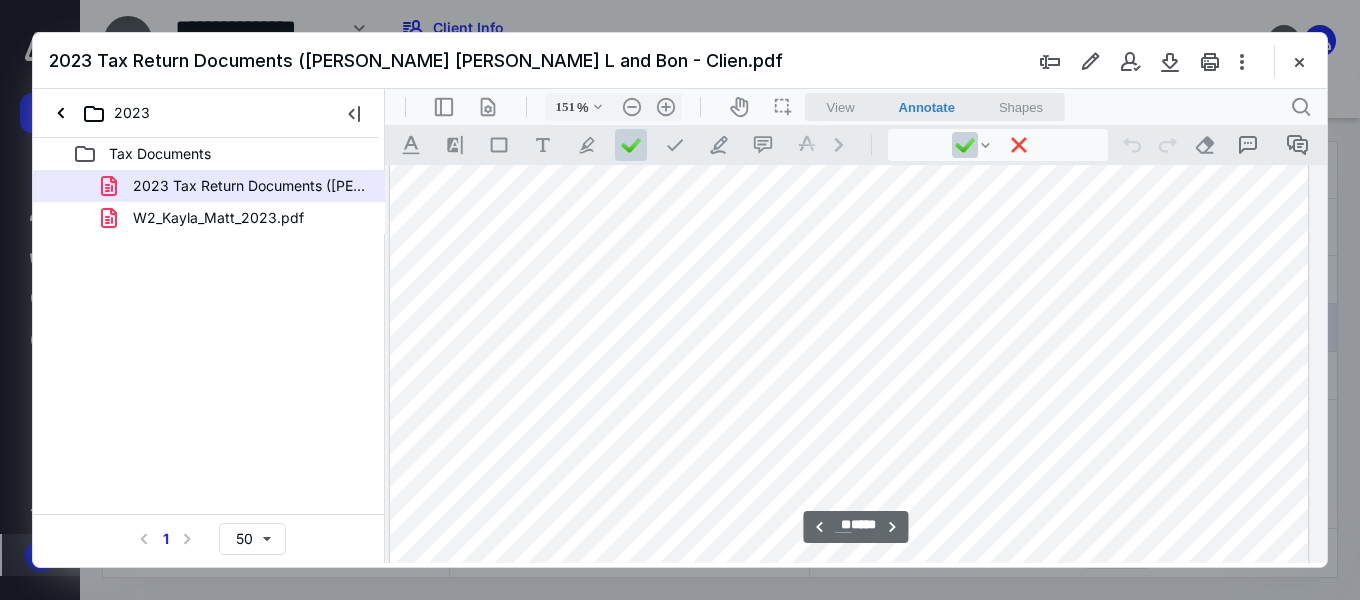 click on "**" at bounding box center [843, 525] 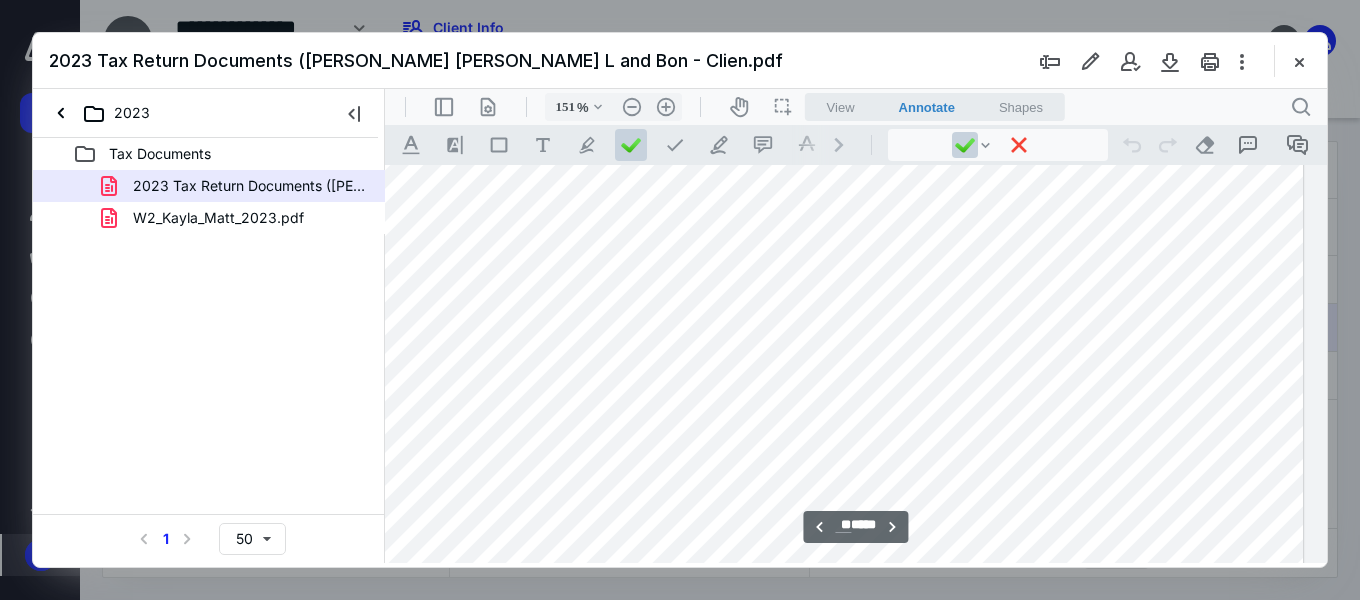 scroll, scrollTop: 15900, scrollLeft: 141, axis: both 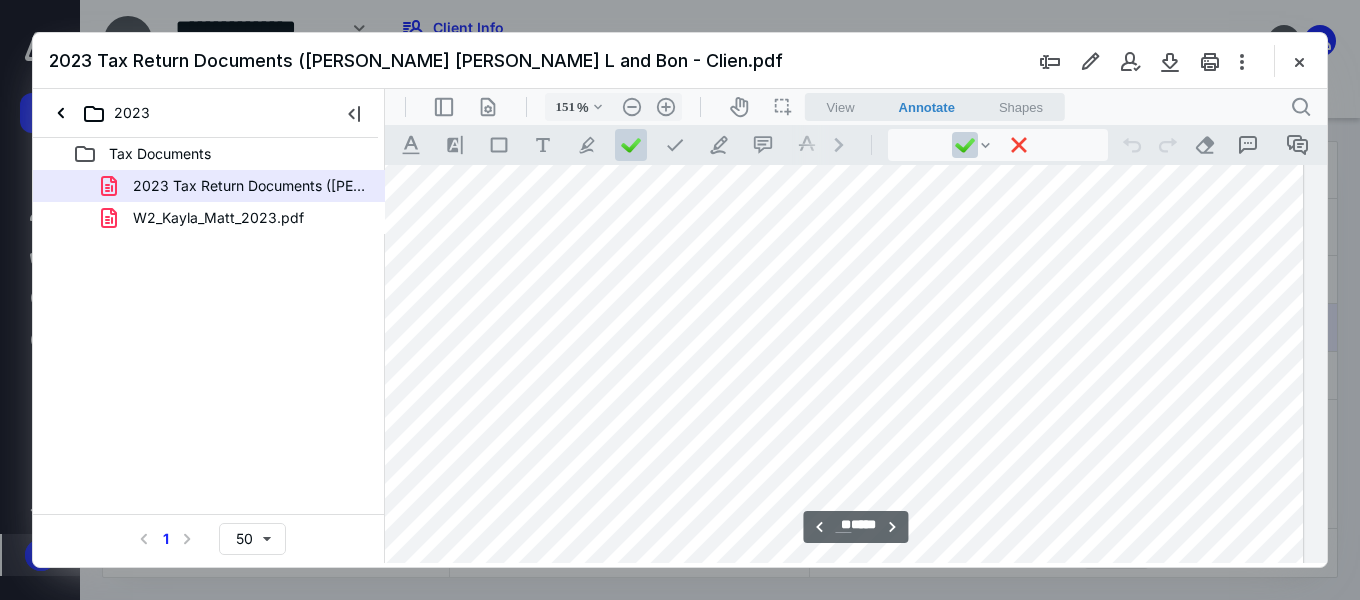 click on "**" at bounding box center (843, 525) 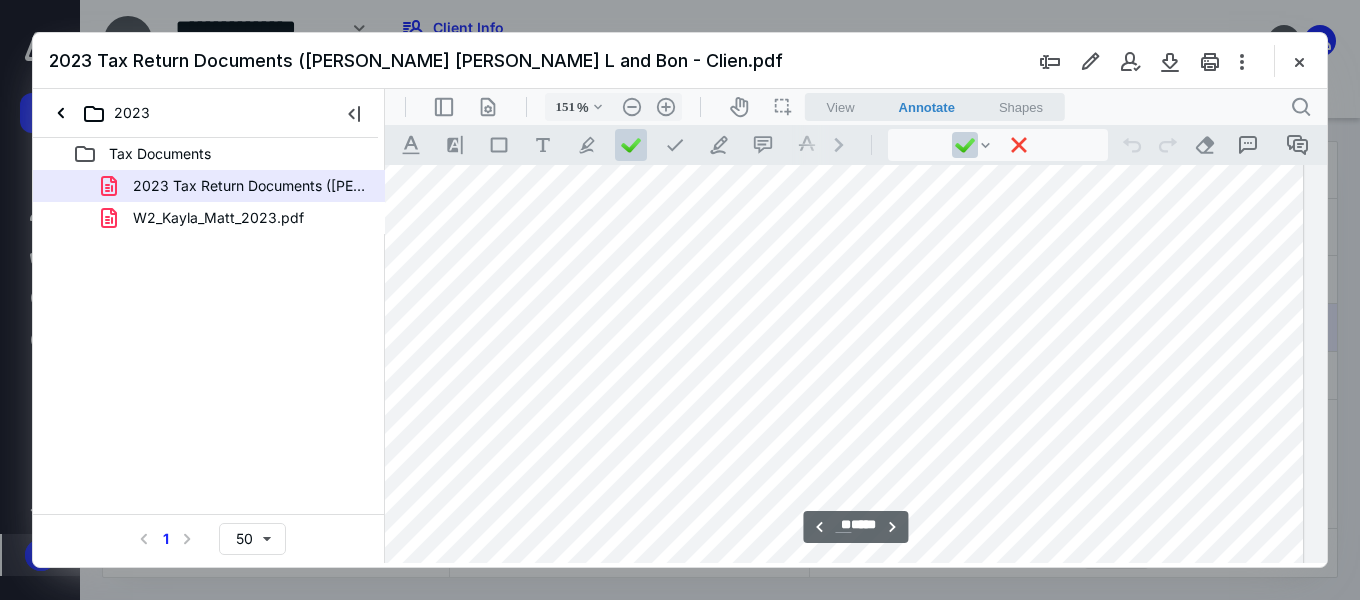 scroll, scrollTop: 24500, scrollLeft: 141, axis: both 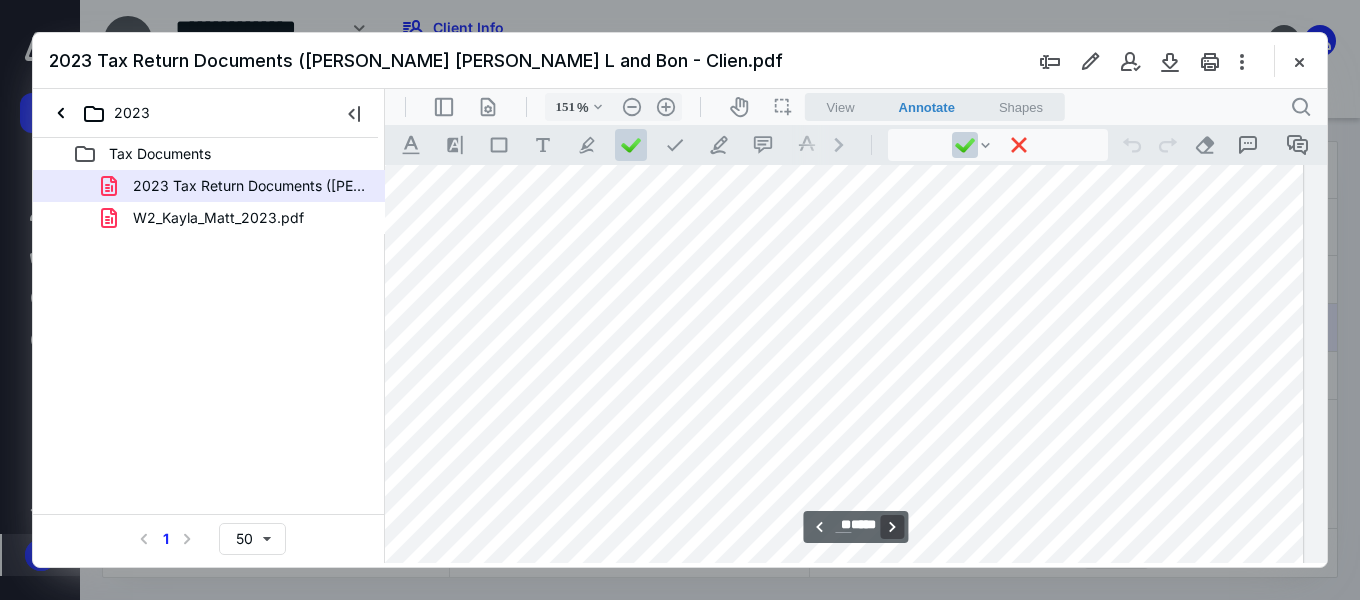 click on "**********" at bounding box center (893, 527) 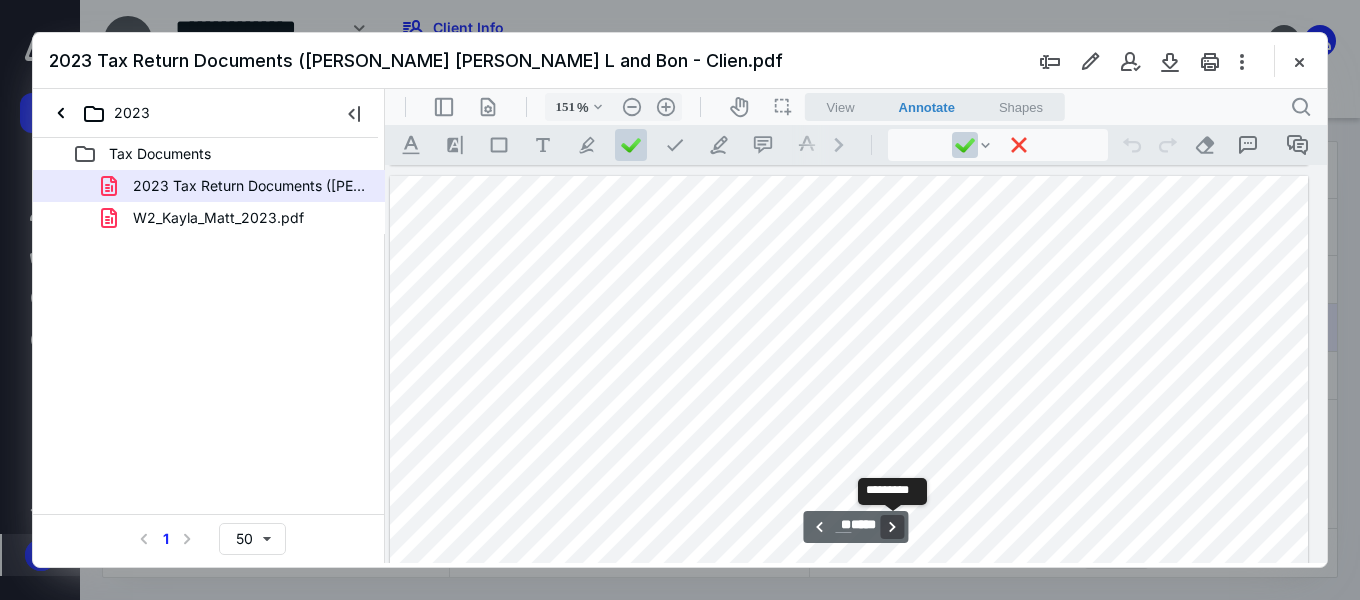 click on "**********" at bounding box center [893, 527] 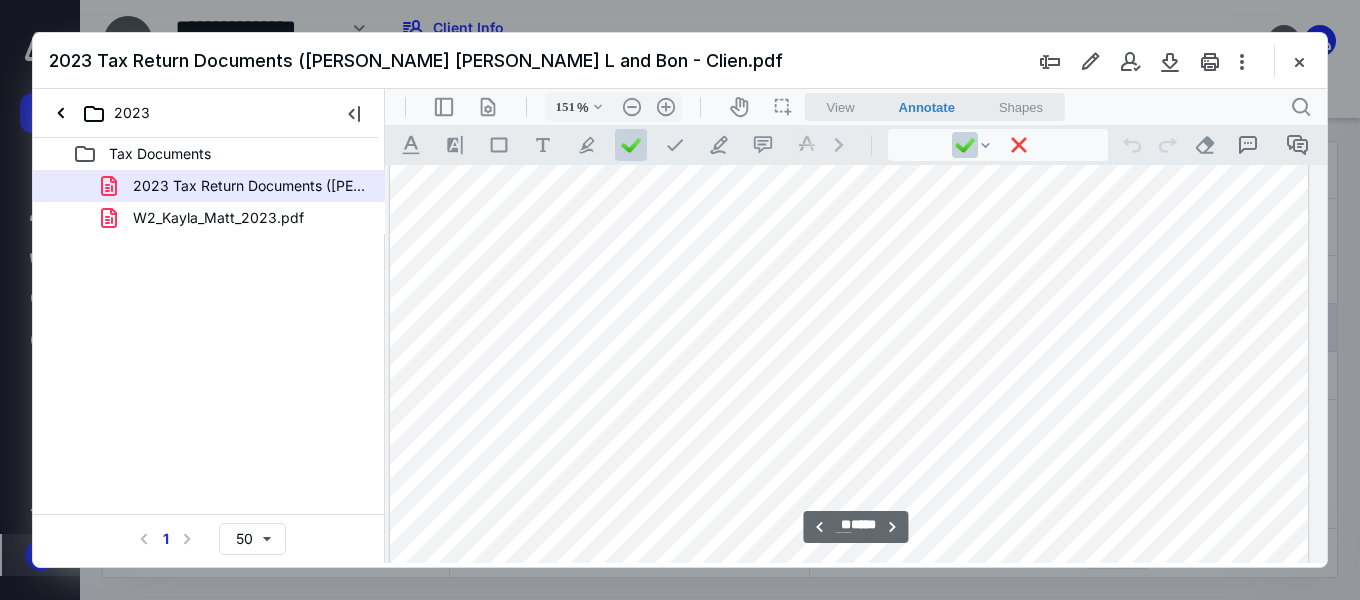 scroll, scrollTop: 34295, scrollLeft: 136, axis: both 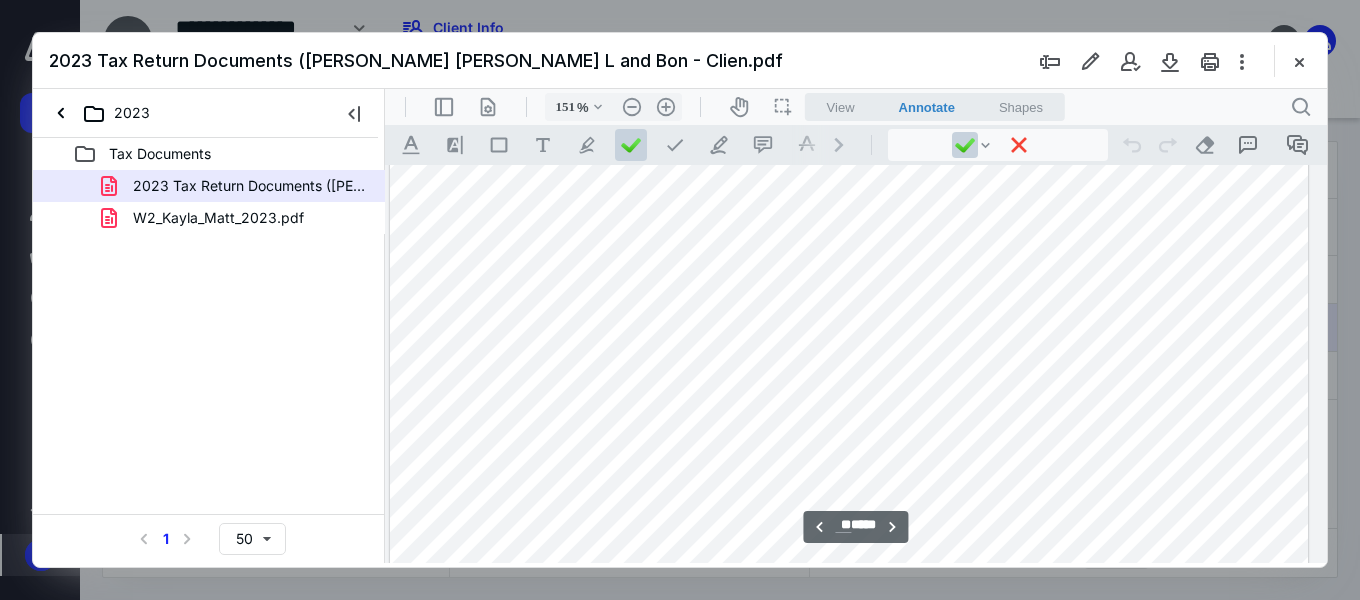 click on "**" at bounding box center [843, 525] 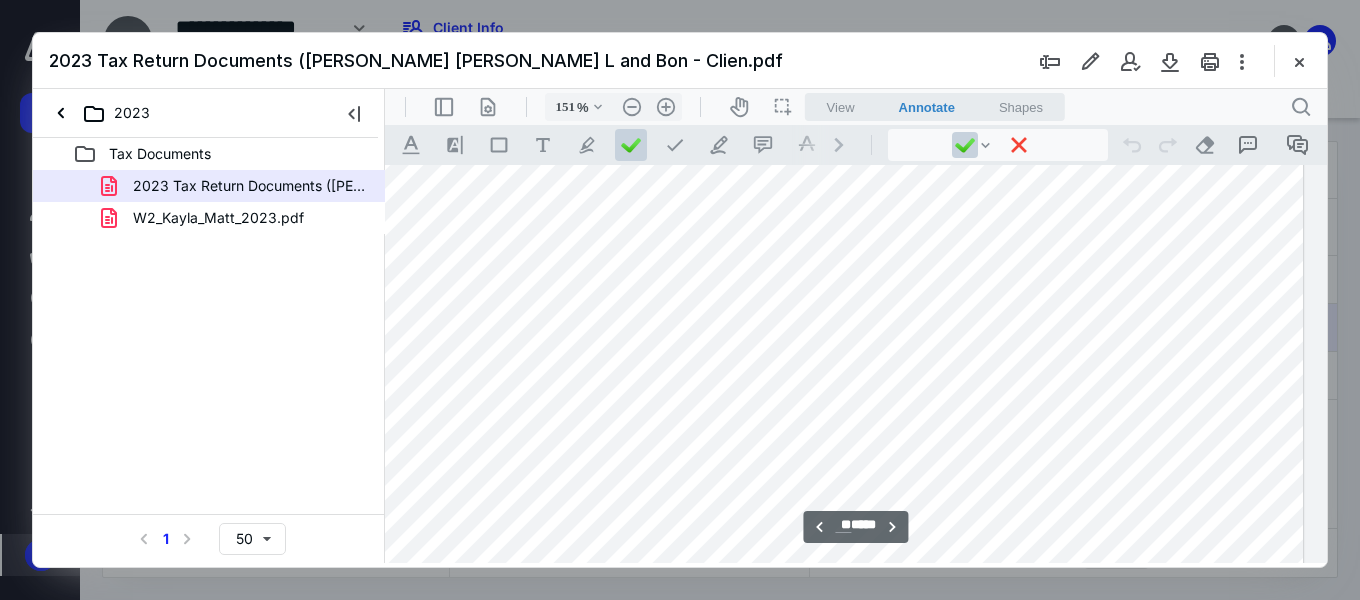 scroll, scrollTop: 12400, scrollLeft: 141, axis: both 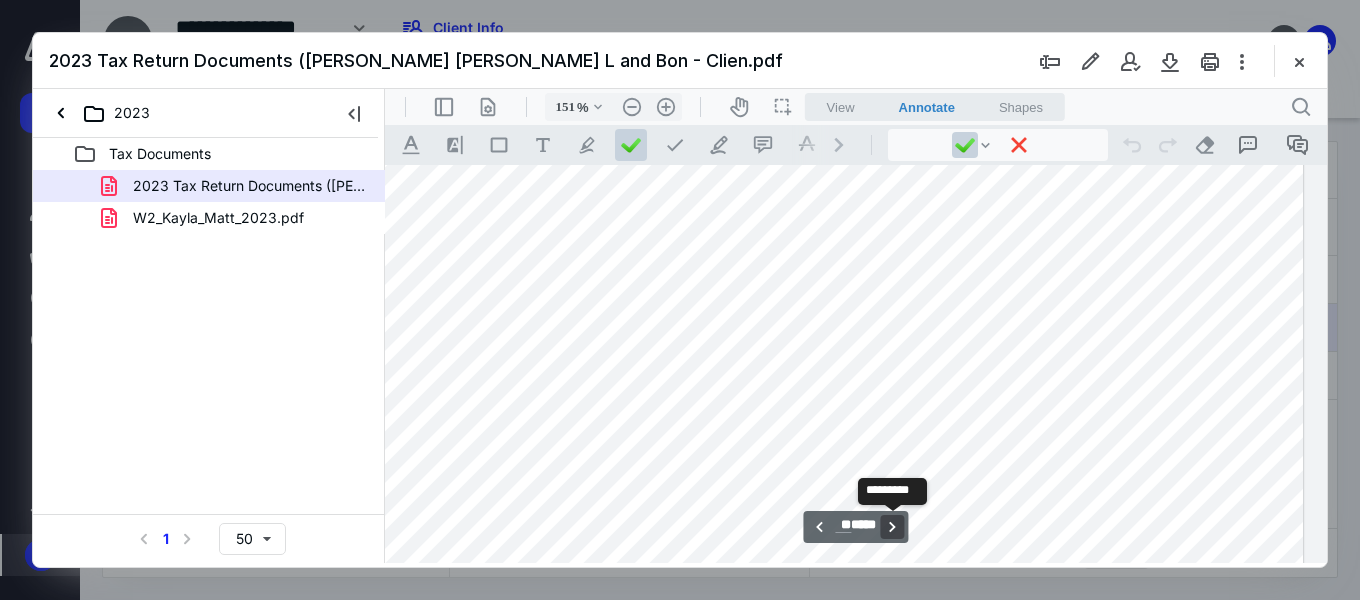 click on "**********" at bounding box center [893, 527] 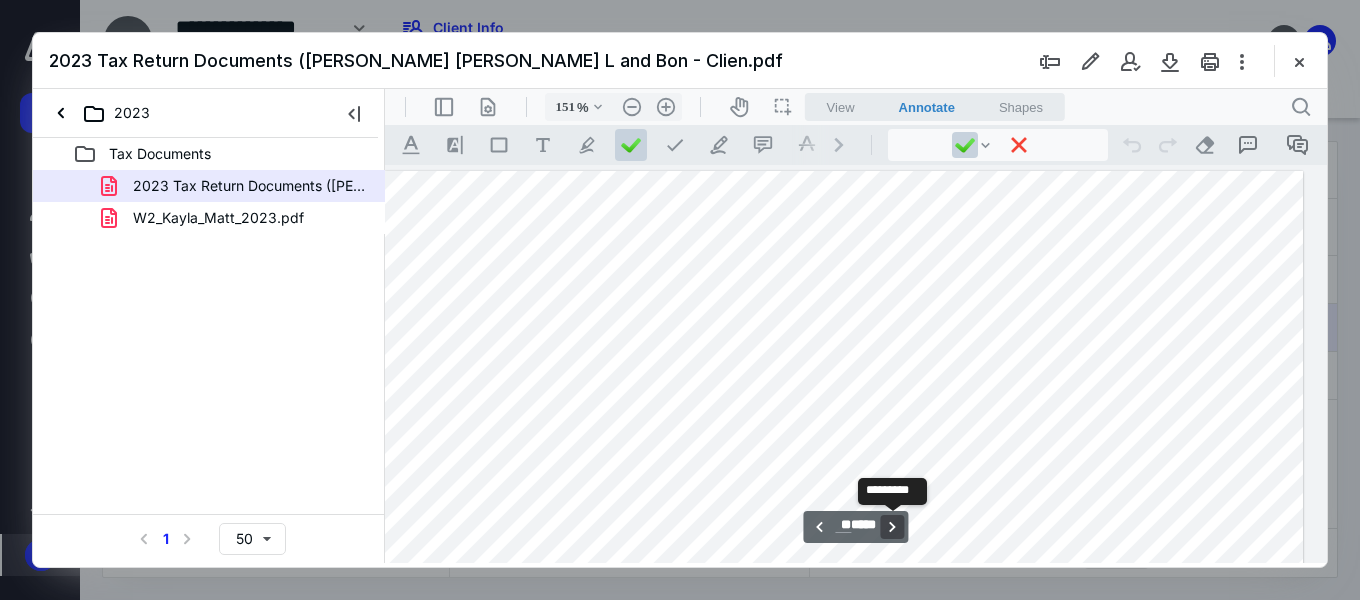 click on "**********" at bounding box center [893, 527] 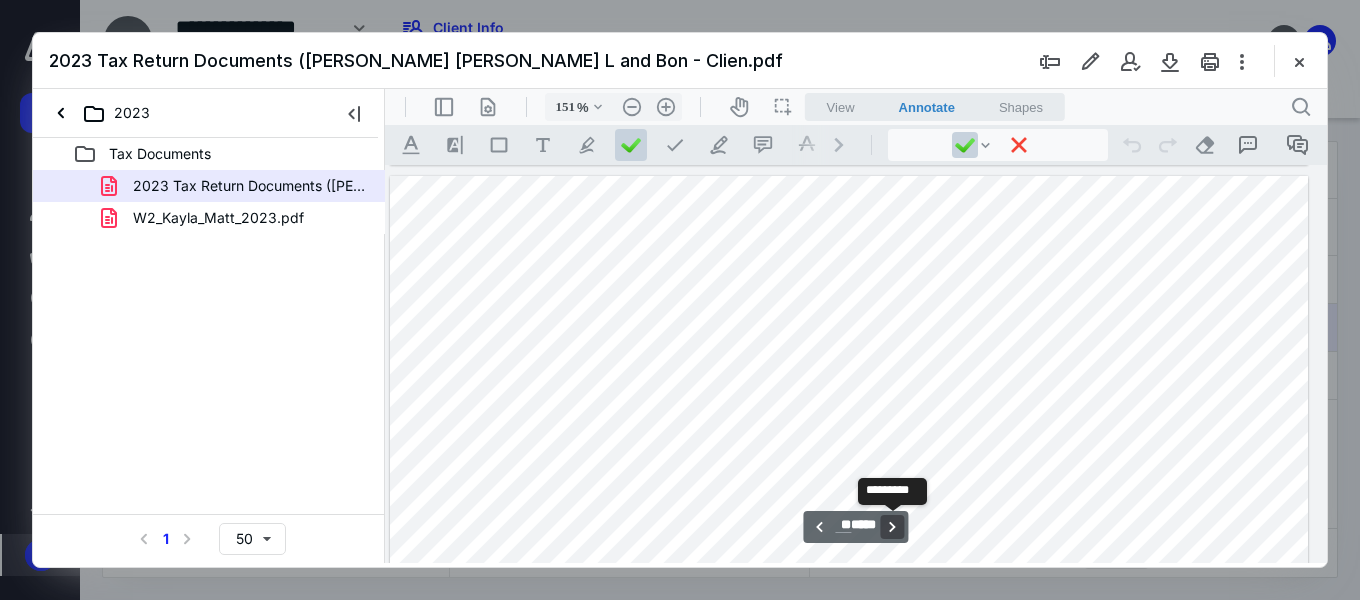 click on "**********" at bounding box center [893, 527] 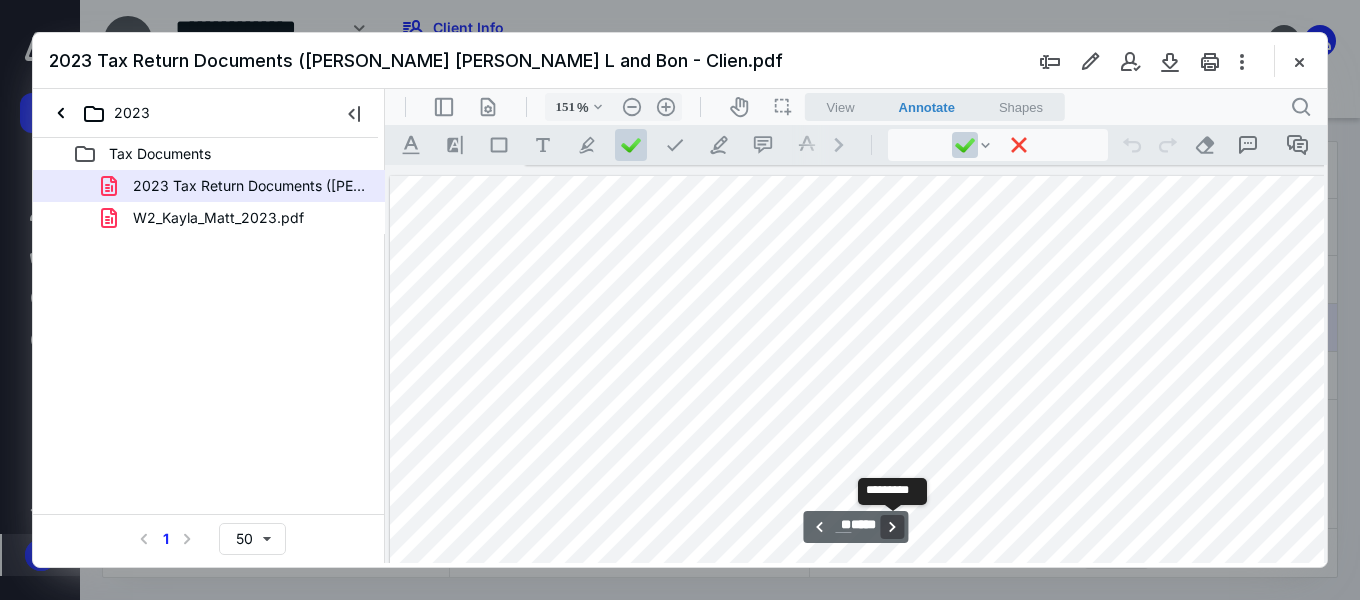 click on "**********" at bounding box center [893, 527] 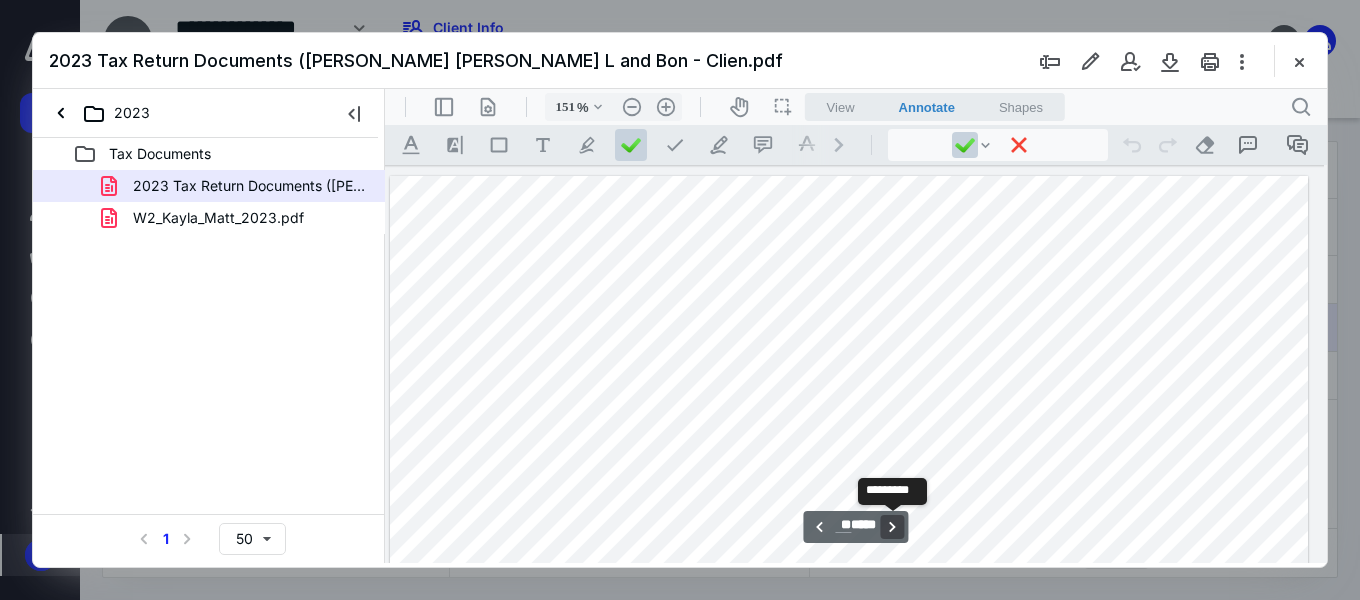 click on "**********" at bounding box center (893, 527) 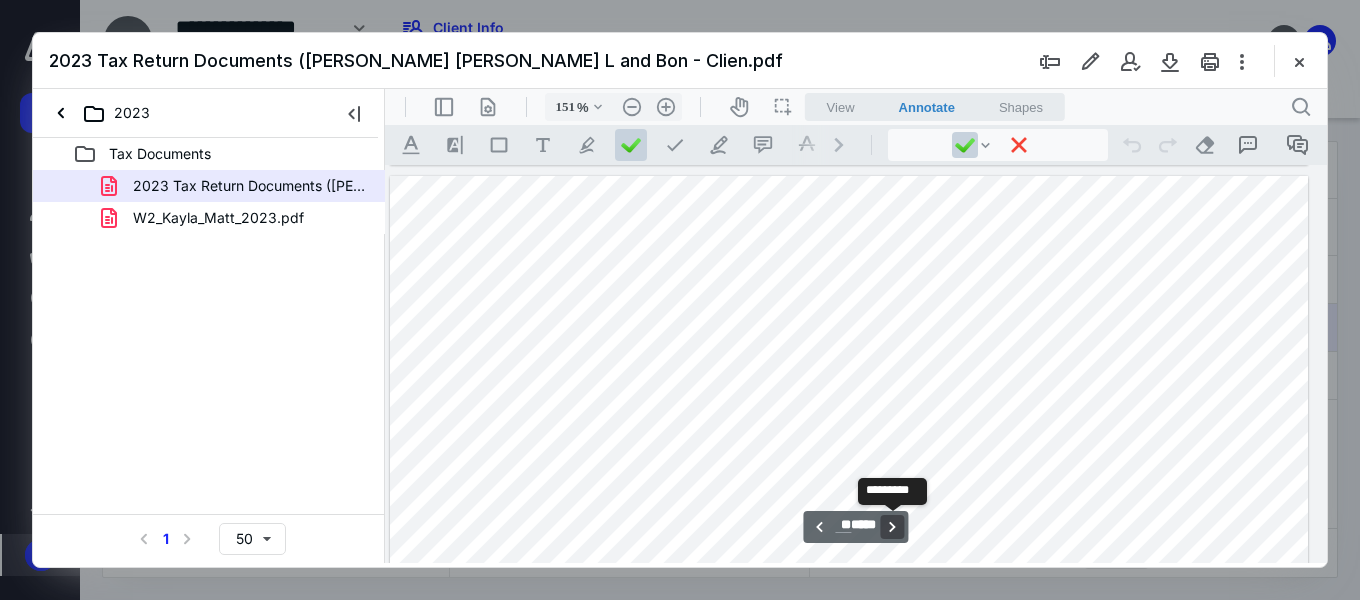 click on "**********" at bounding box center (893, 527) 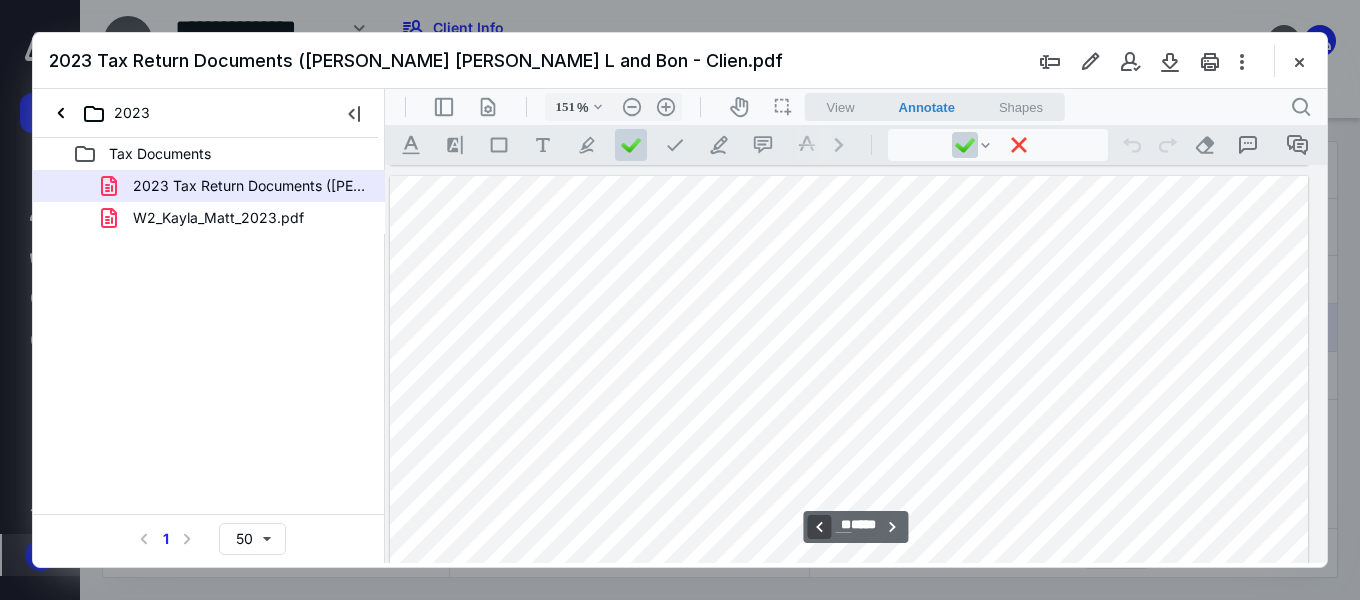 click on "**********" at bounding box center [819, 527] 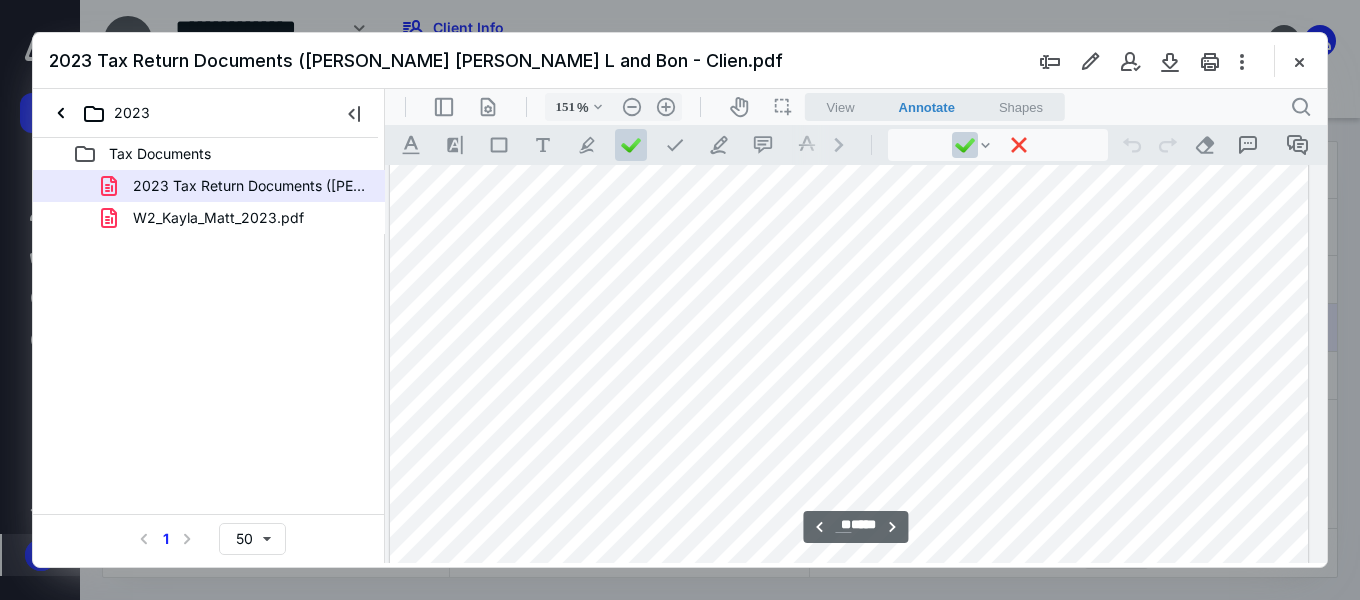 scroll, scrollTop: 51625, scrollLeft: 136, axis: both 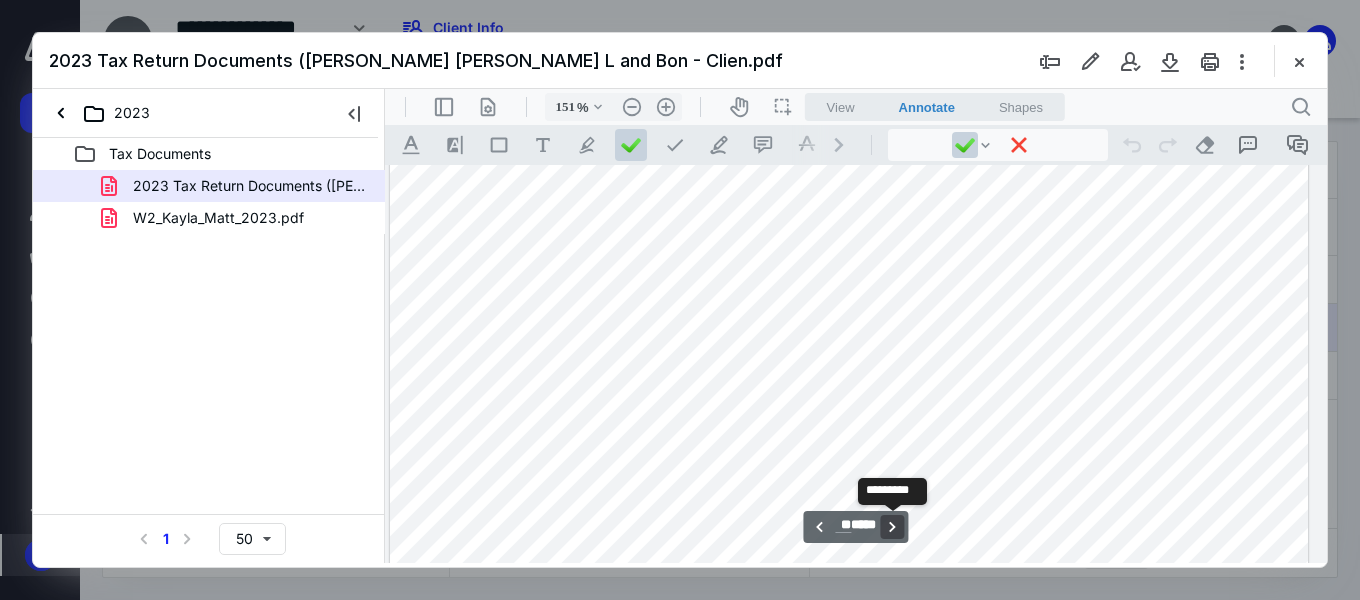 click on "**********" at bounding box center (893, 527) 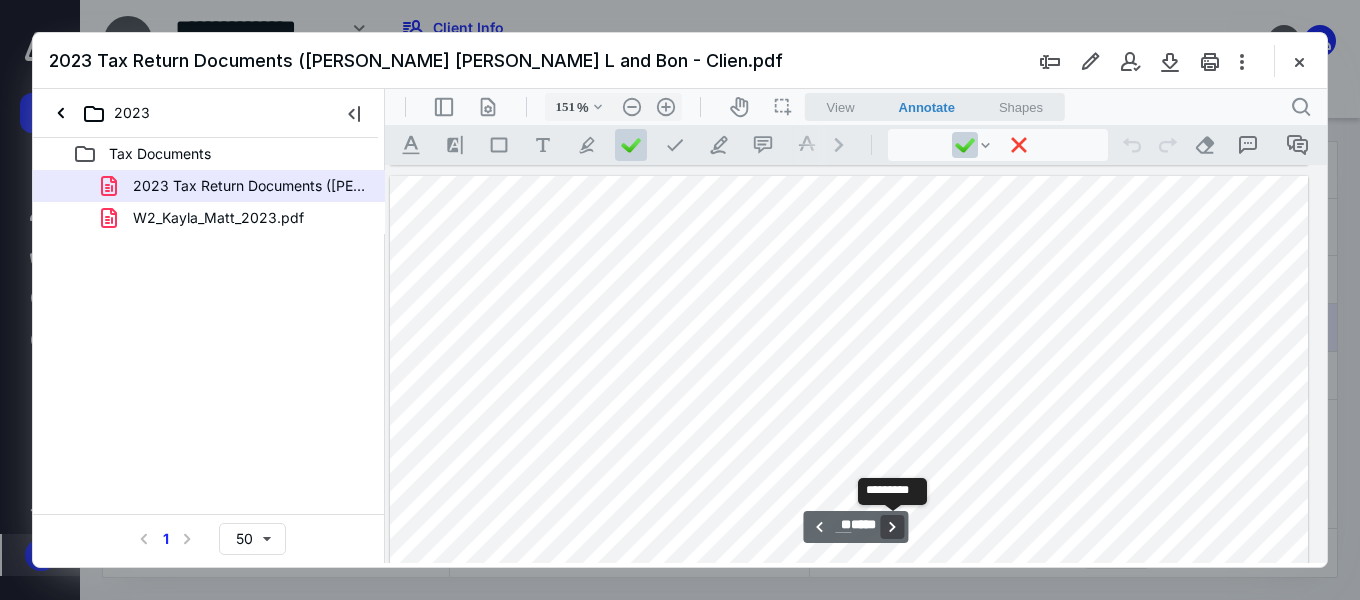 click on "**********" at bounding box center [893, 527] 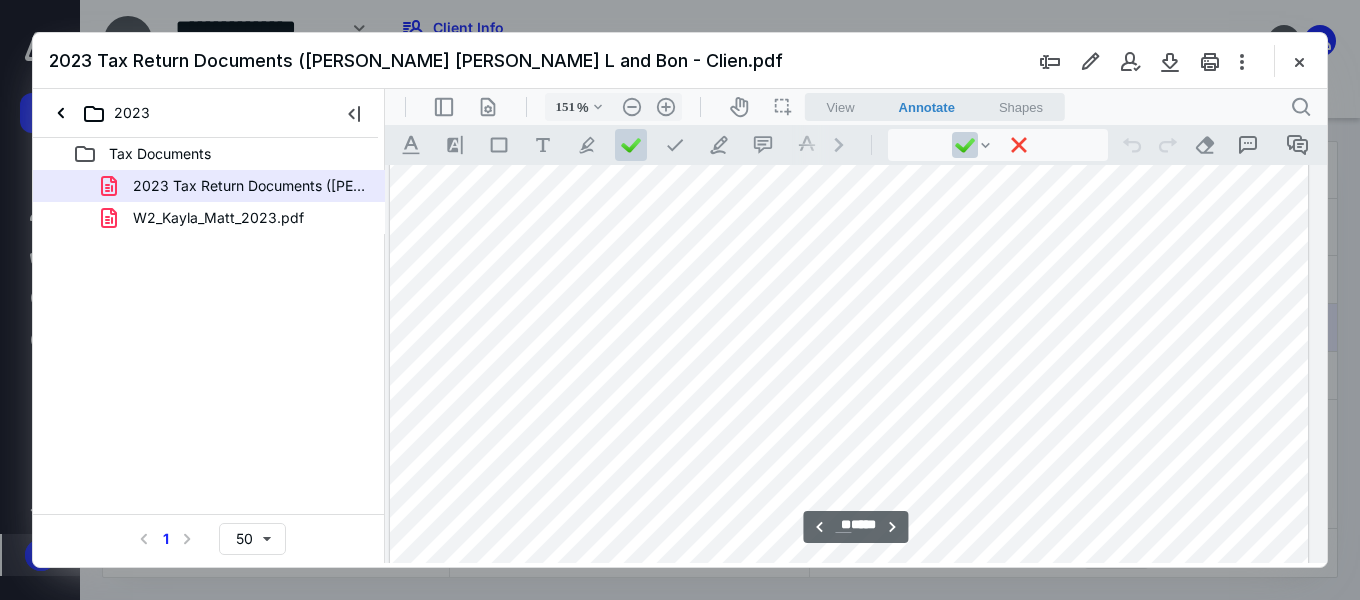 scroll, scrollTop: 56925, scrollLeft: 136, axis: both 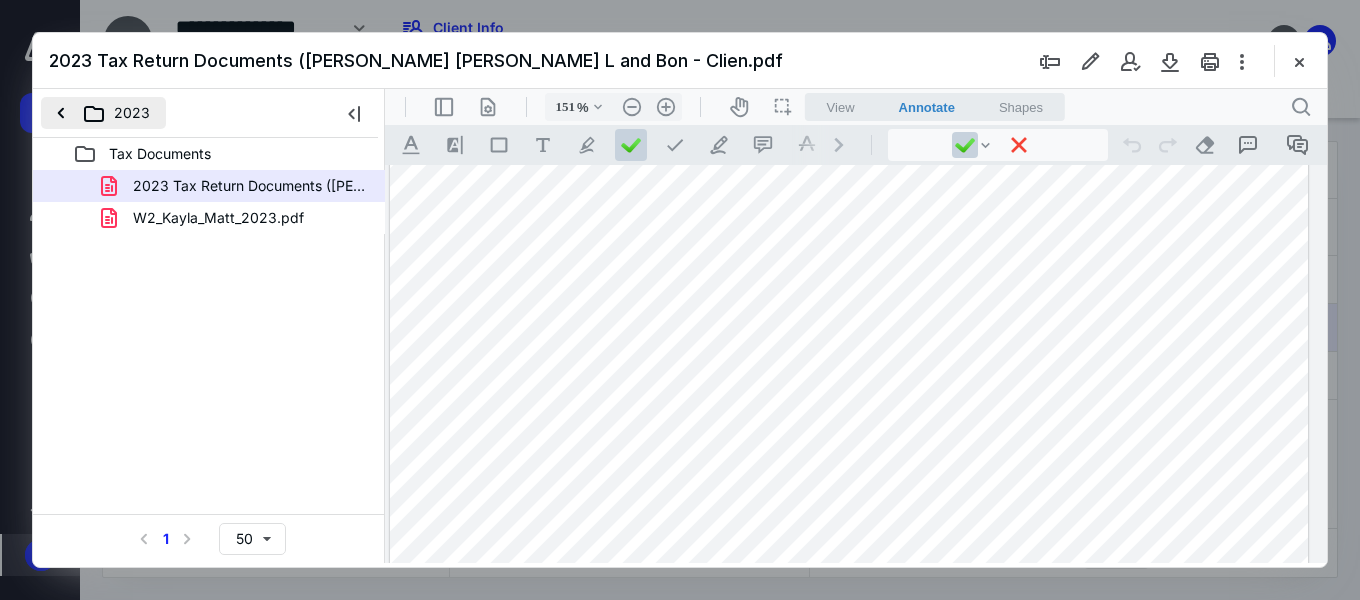click on "2023" at bounding box center [103, 113] 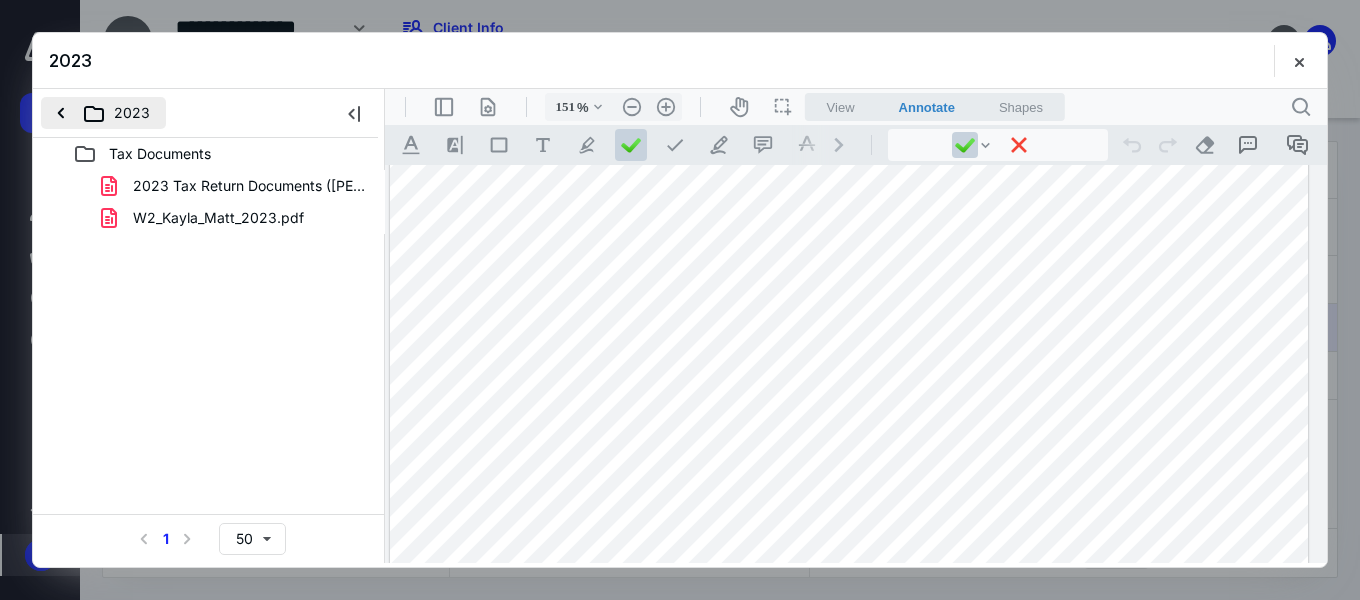 click on "2023" at bounding box center [103, 113] 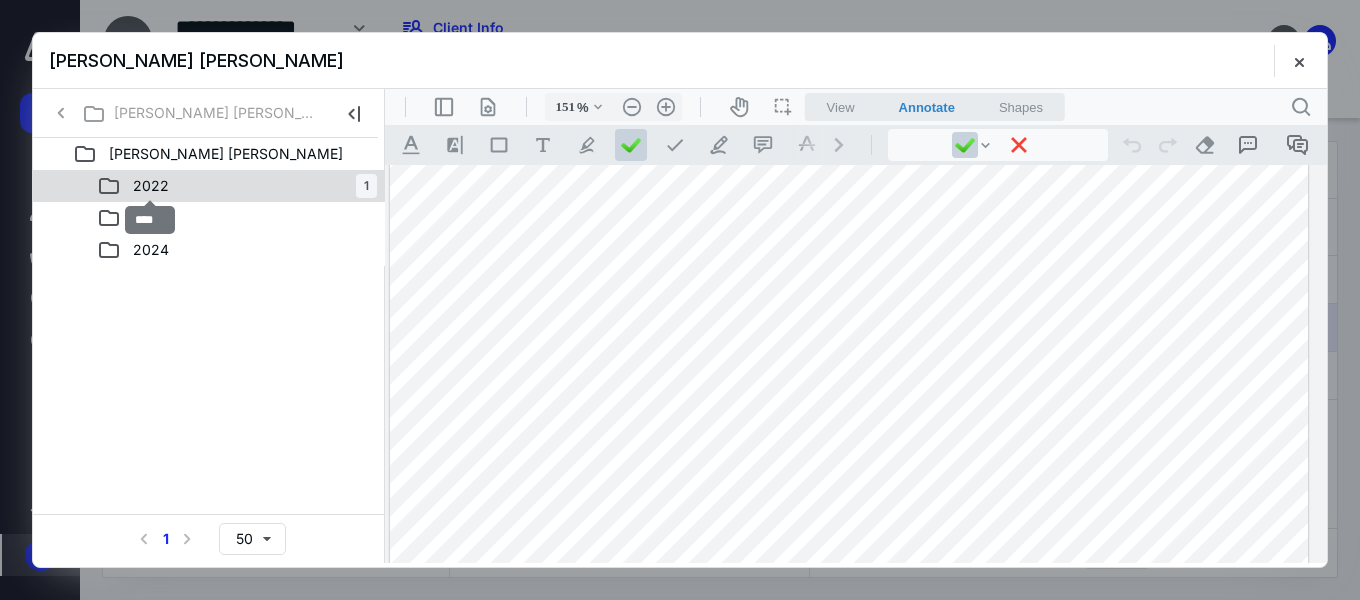 click on "2022" at bounding box center (151, 186) 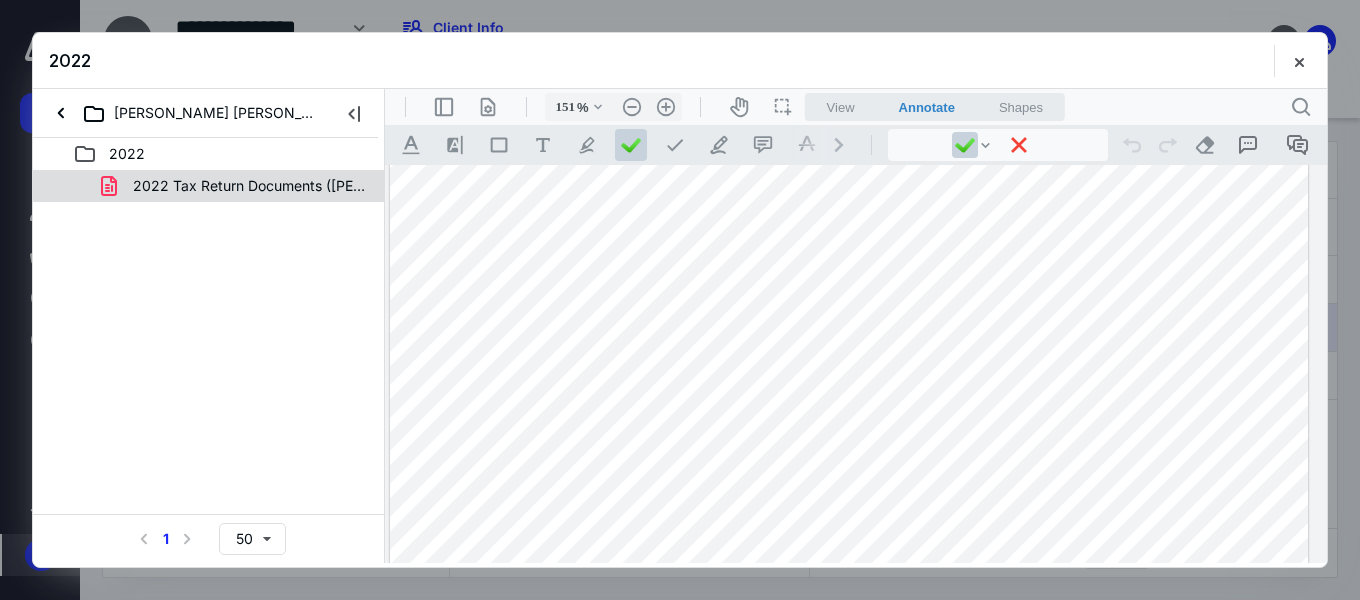 click on "2022 Tax Return Documents ([PERSON_NAME] [PERSON_NAME] L and Bon - Clien.pdf" at bounding box center (249, 186) 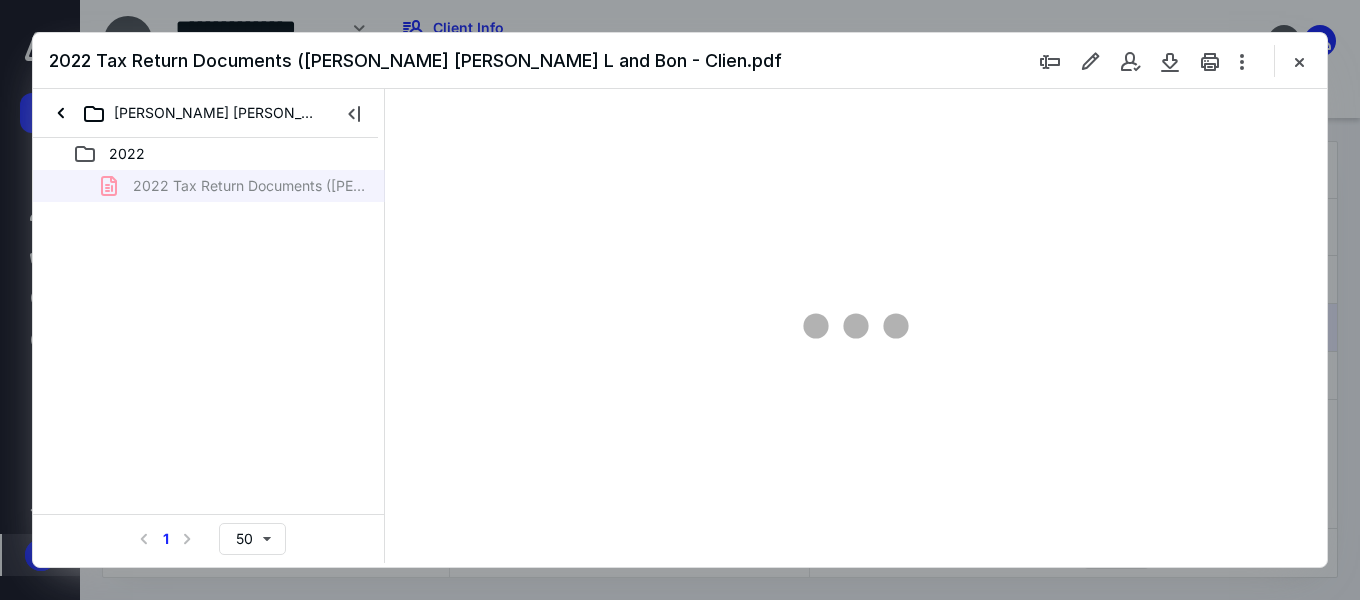 type on "151" 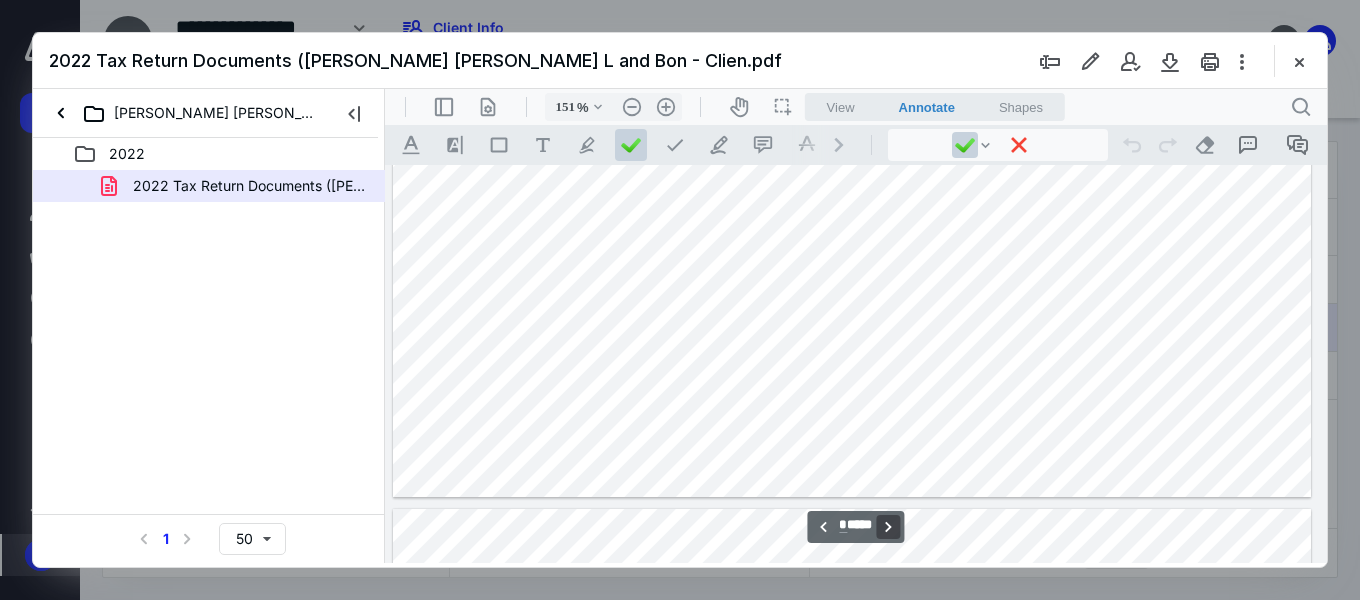 scroll, scrollTop: 4482, scrollLeft: 133, axis: both 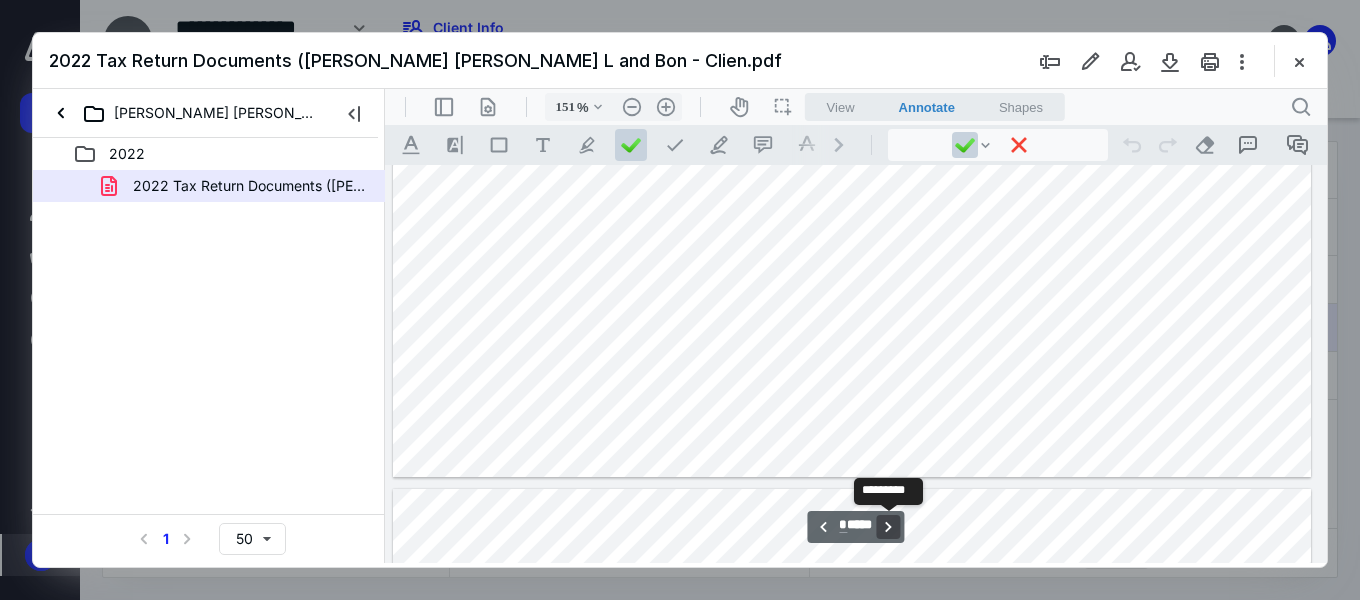 click on "**********" at bounding box center [889, 527] 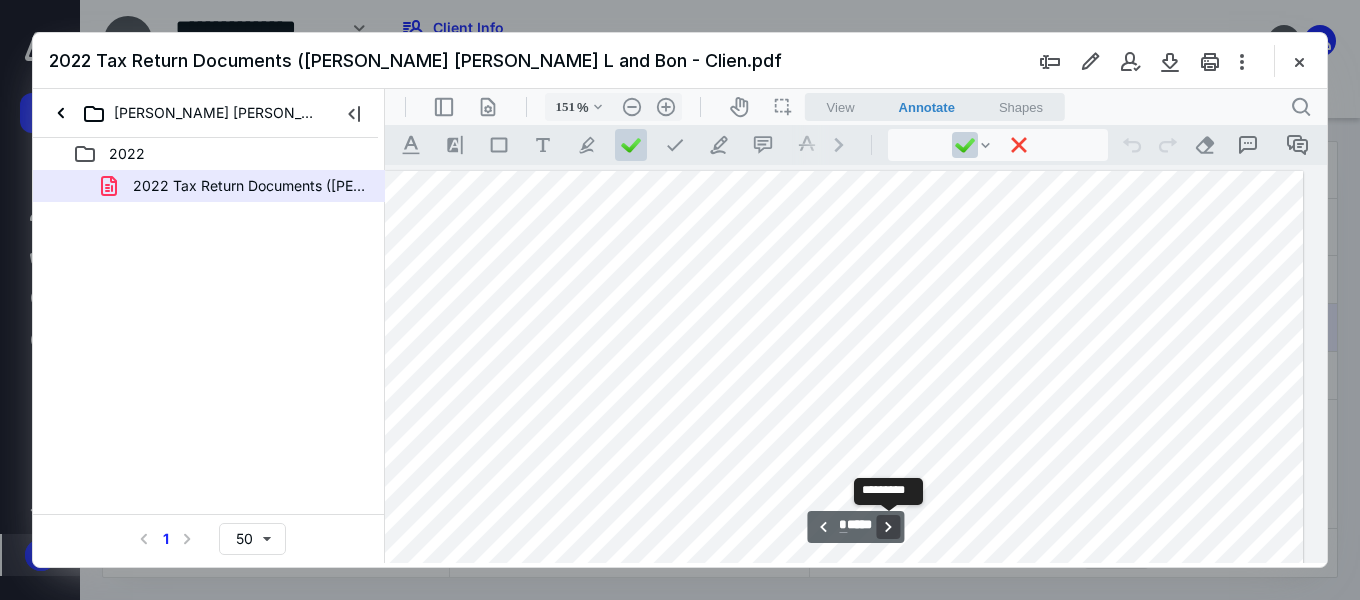 click on "**********" at bounding box center [889, 527] 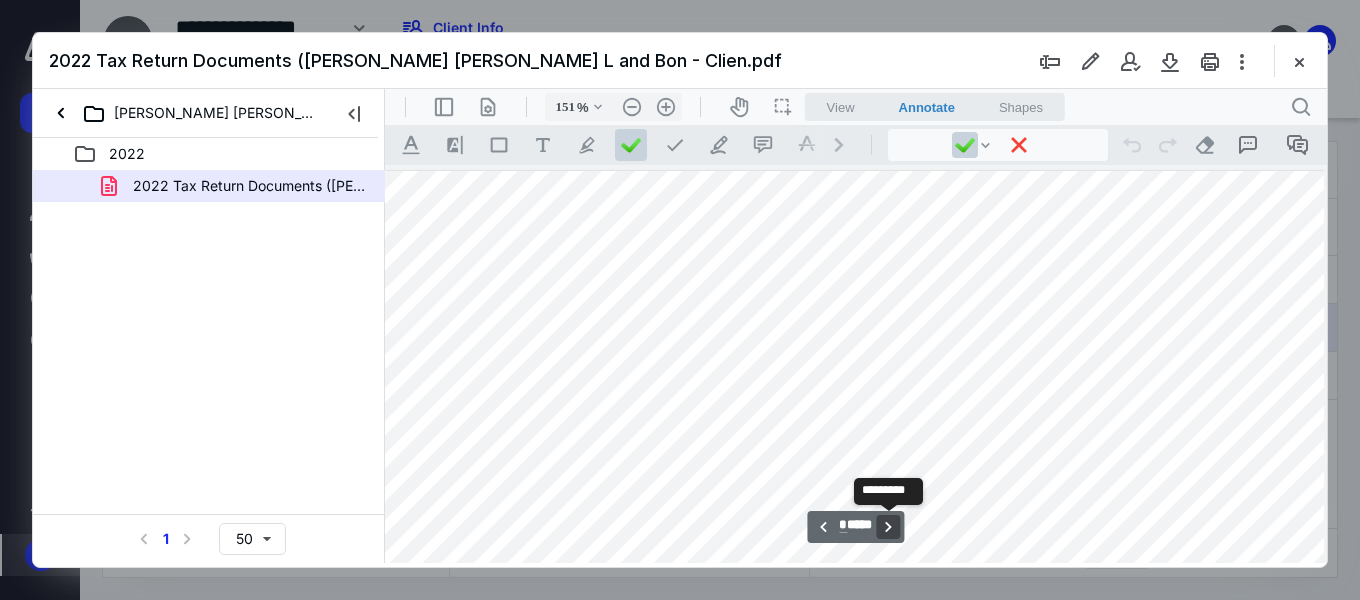 click on "**********" at bounding box center [889, 527] 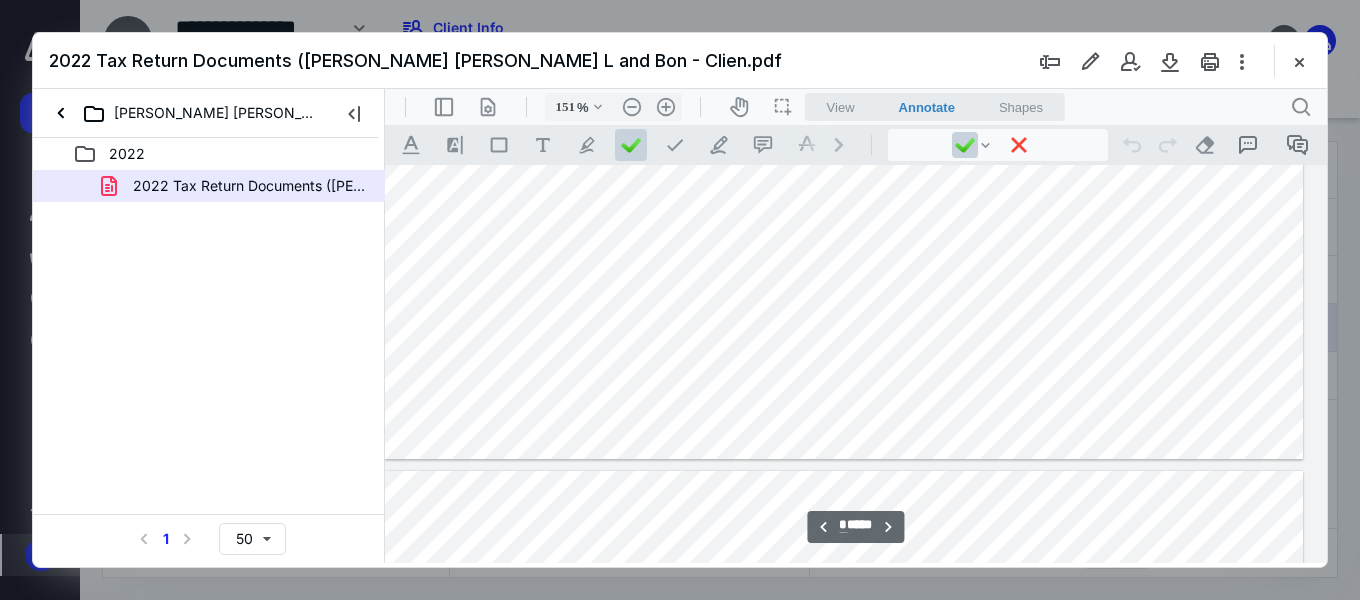 type on "**" 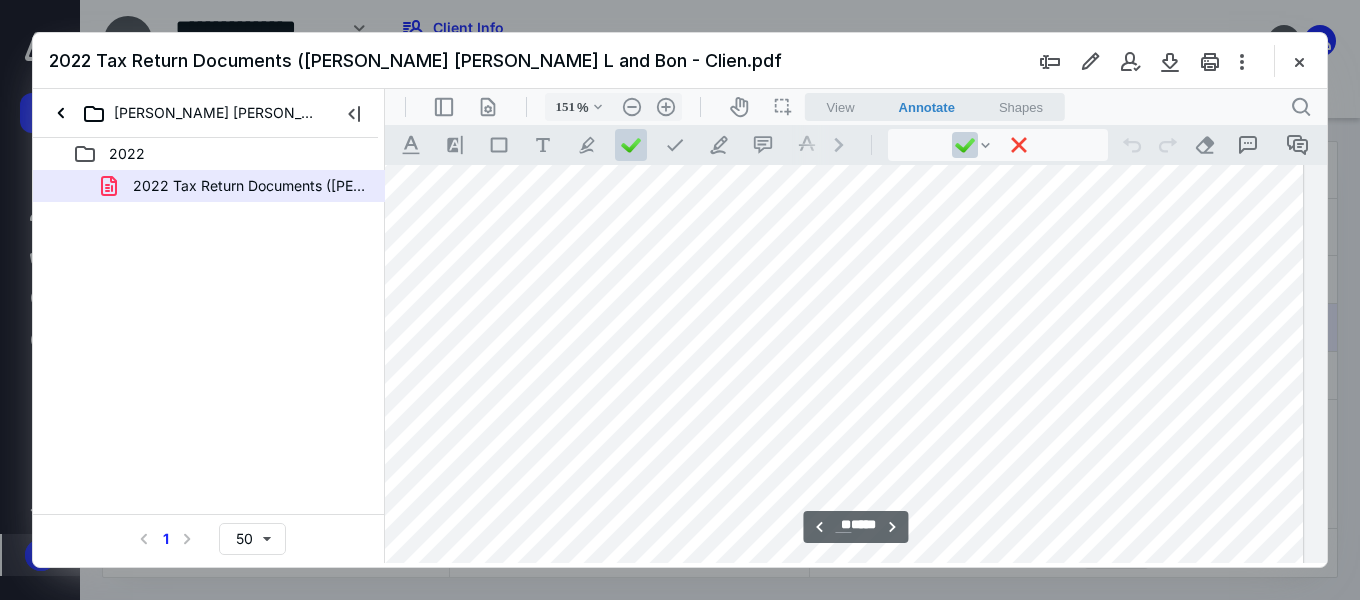 scroll, scrollTop: 10730, scrollLeft: 141, axis: both 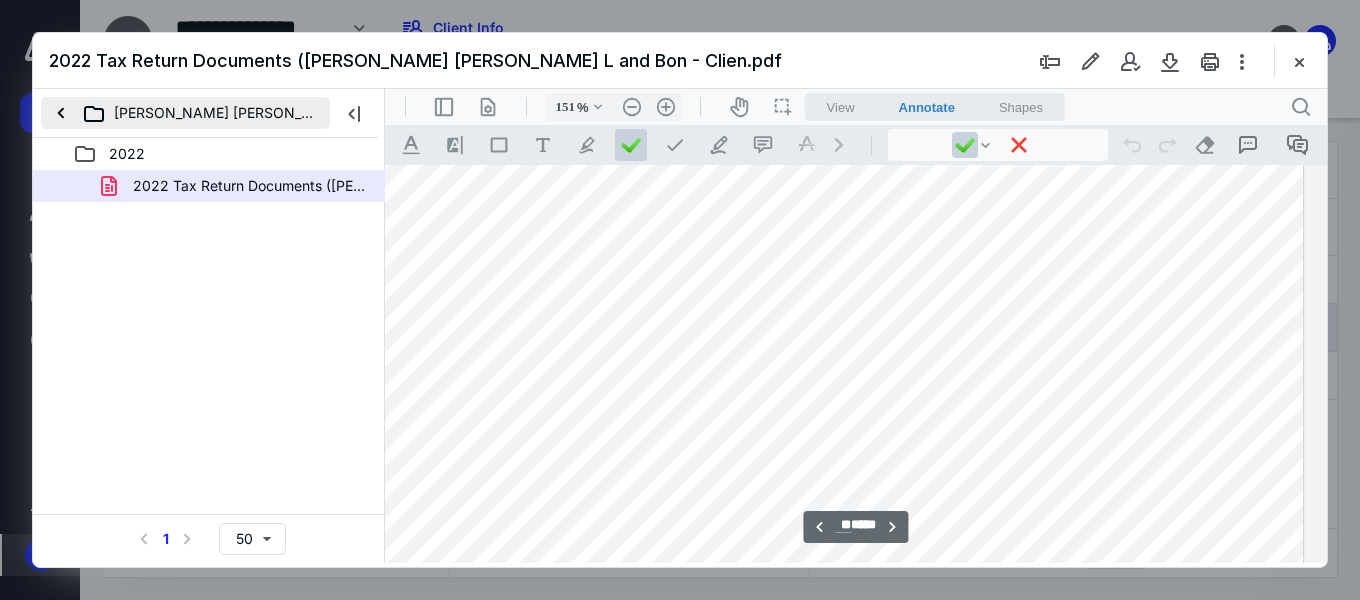 click on "[PERSON_NAME] [PERSON_NAME]" at bounding box center [185, 113] 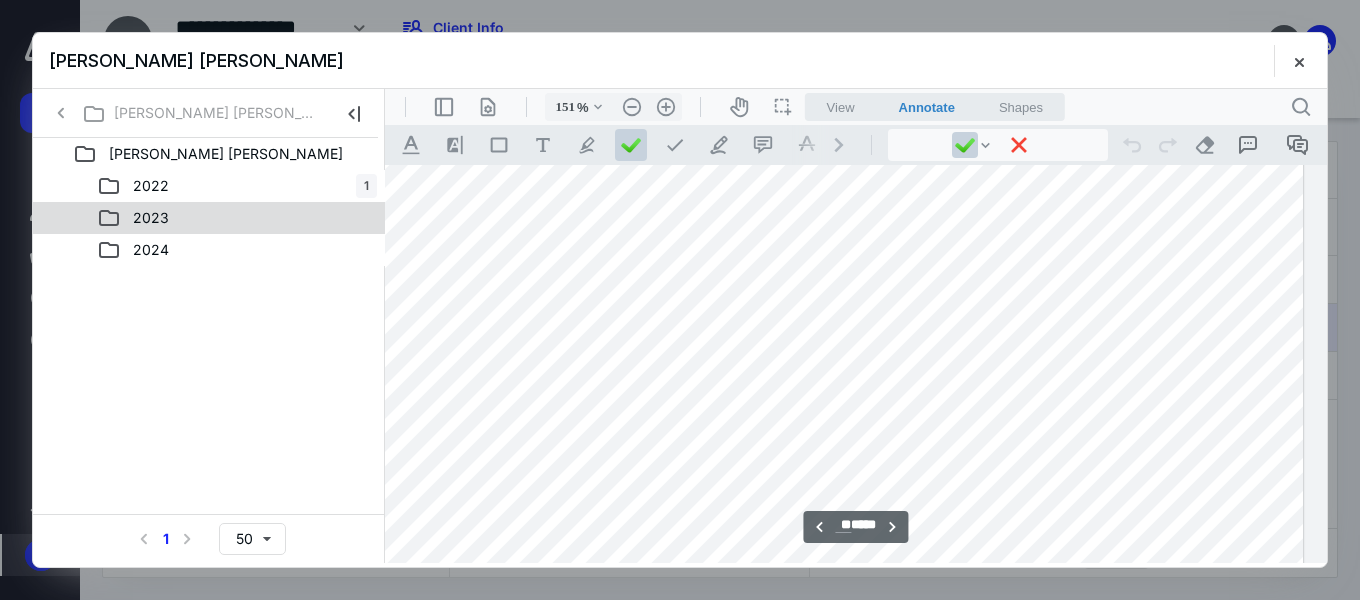 click on "2023" at bounding box center [139, 218] 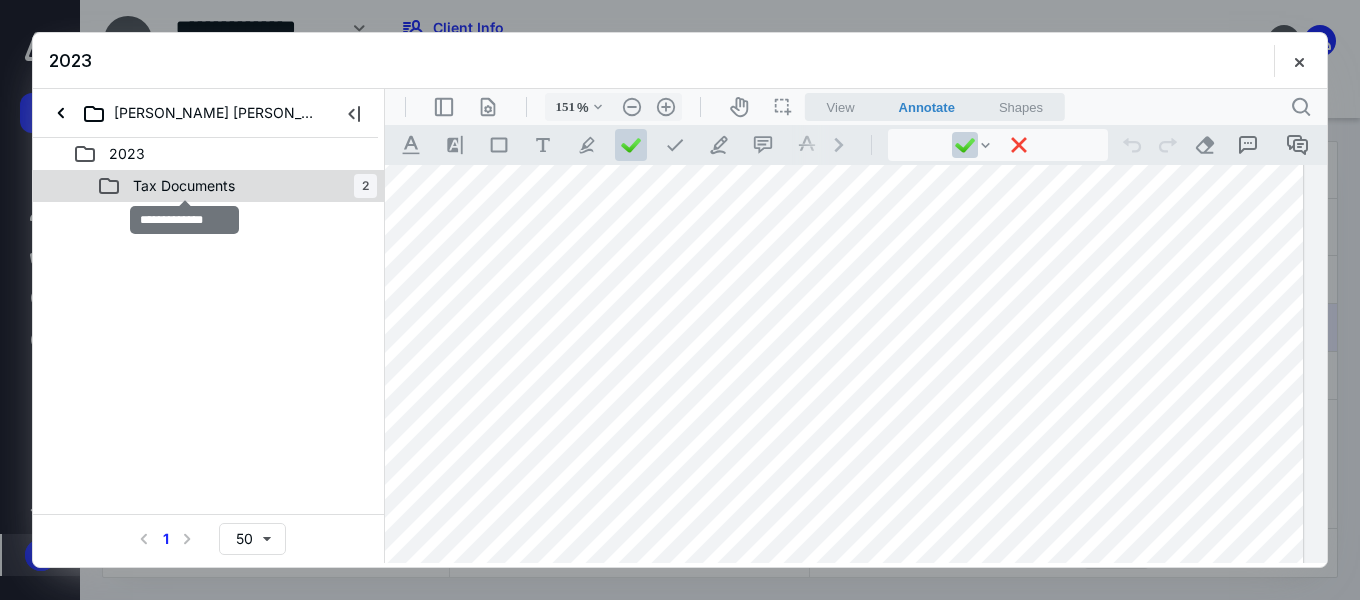 click on "Tax Documents" at bounding box center [184, 186] 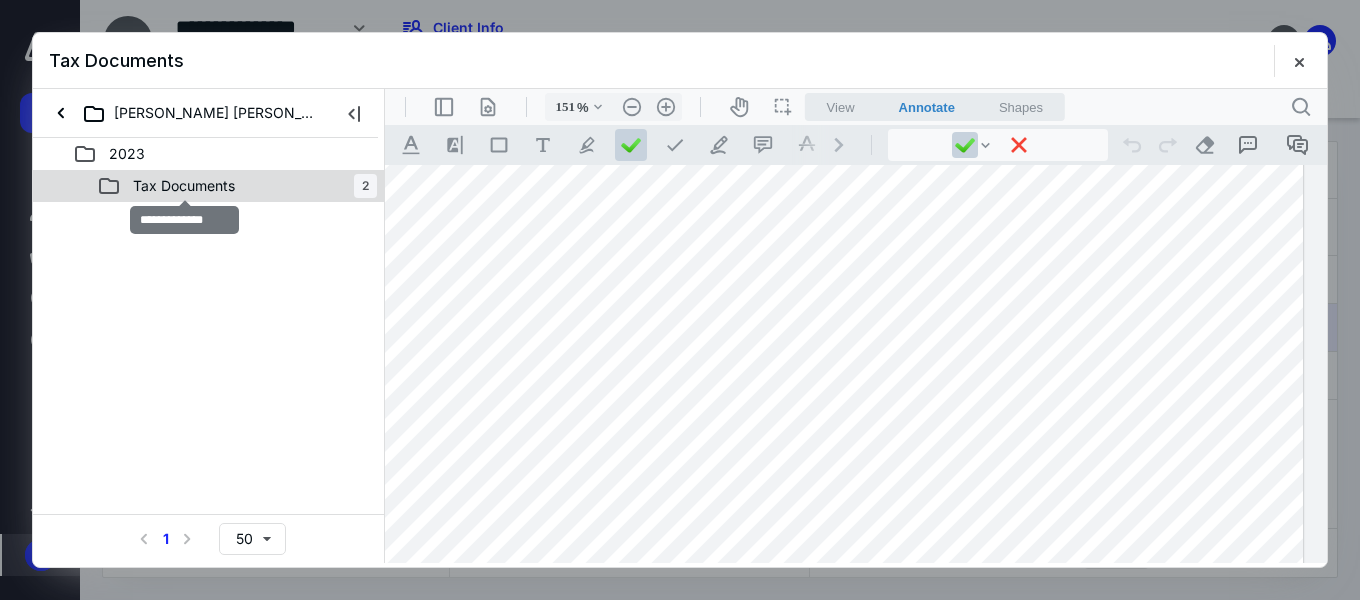click on "Tax Documents" at bounding box center [184, 186] 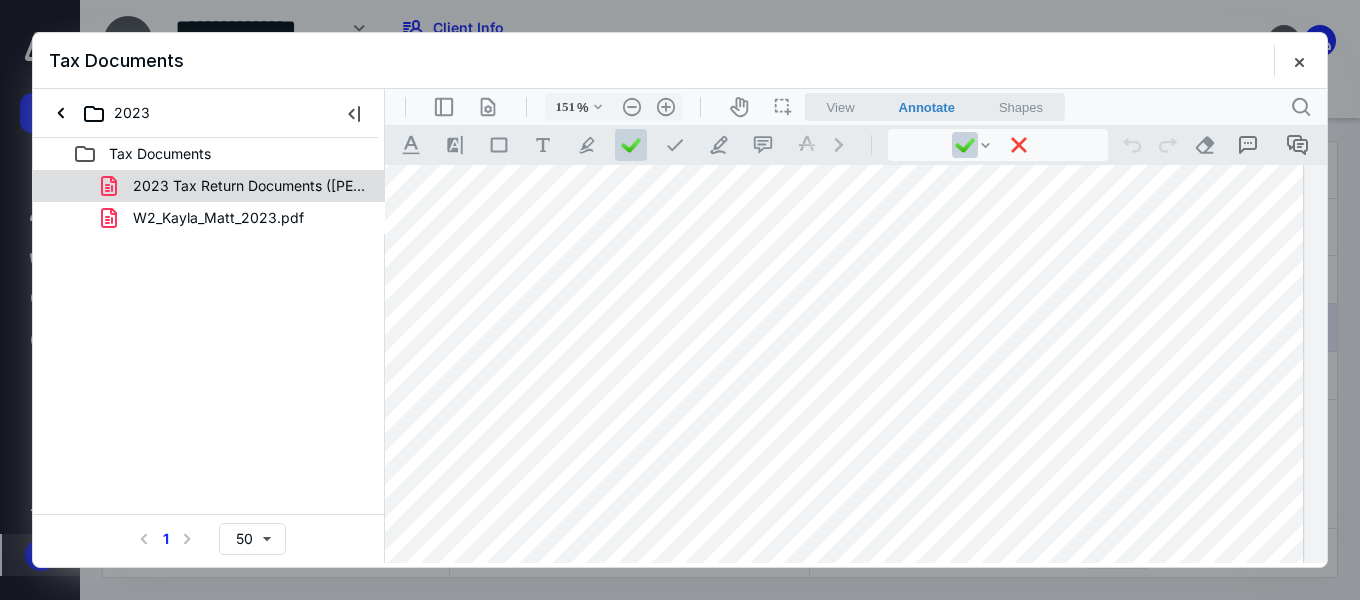 click on "2023 Tax Return Documents ([PERSON_NAME] [PERSON_NAME] L and Bon - Clien.pdf" at bounding box center [249, 186] 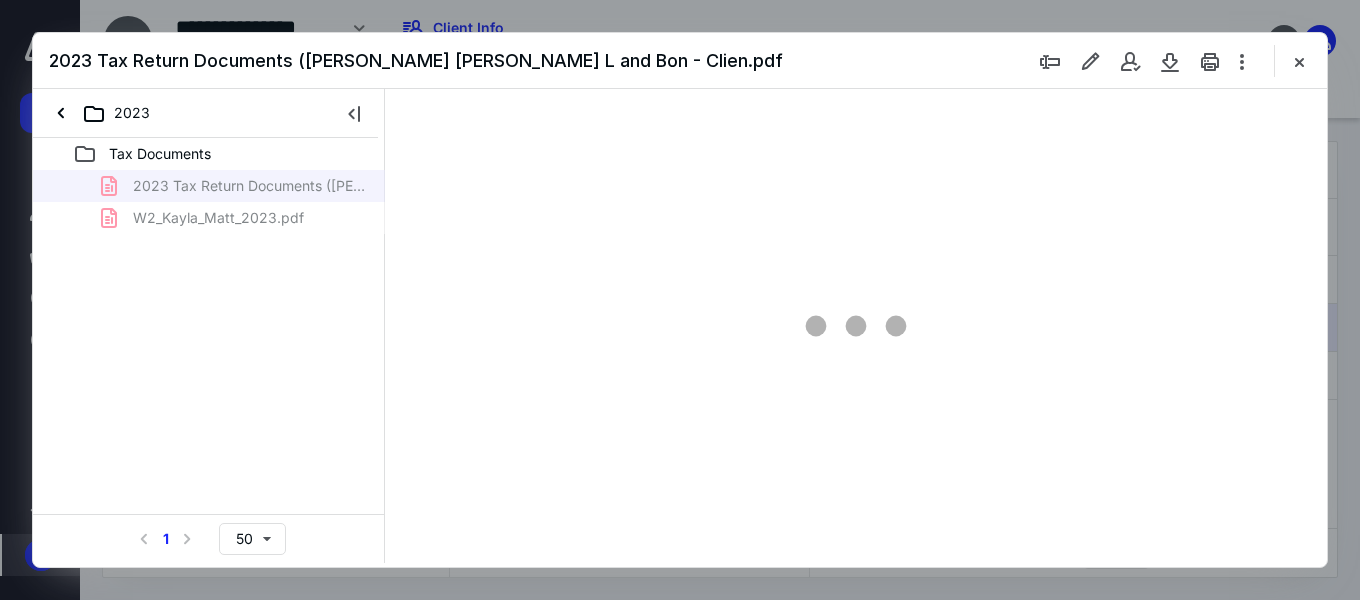 type on "151" 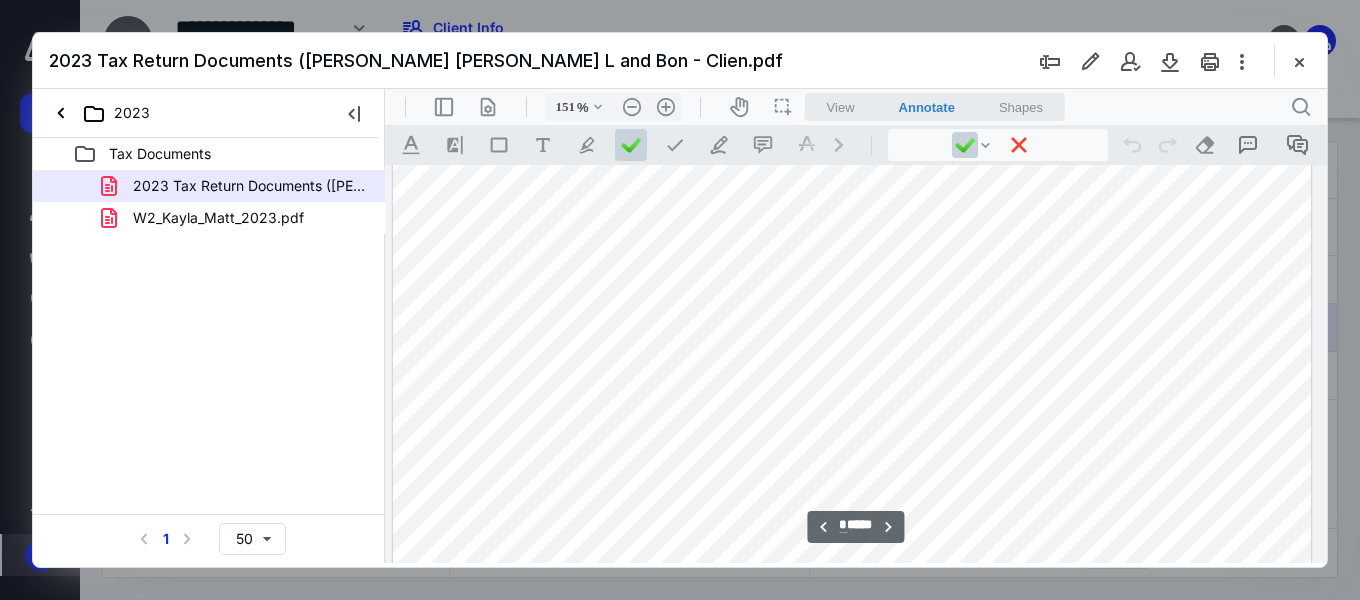 scroll, scrollTop: 6182, scrollLeft: 133, axis: both 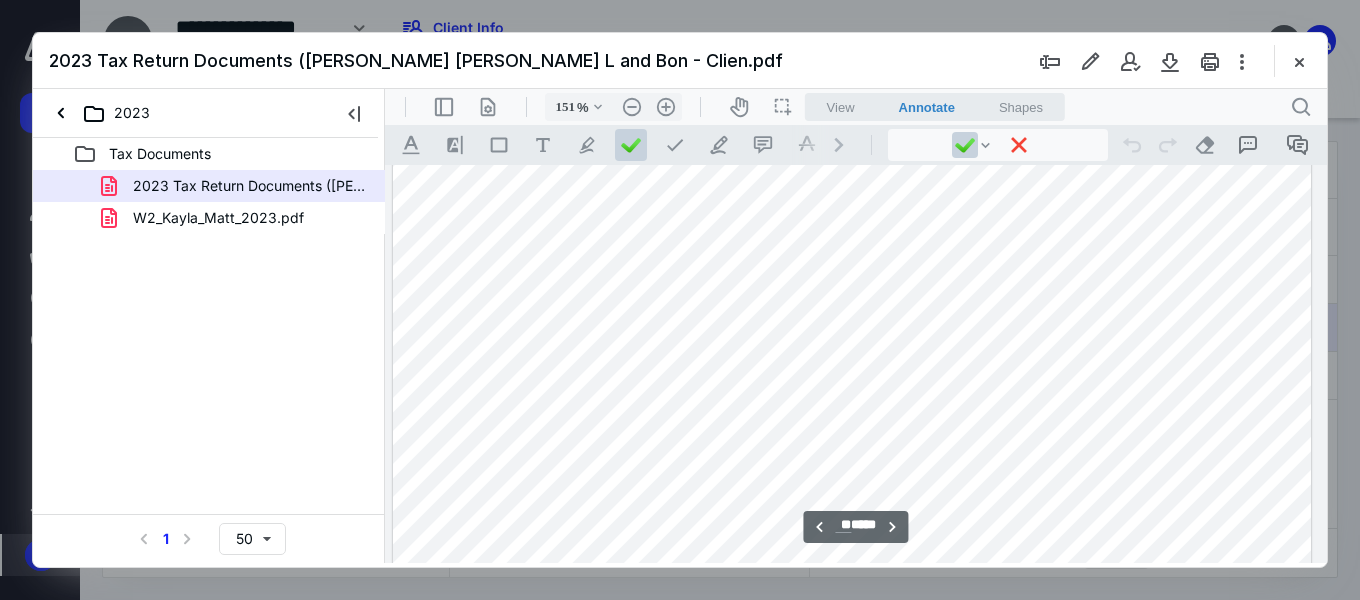 type on "**" 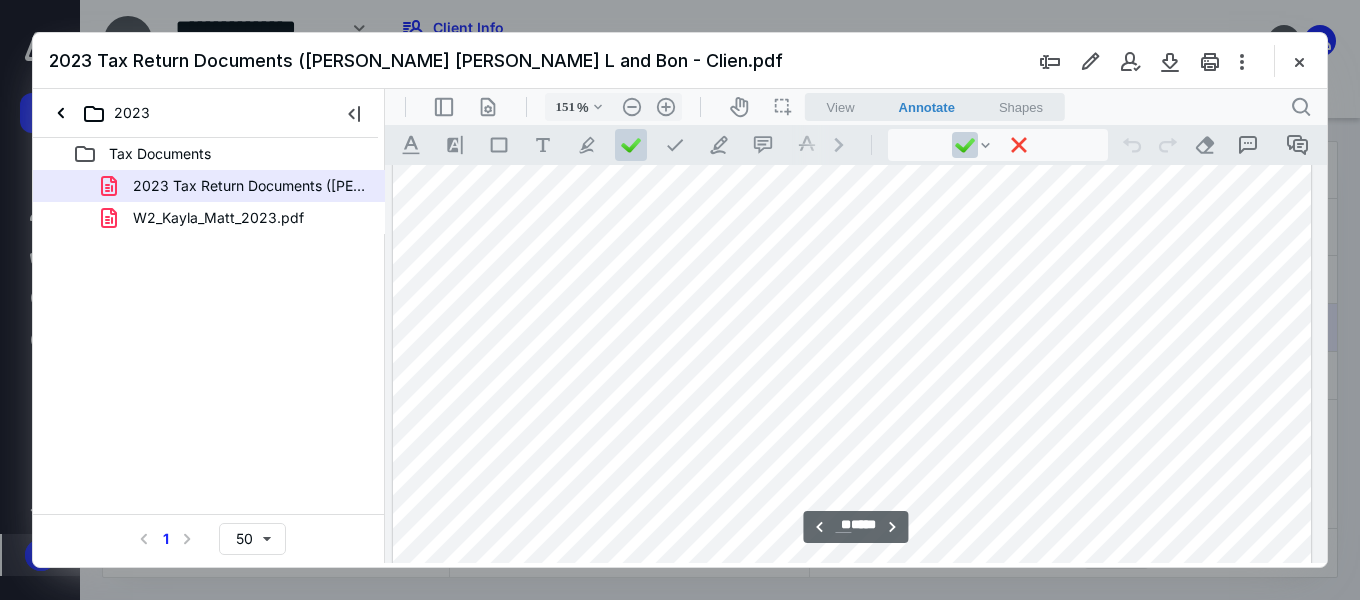 scroll, scrollTop: 16982, scrollLeft: 133, axis: both 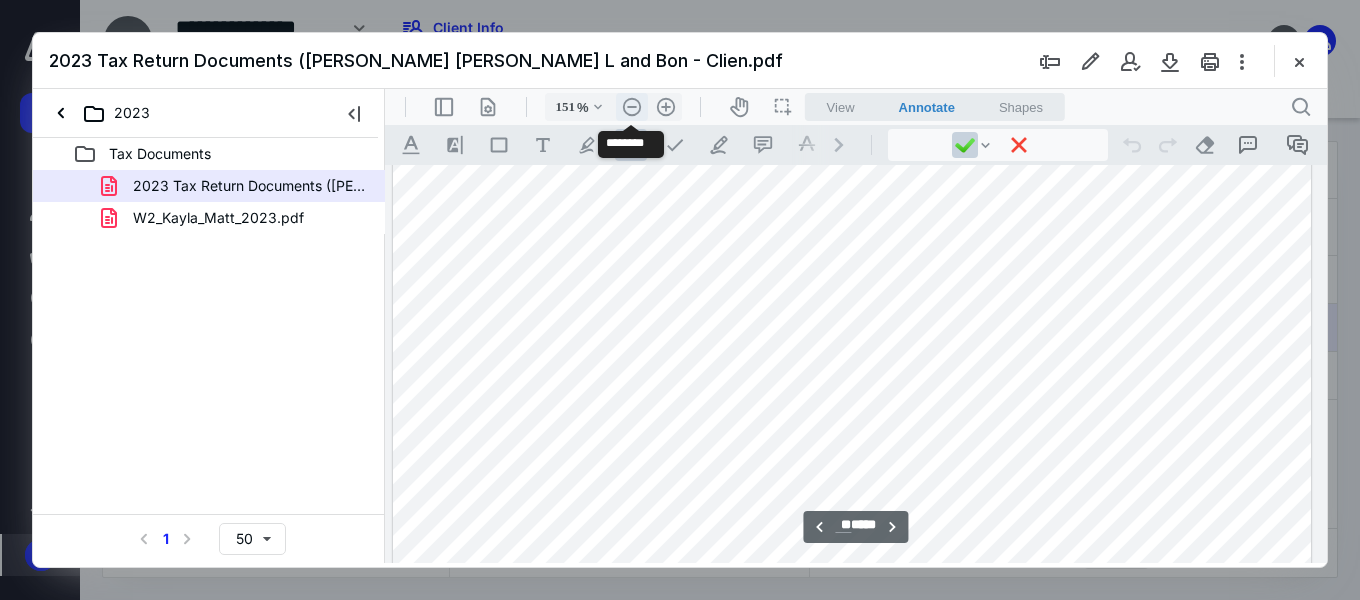 click on ".cls-1{fill:#abb0c4;} icon - header - zoom - out - line" at bounding box center (632, 107) 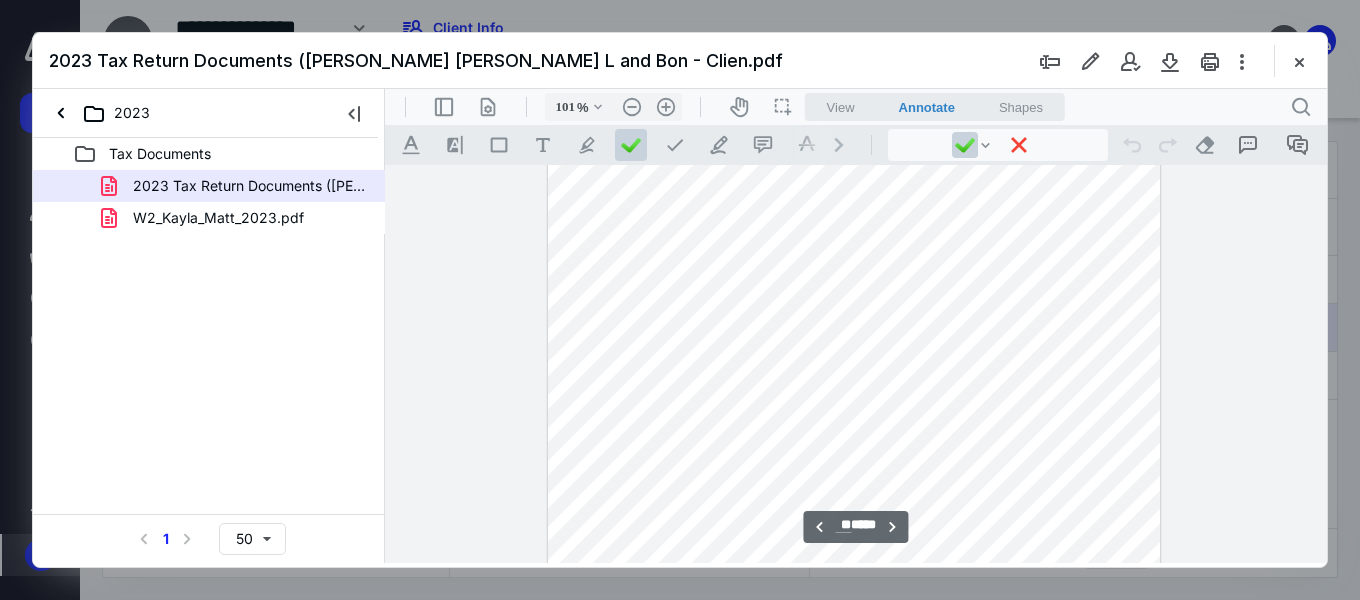 scroll, scrollTop: 36971, scrollLeft: 0, axis: vertical 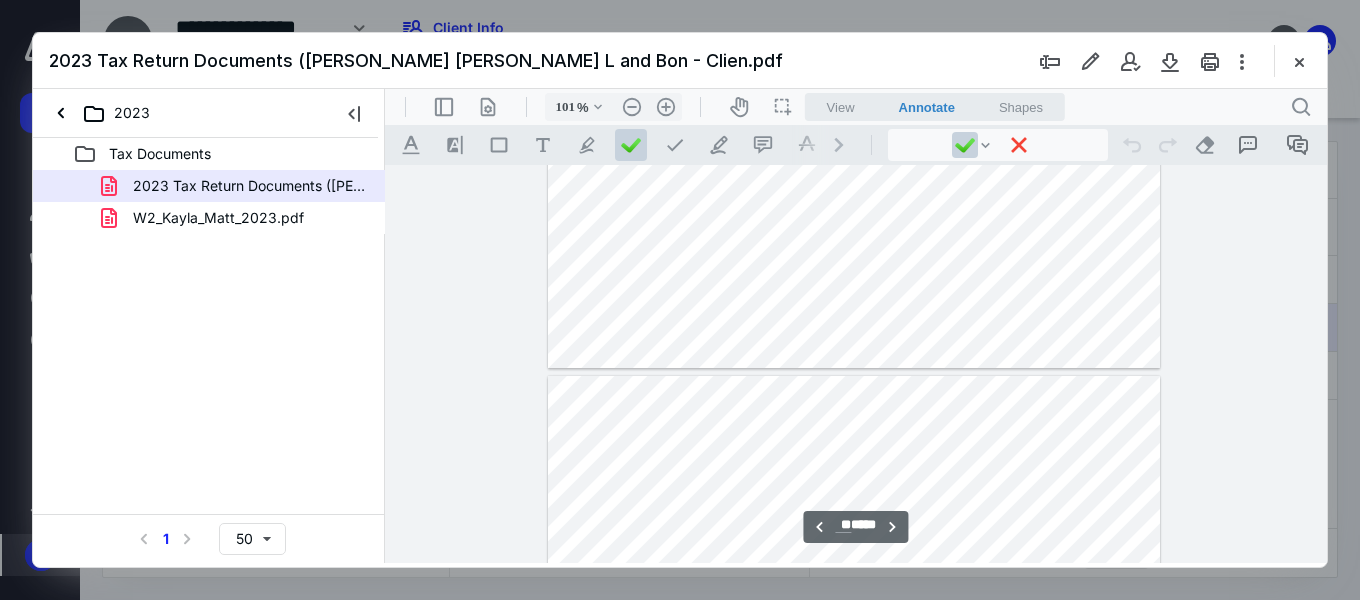 type on "**" 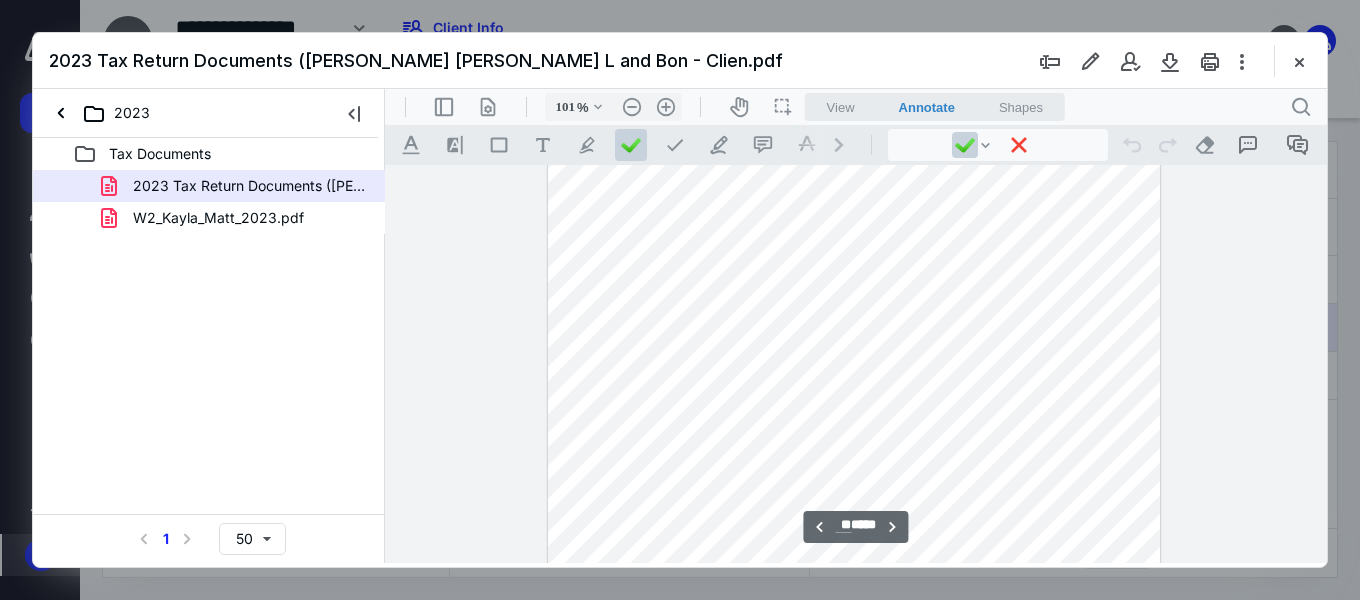 scroll, scrollTop: 37471, scrollLeft: 0, axis: vertical 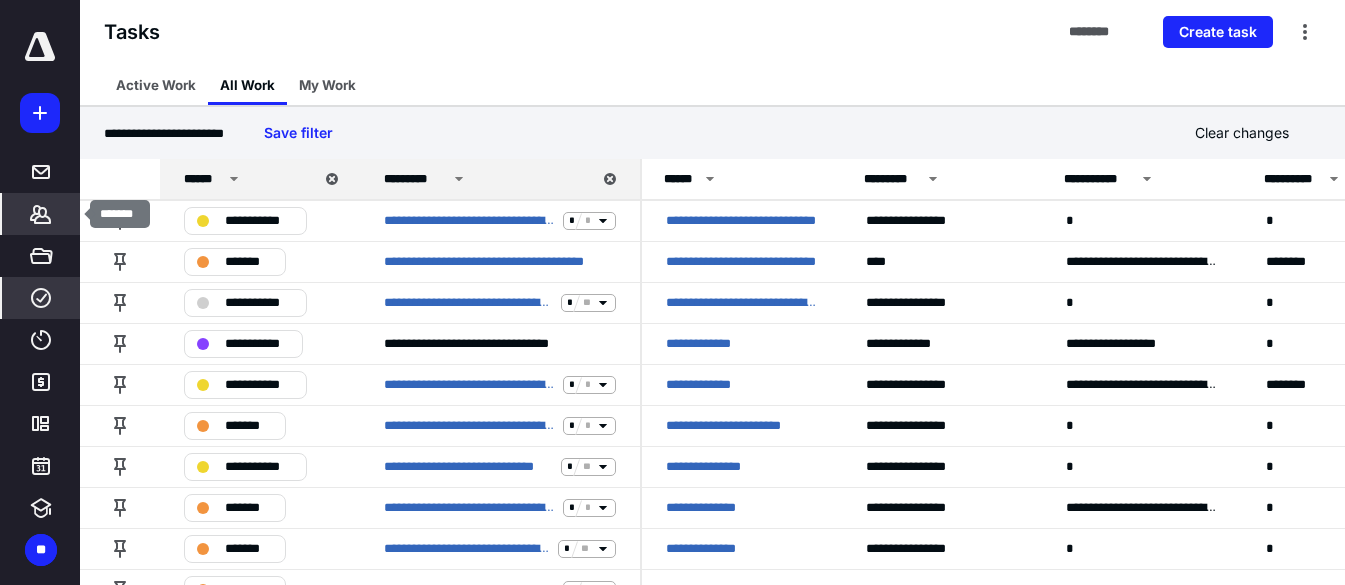 click 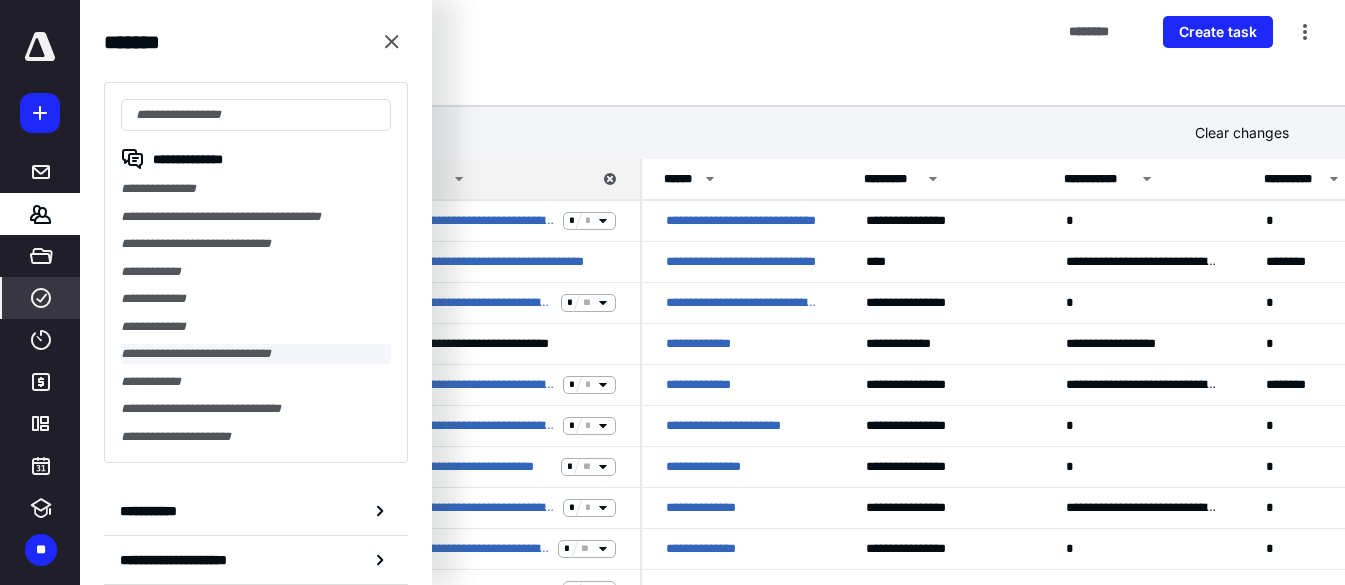 click on "**********" at bounding box center [256, 354] 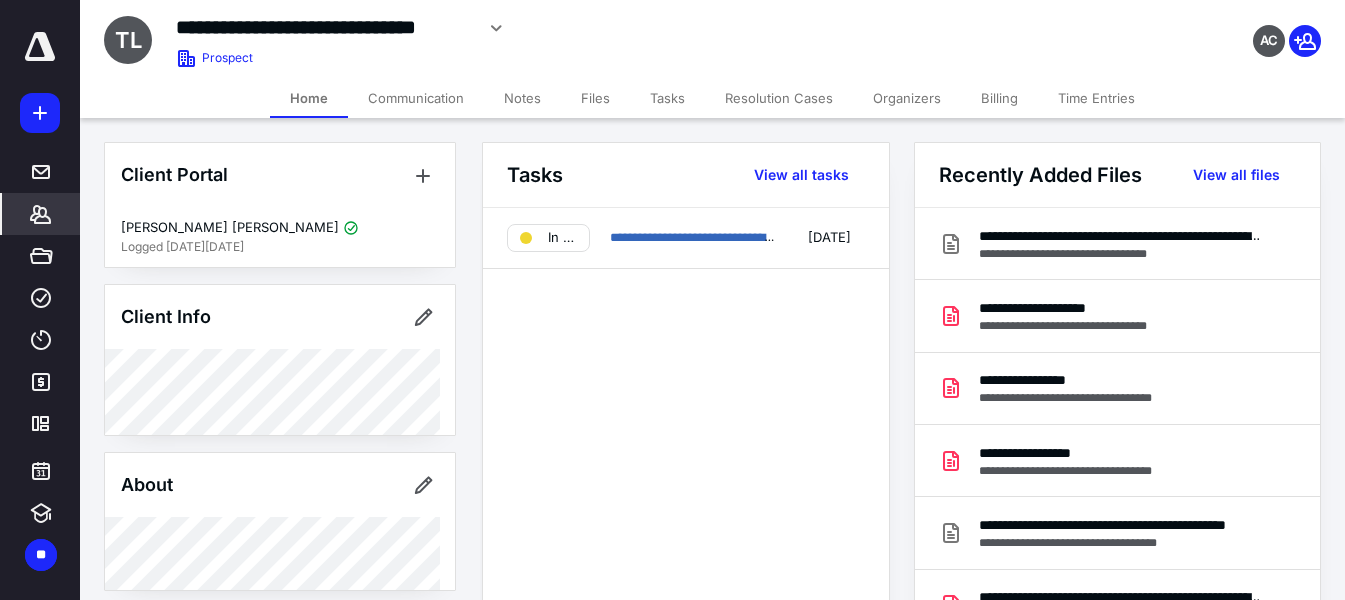 click on "Files" at bounding box center (595, 98) 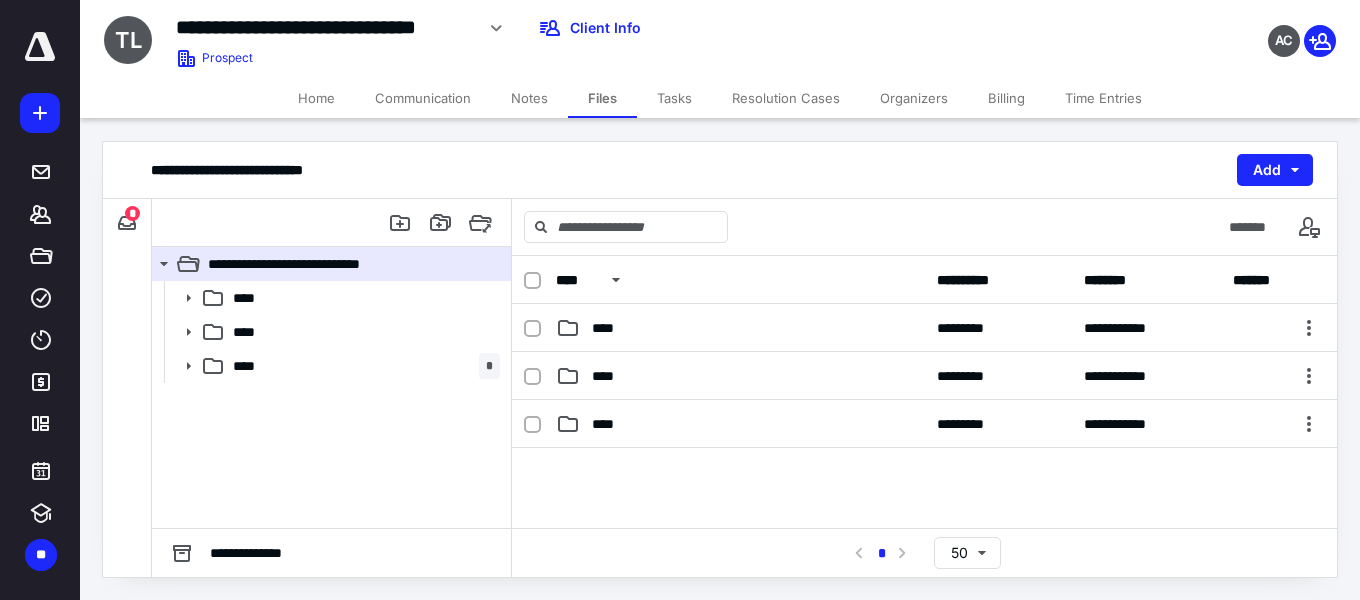 click on "*" at bounding box center (132, 213) 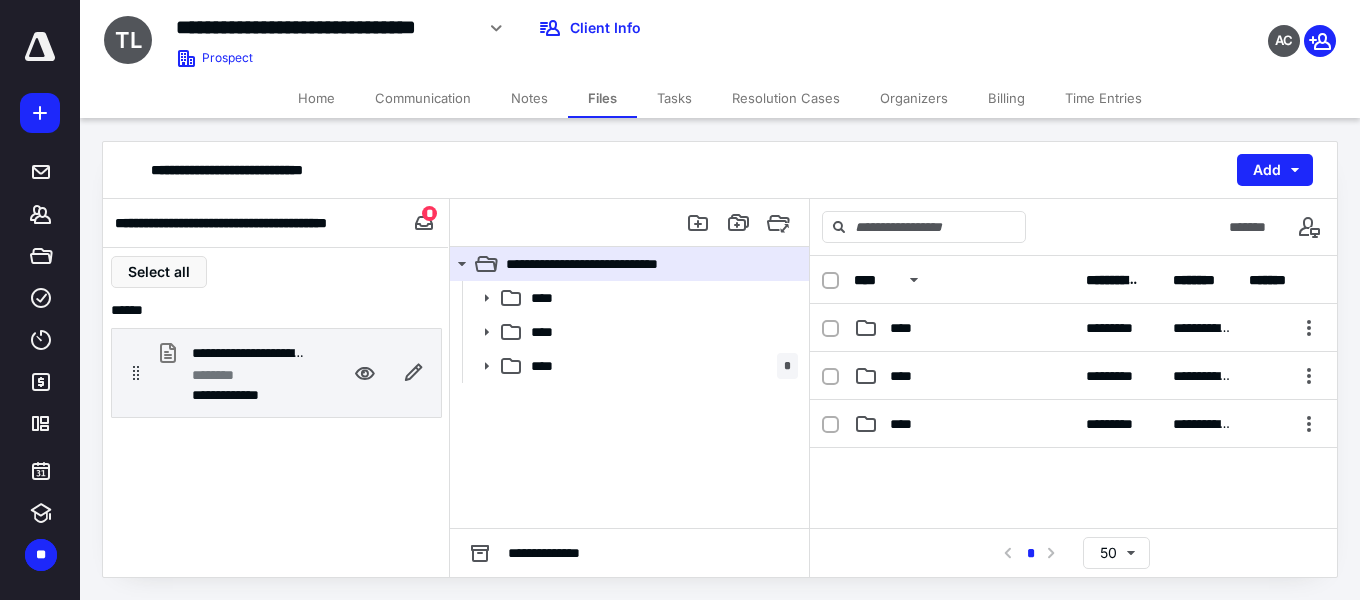 click on "********" at bounding box center [222, 375] 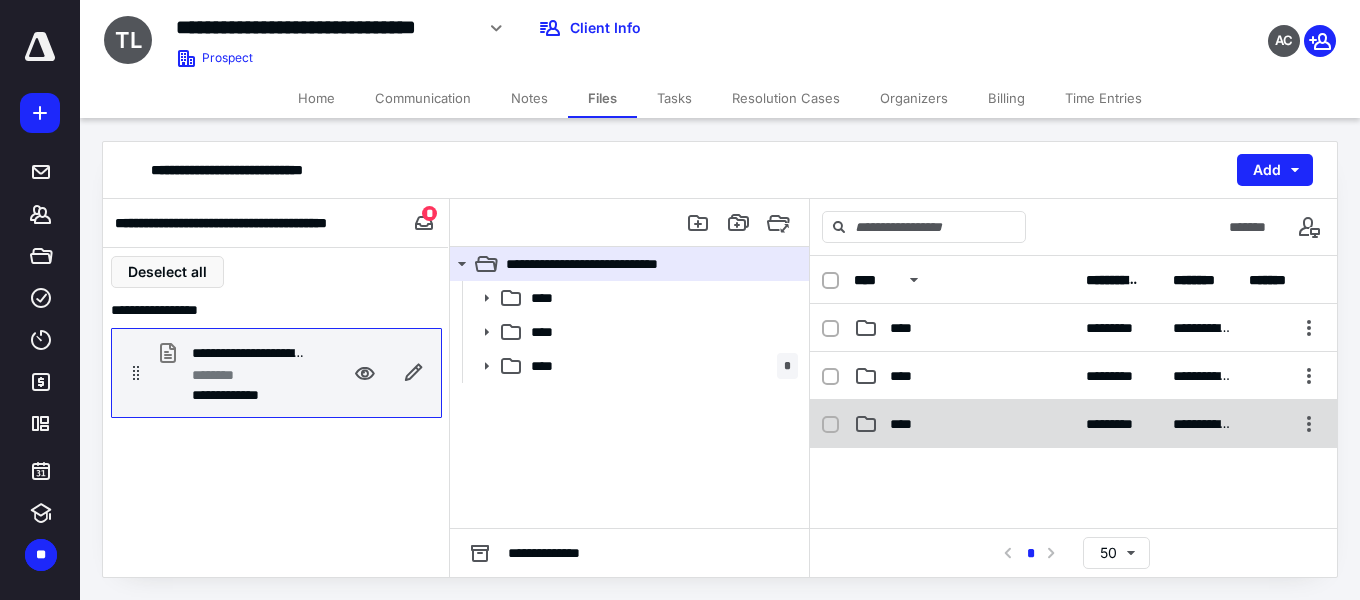 click on "****" at bounding box center [907, 424] 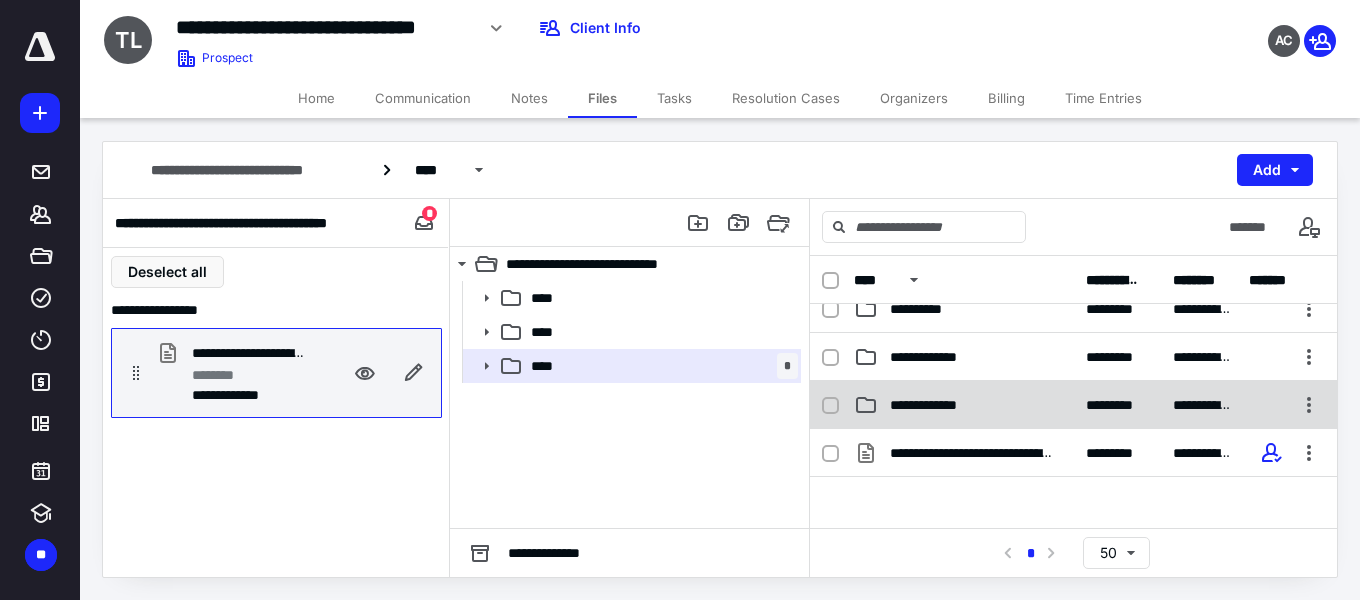 scroll, scrollTop: 100, scrollLeft: 0, axis: vertical 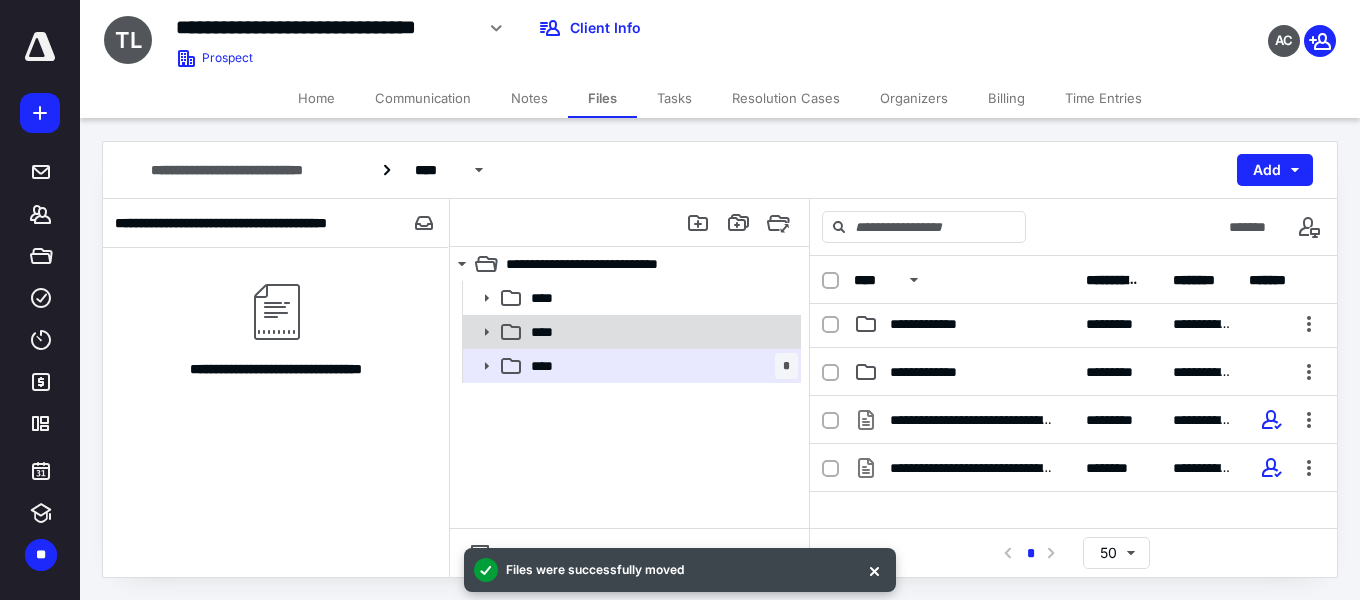 click on "****" at bounding box center [630, 332] 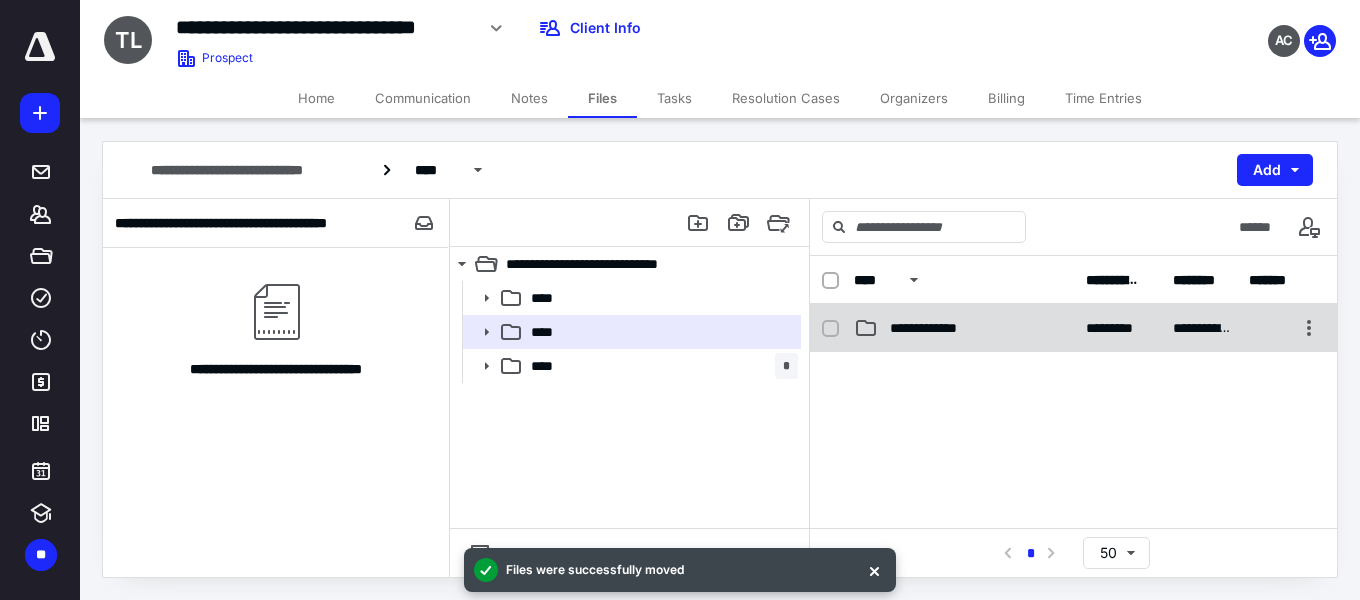 click on "**********" at bounding box center [941, 328] 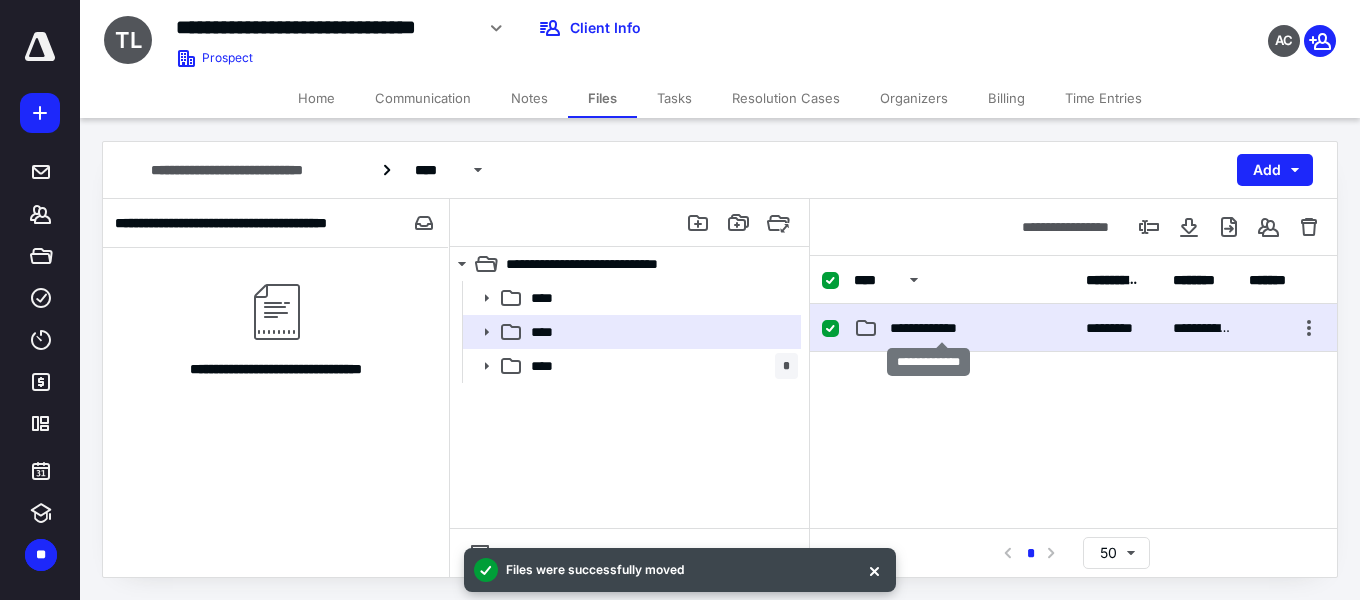 checkbox on "true" 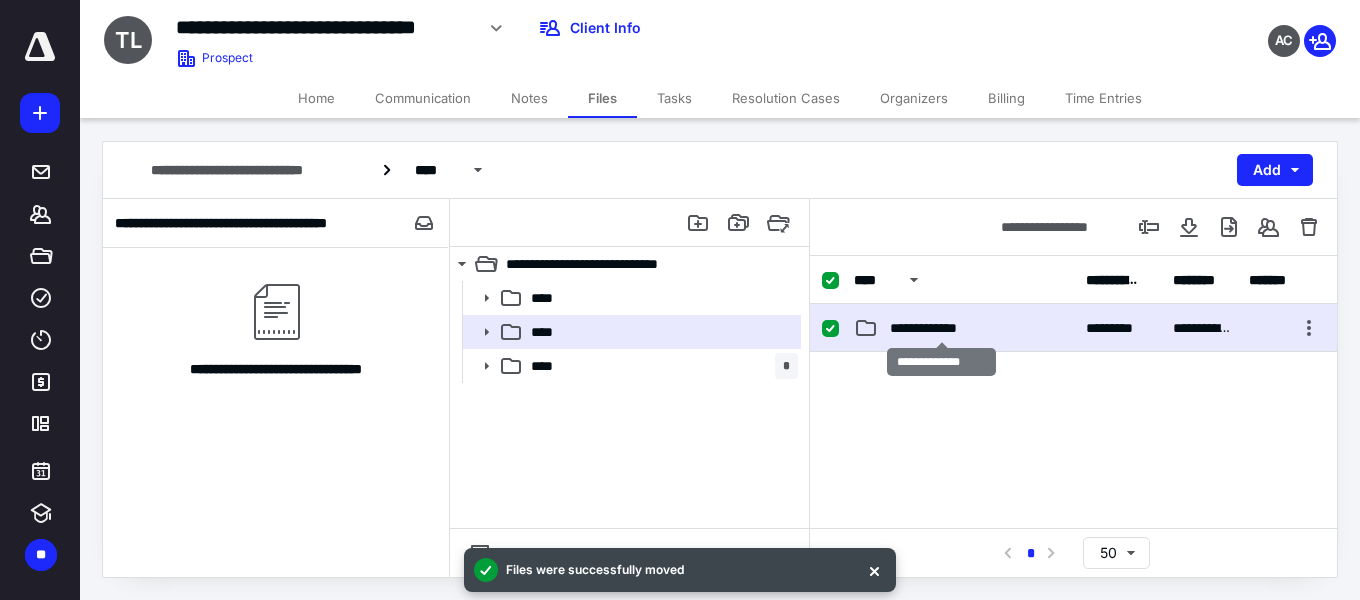 click on "**********" at bounding box center [941, 328] 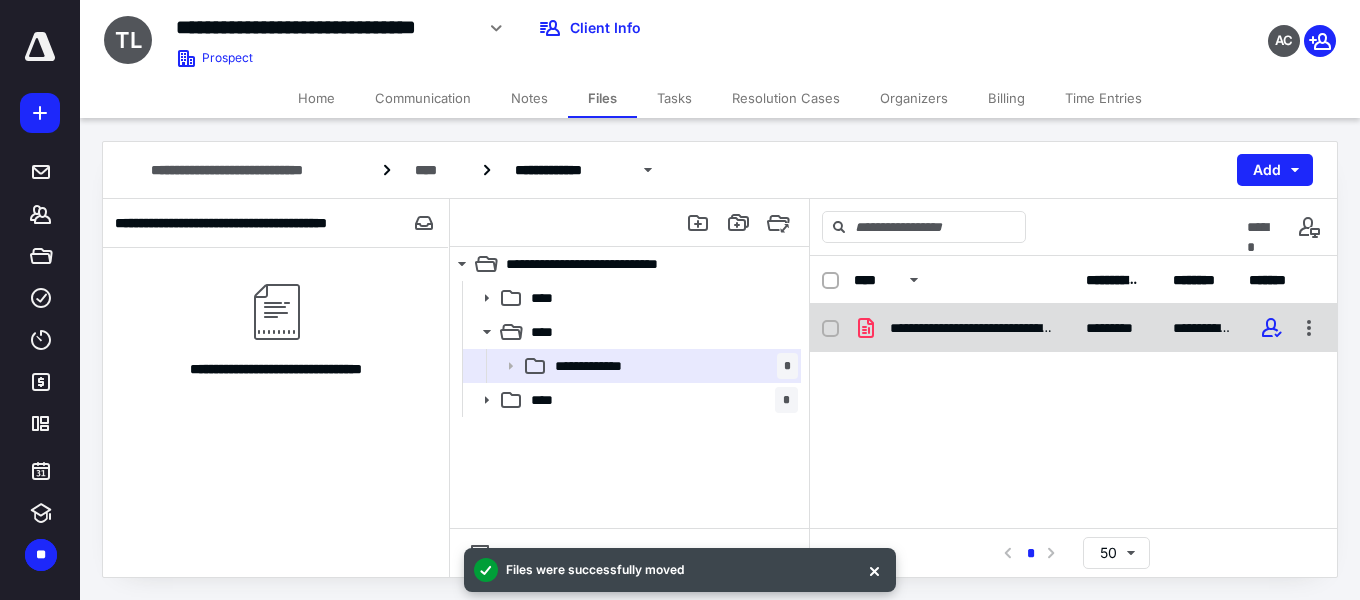 click on "**********" at bounding box center [972, 328] 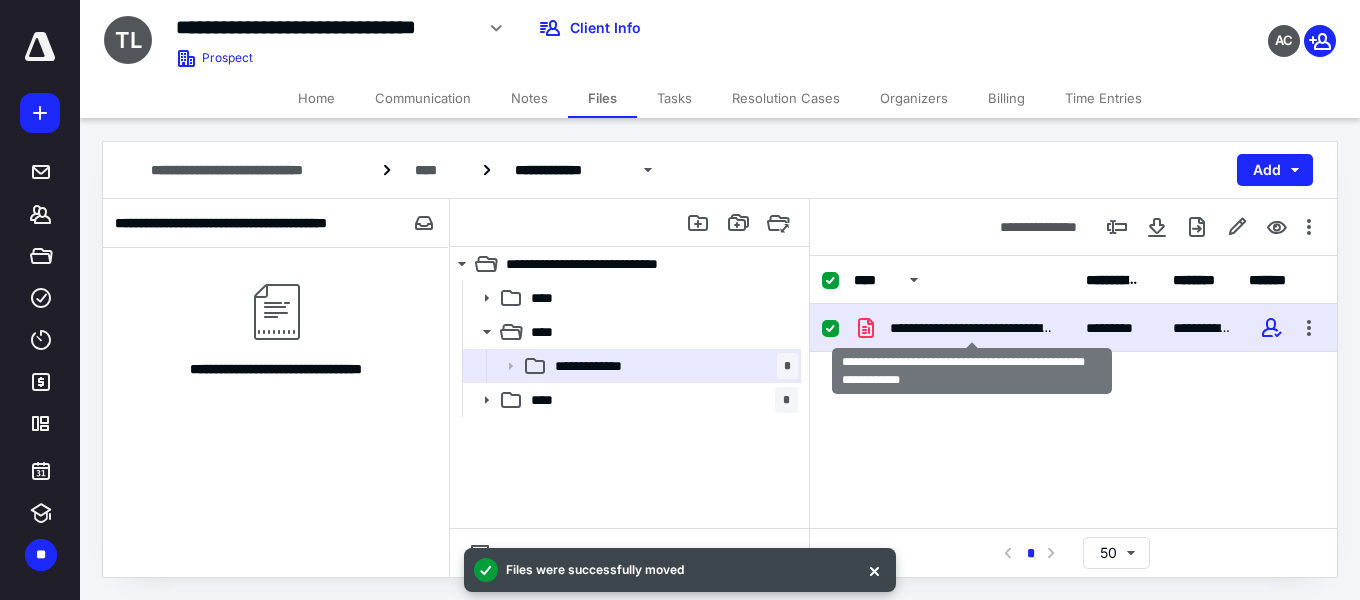 click on "**********" at bounding box center [972, 328] 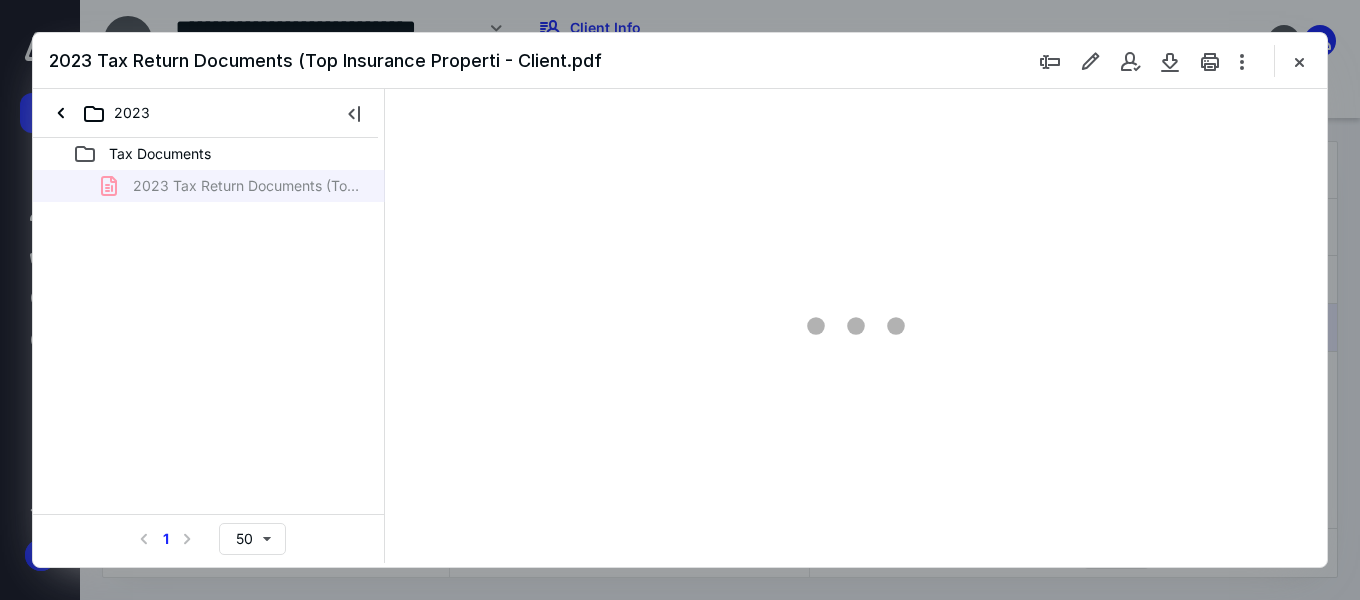 scroll, scrollTop: 0, scrollLeft: 0, axis: both 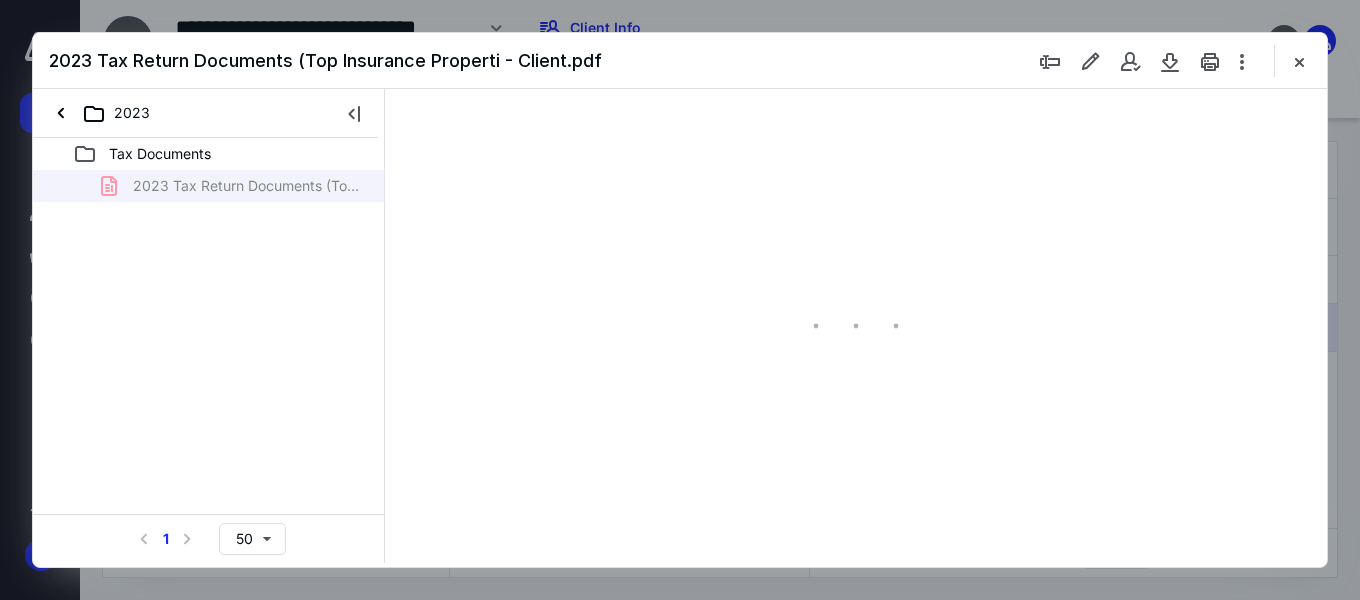 type on "151" 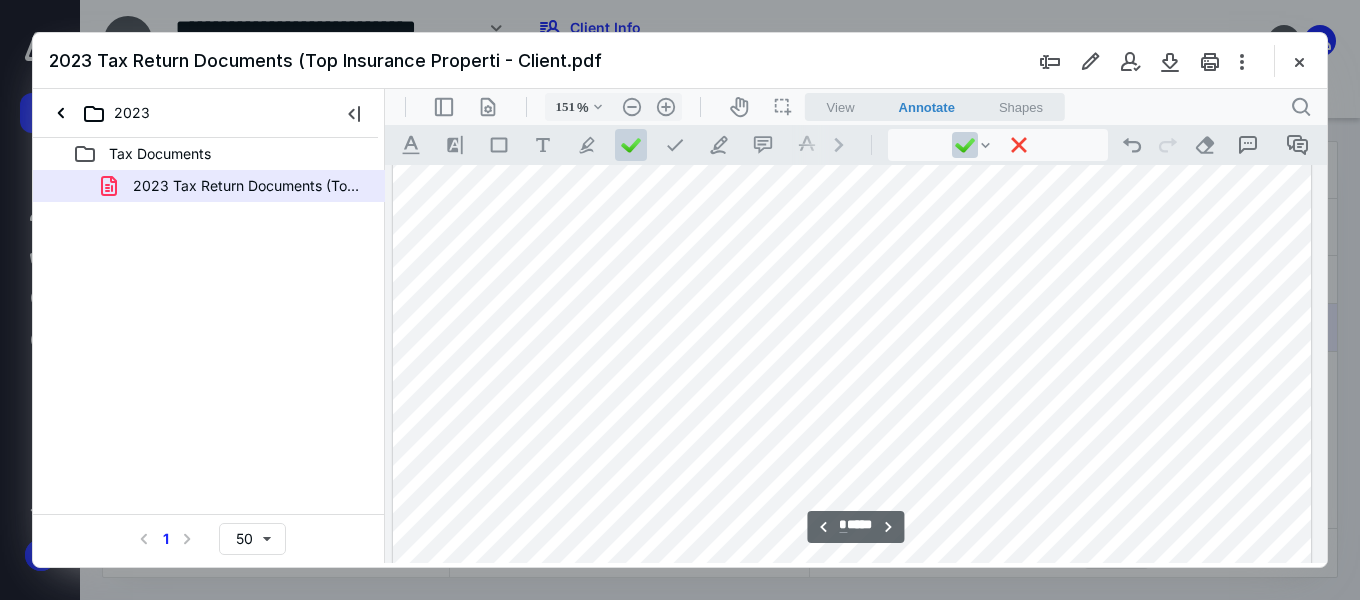 scroll, scrollTop: 1882, scrollLeft: 133, axis: both 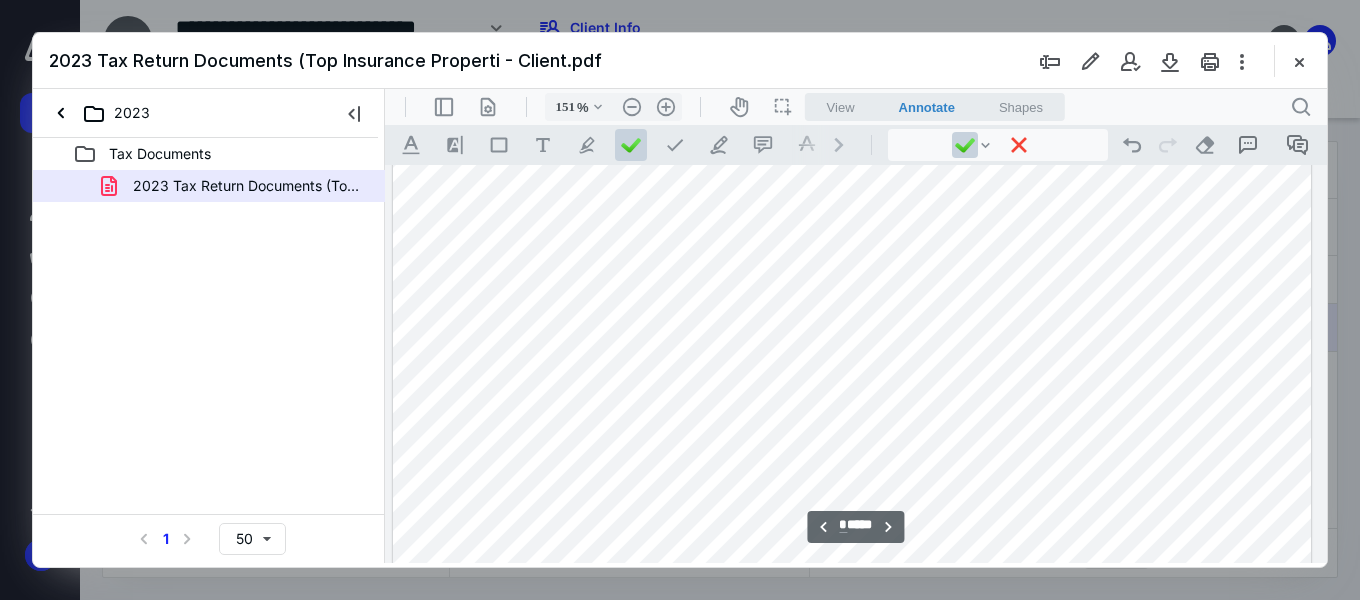 click on "**********" at bounding box center (855, 527) 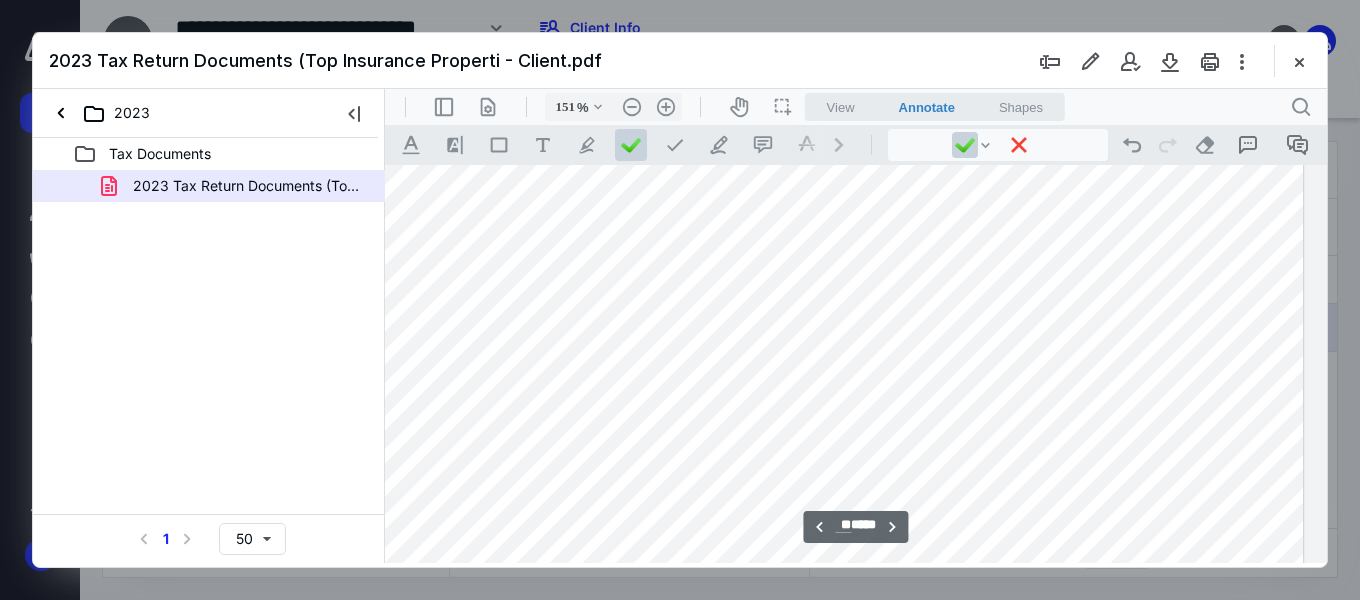 scroll, scrollTop: 20000, scrollLeft: 141, axis: both 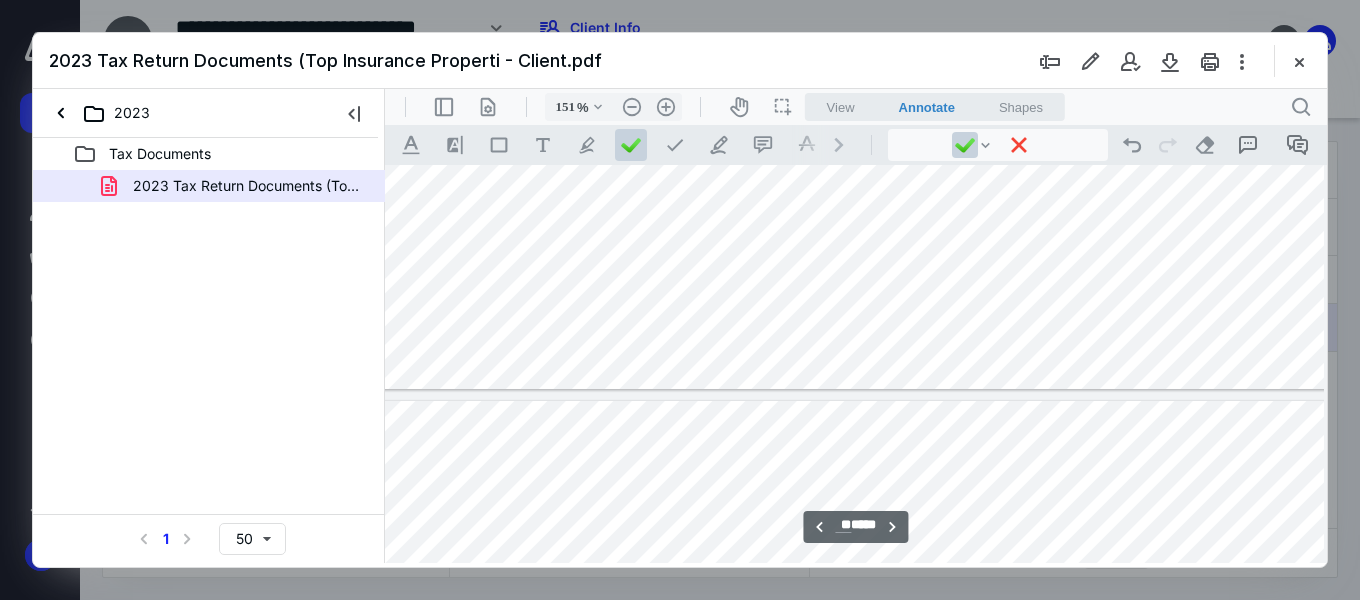 type on "**" 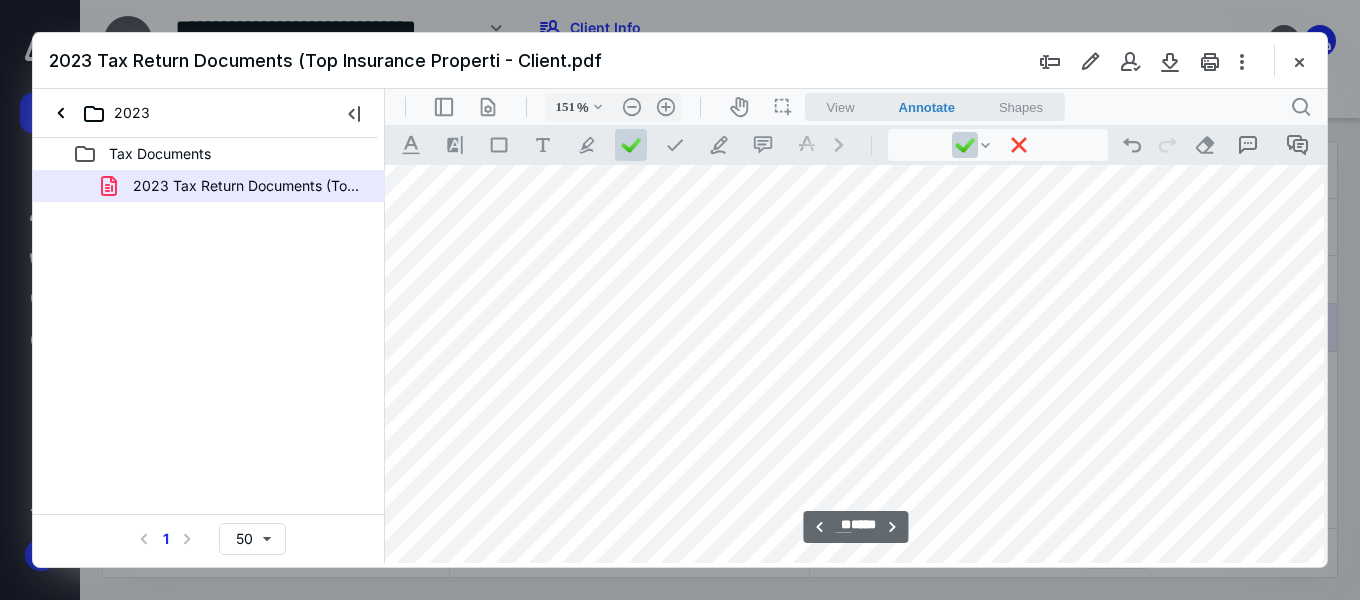 scroll, scrollTop: 22800, scrollLeft: 141, axis: both 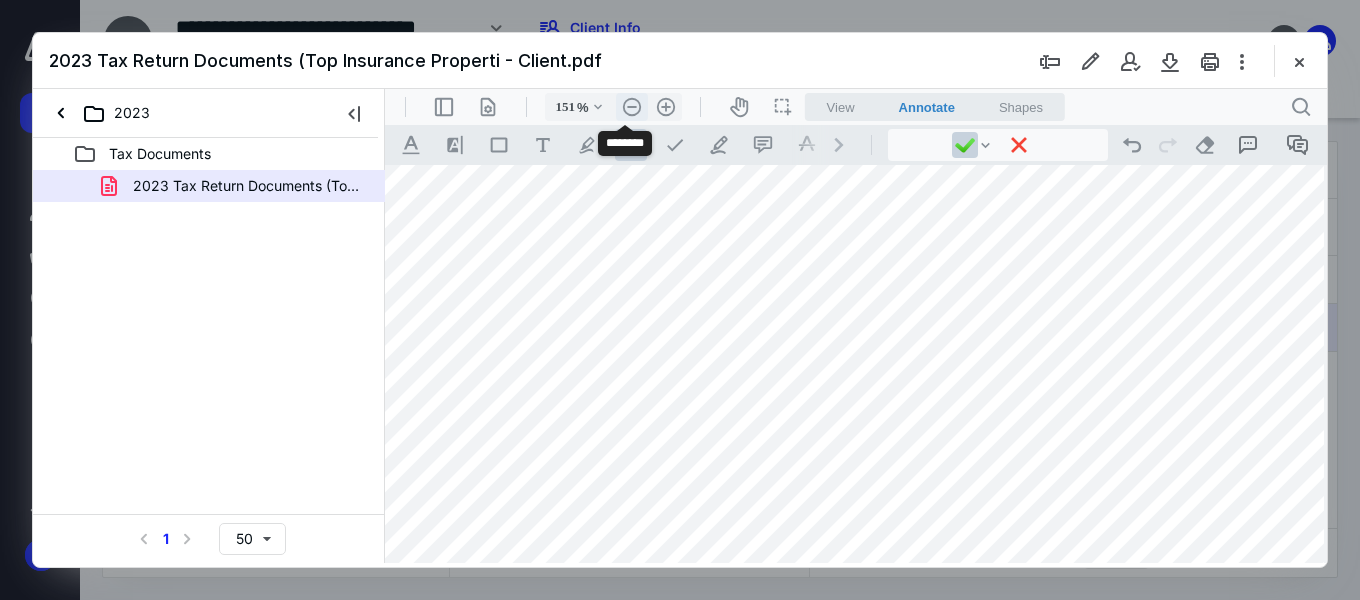 drag, startPoint x: 628, startPoint y: 106, endPoint x: 648, endPoint y: 145, distance: 43.829212 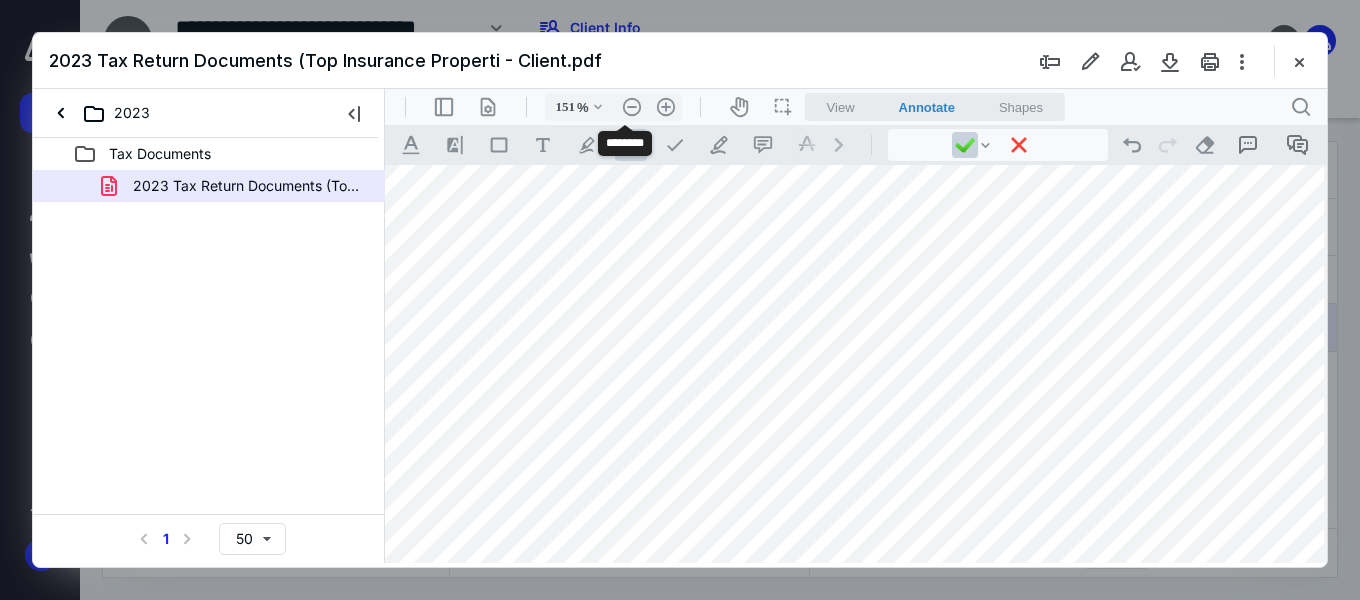 click on ".cls-1{fill:#abb0c4;} icon - header - zoom - out - line" at bounding box center [632, 107] 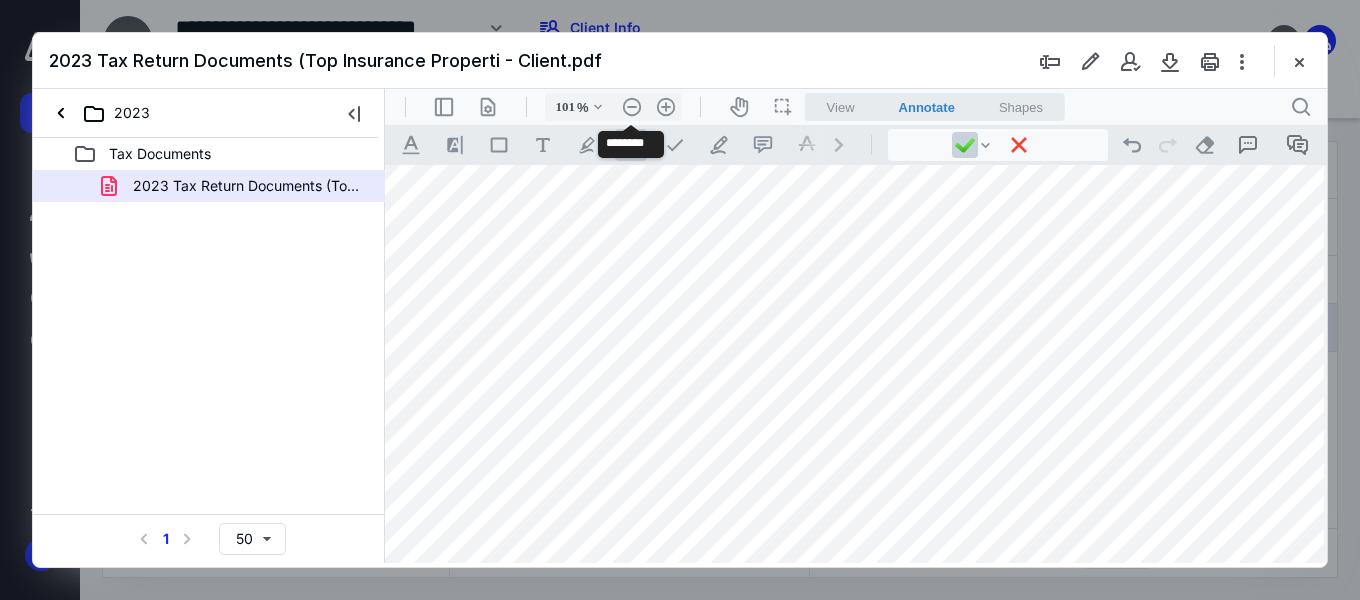 scroll, scrollTop: 15150, scrollLeft: 0, axis: vertical 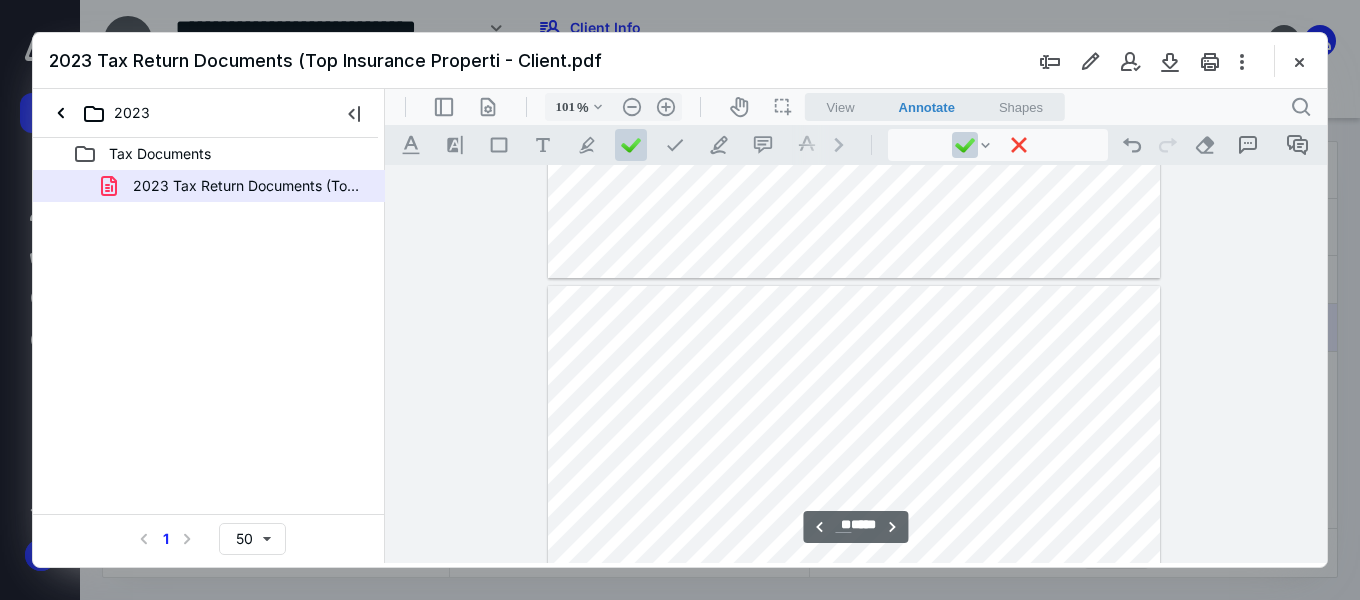 type on "**" 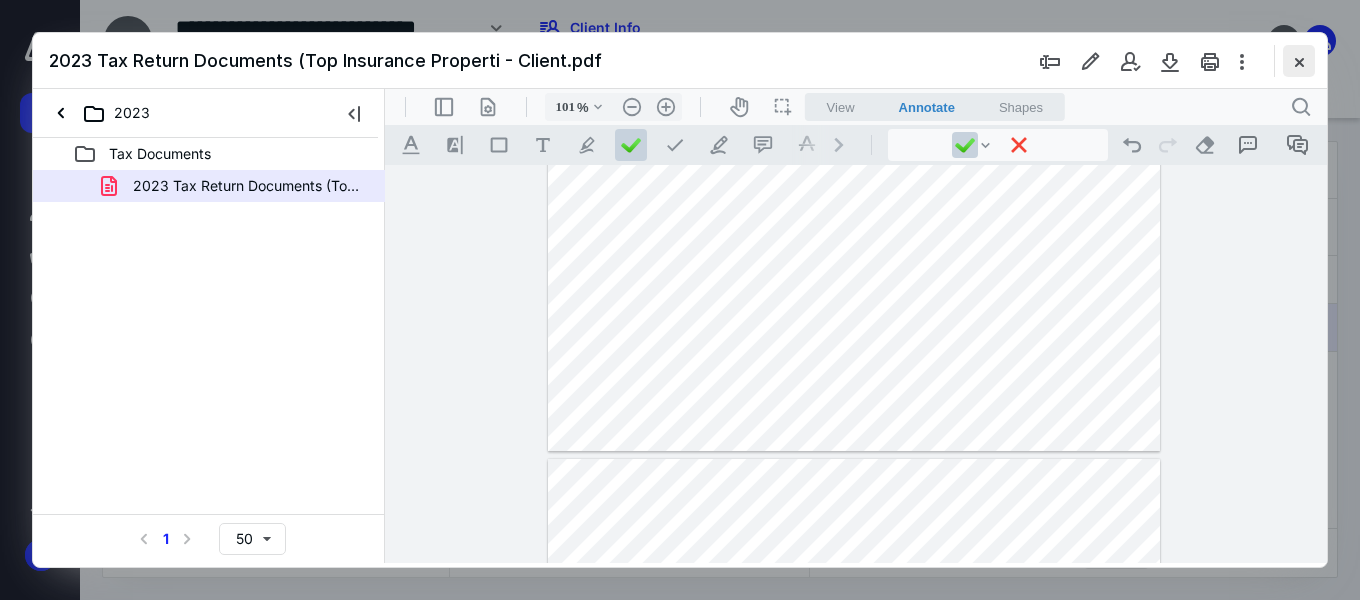 click at bounding box center [1299, 61] 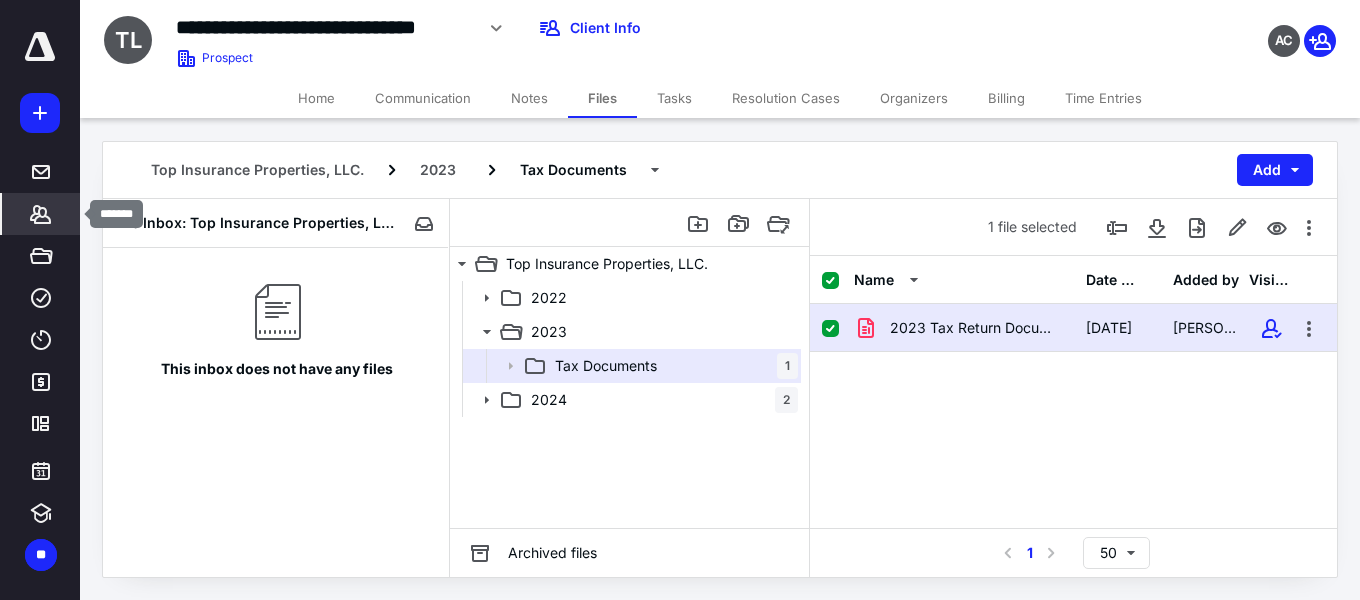 click 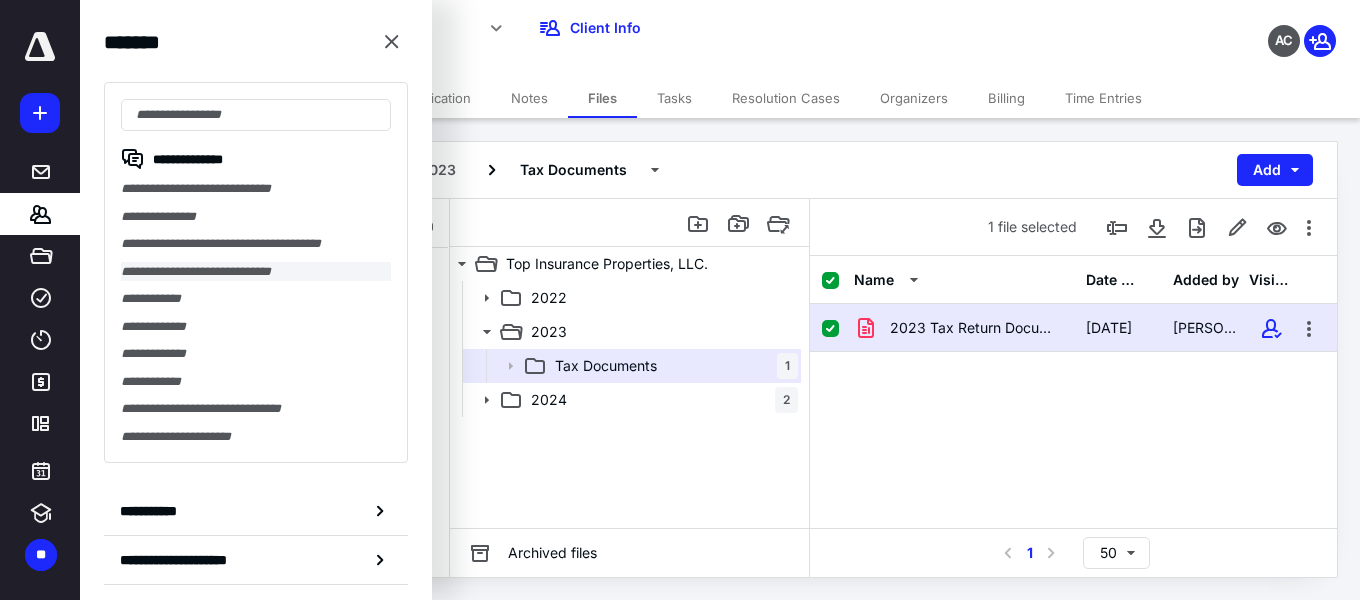 click on "**********" at bounding box center (256, 272) 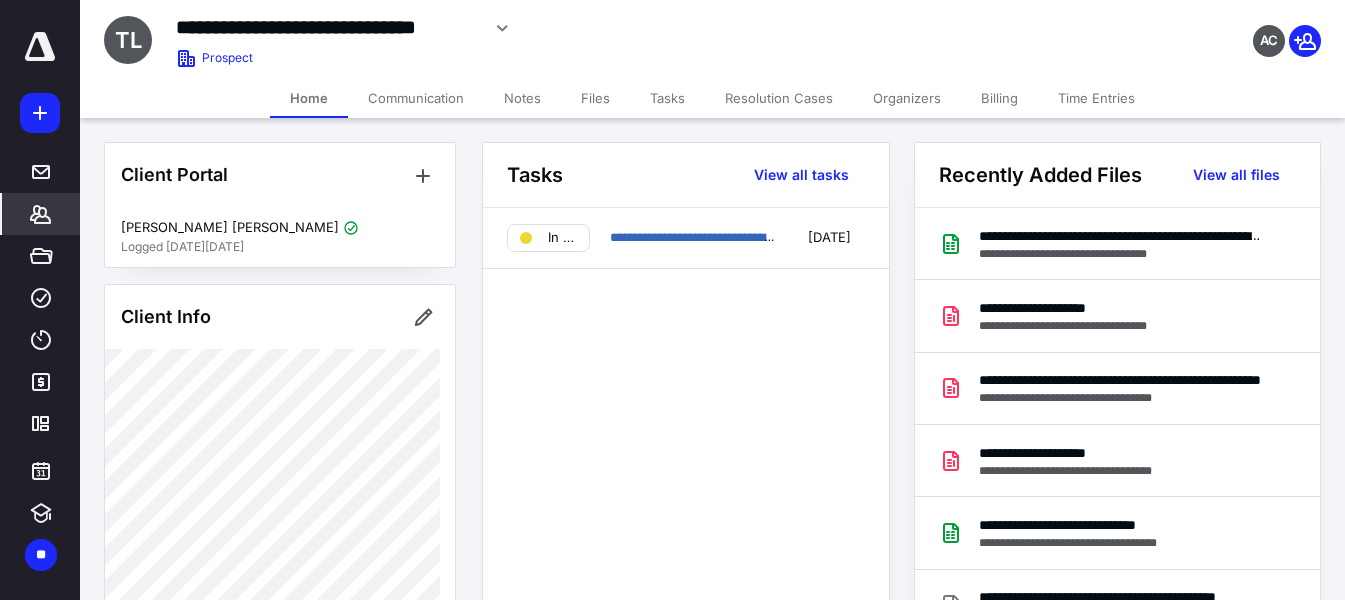 click on "Files" at bounding box center (595, 98) 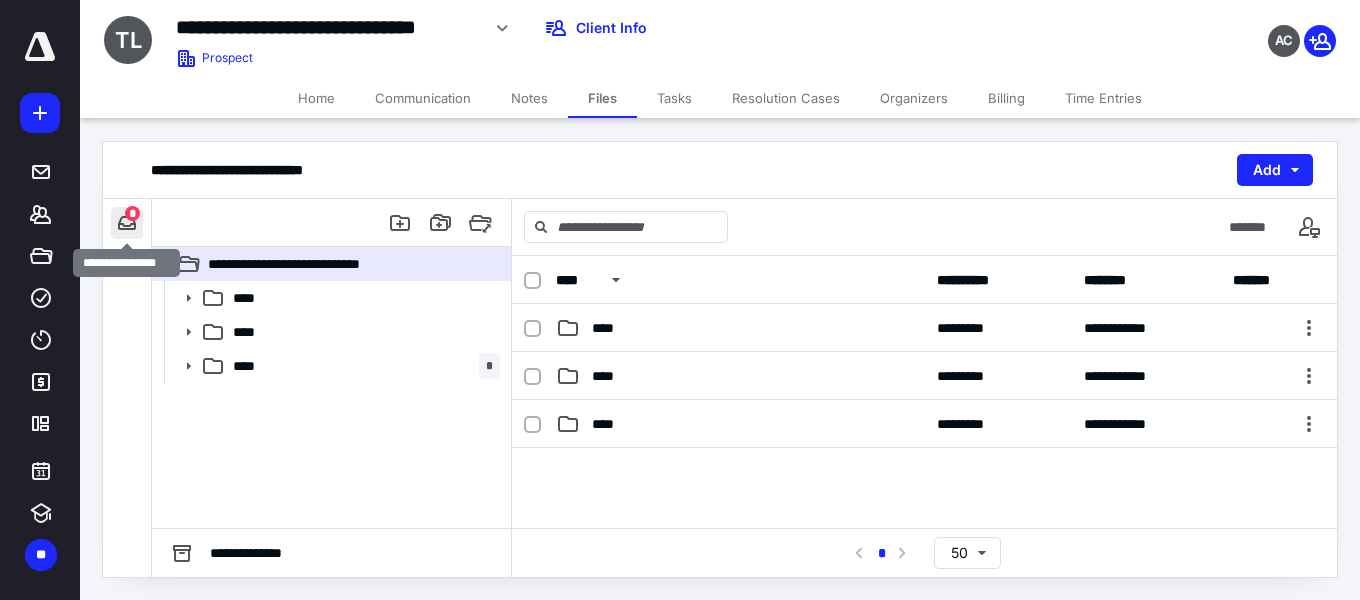 click at bounding box center [127, 223] 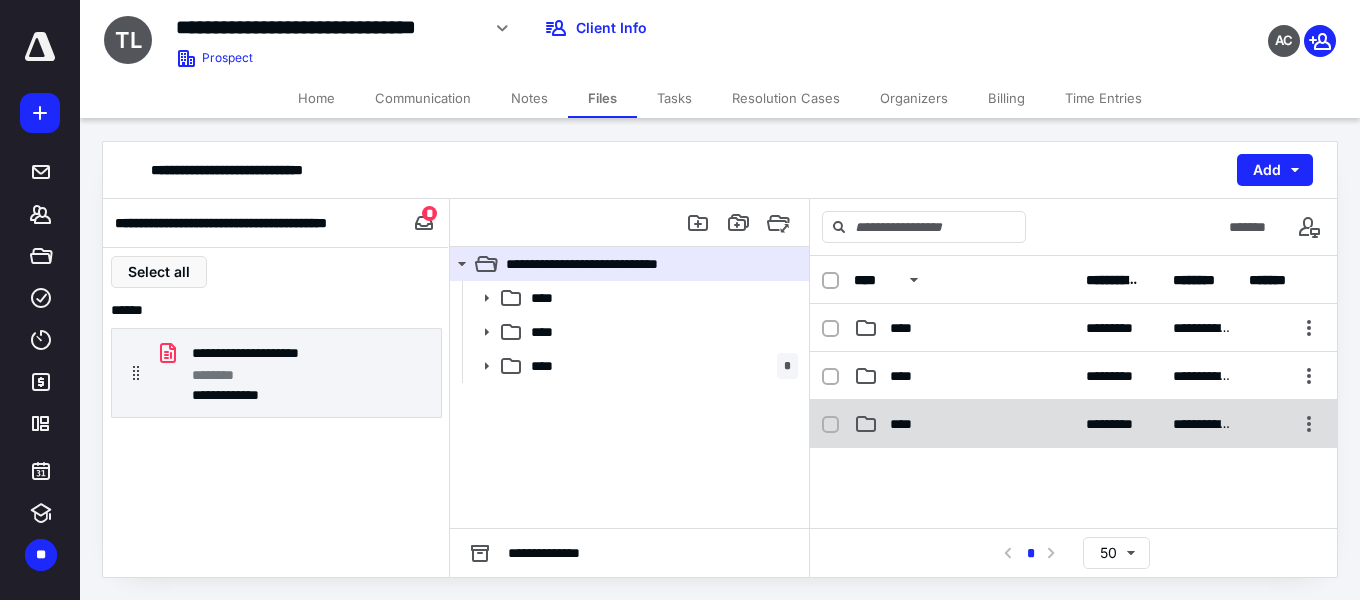 click on "****" at bounding box center [964, 424] 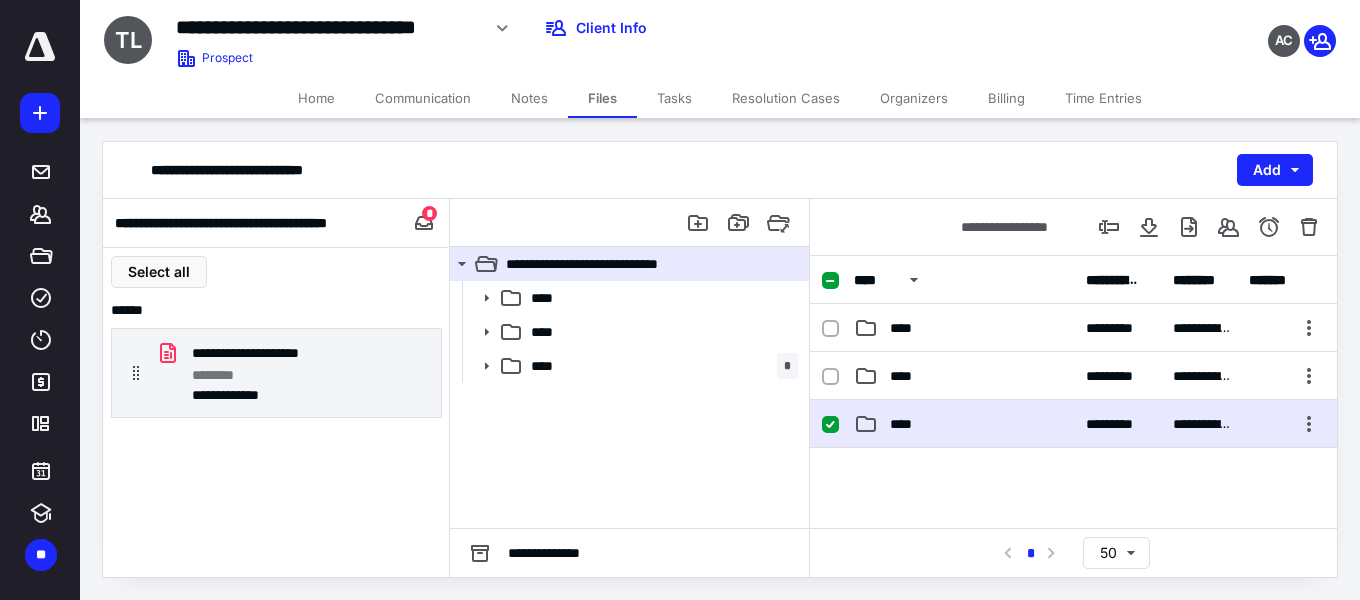 click on "****" at bounding box center (907, 424) 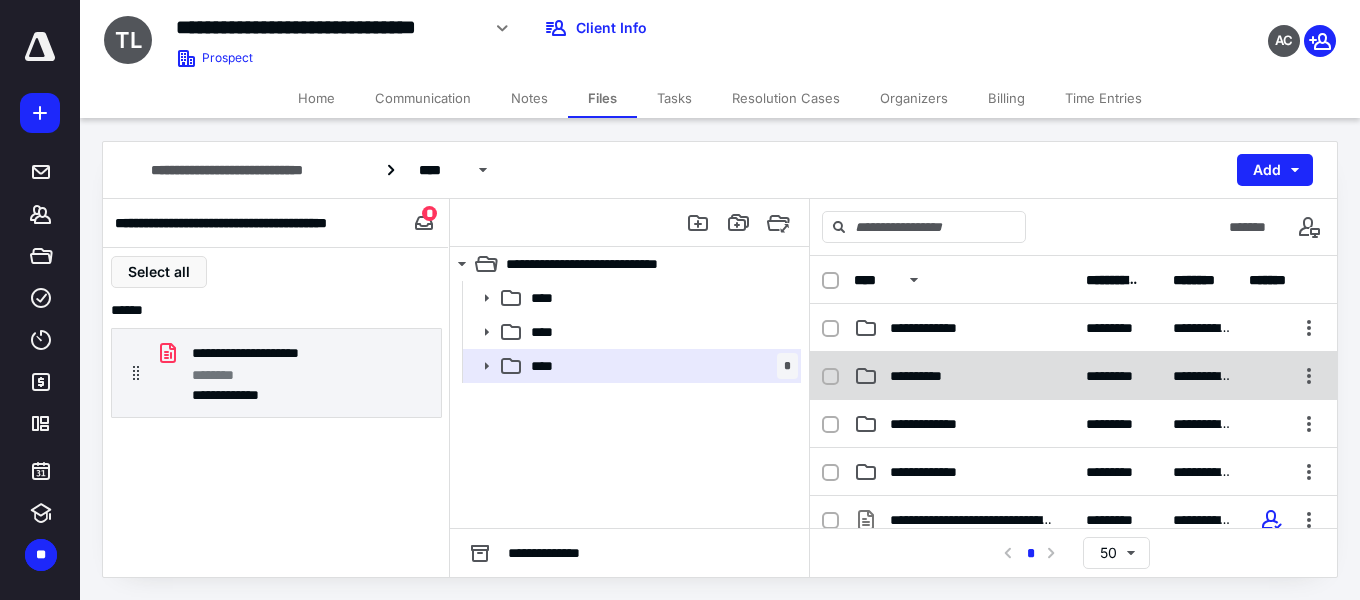 scroll, scrollTop: 100, scrollLeft: 0, axis: vertical 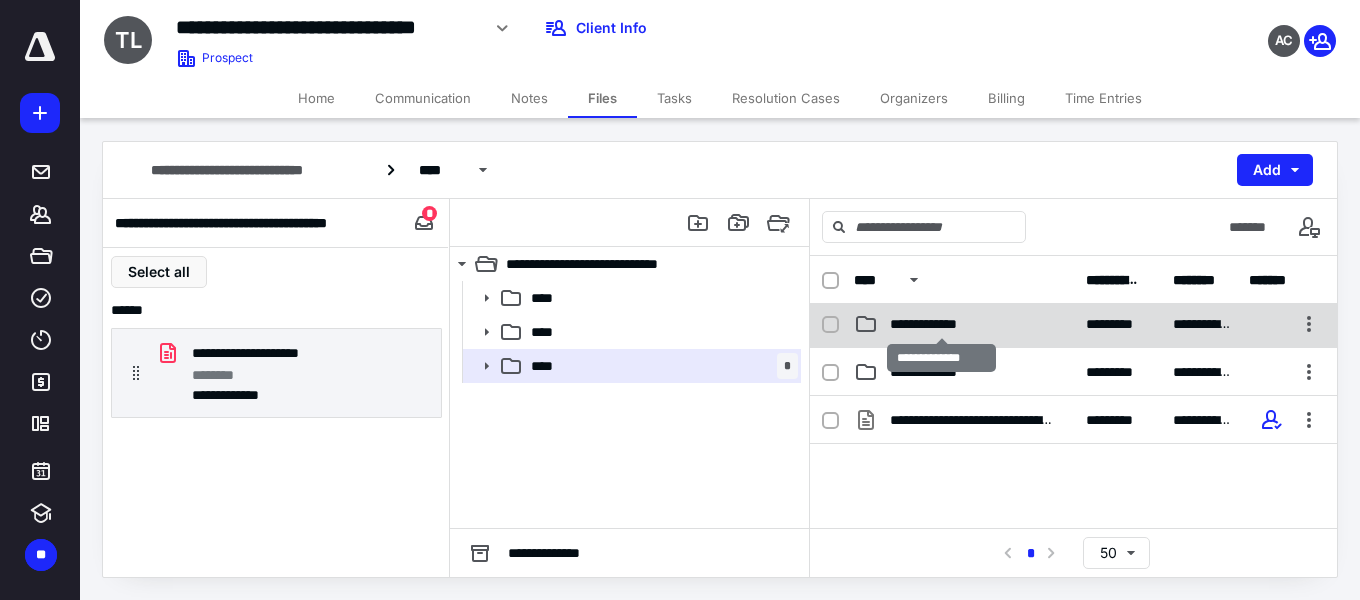 click on "**********" at bounding box center [941, 324] 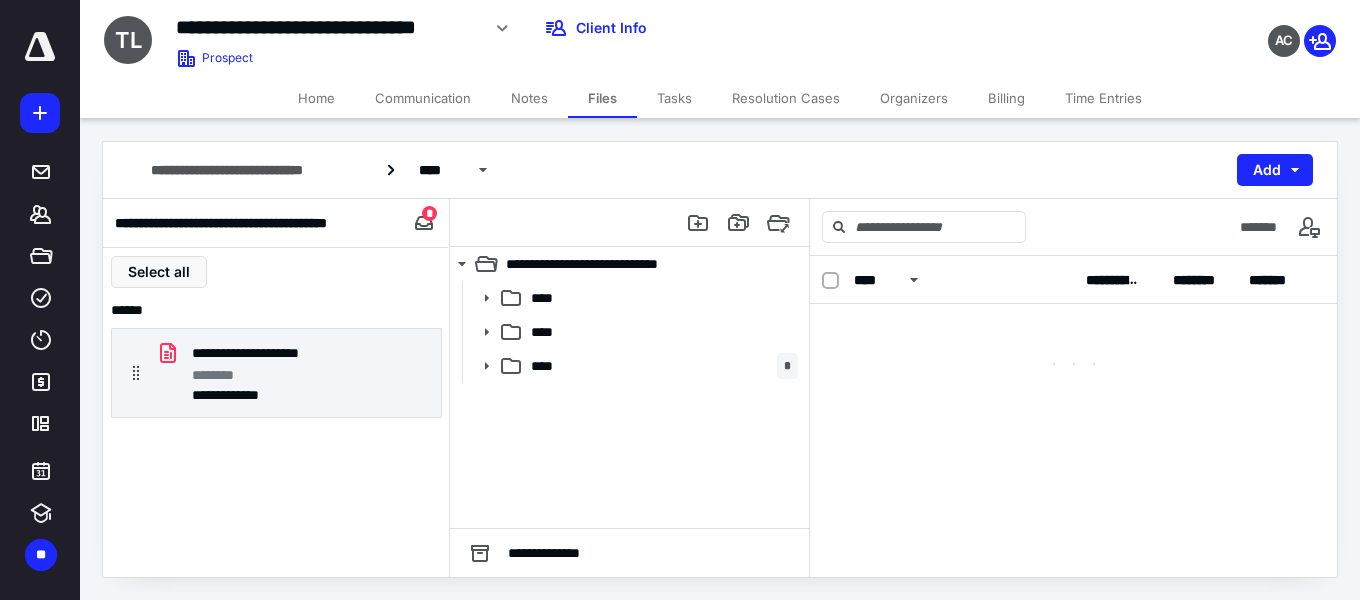 scroll, scrollTop: 0, scrollLeft: 0, axis: both 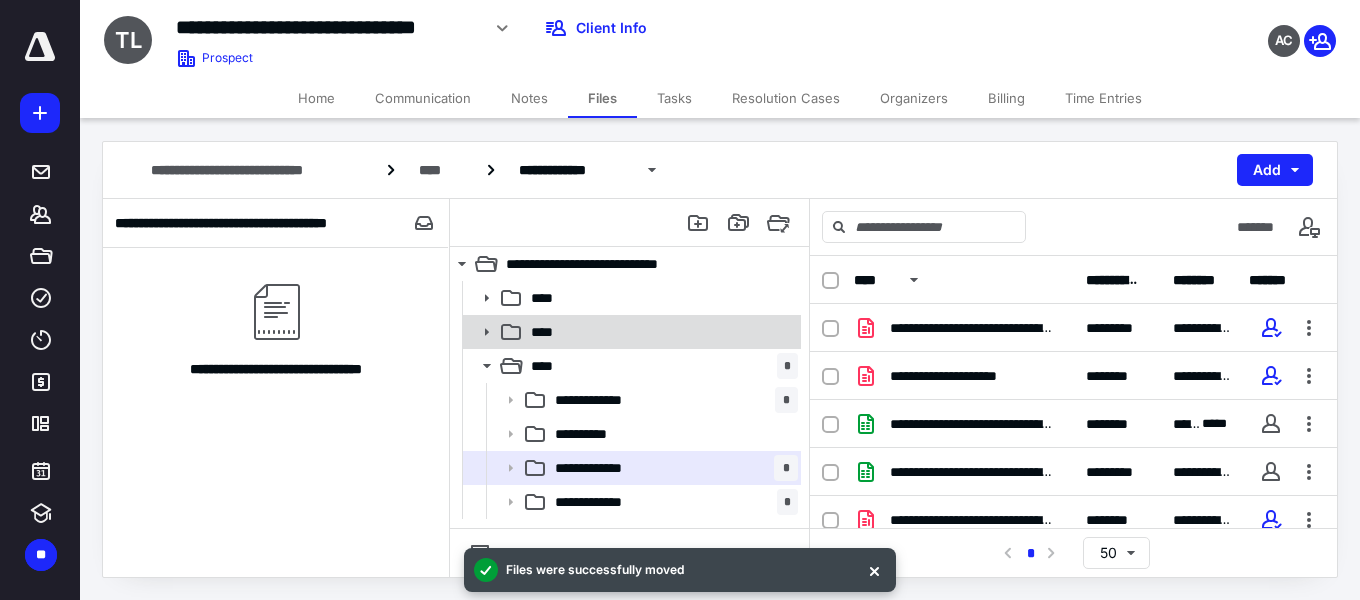 click on "****" at bounding box center (660, 332) 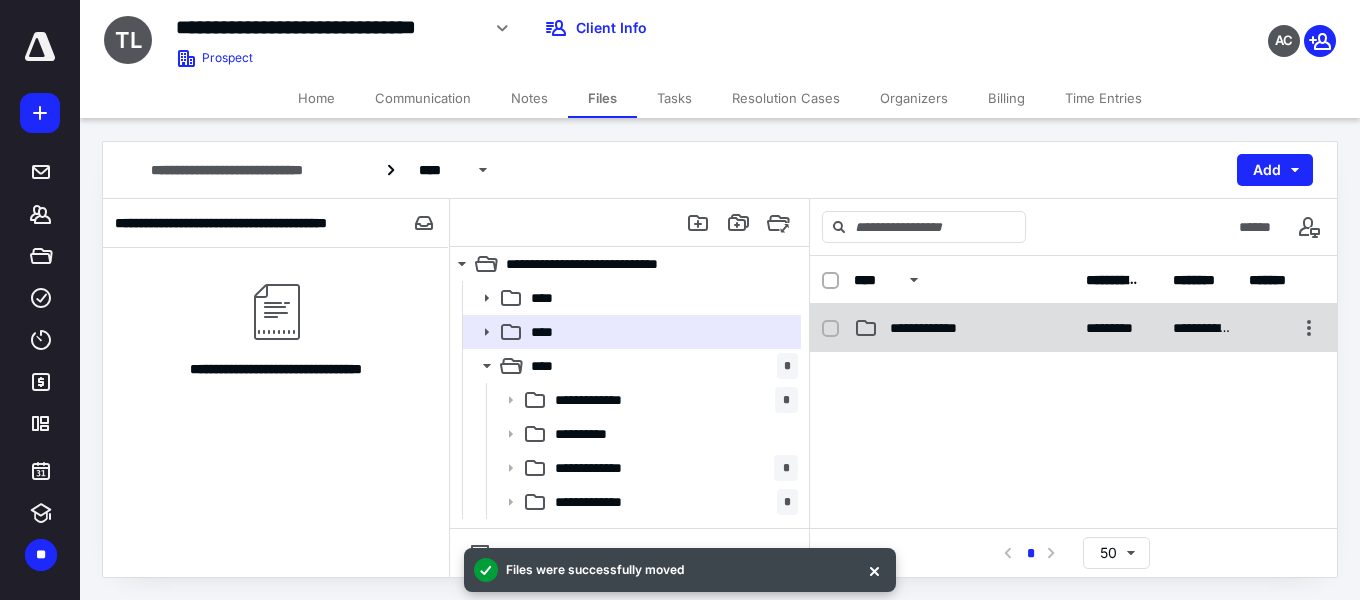 click on "**********" at bounding box center (941, 328) 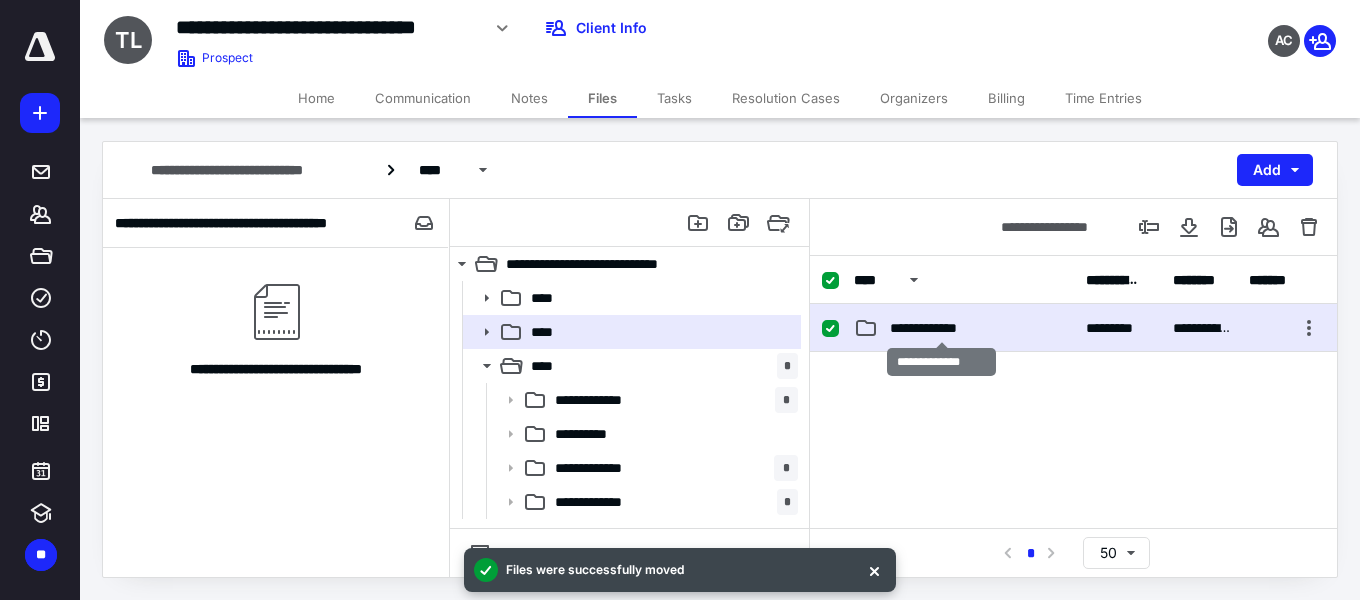 click on "**********" at bounding box center [941, 328] 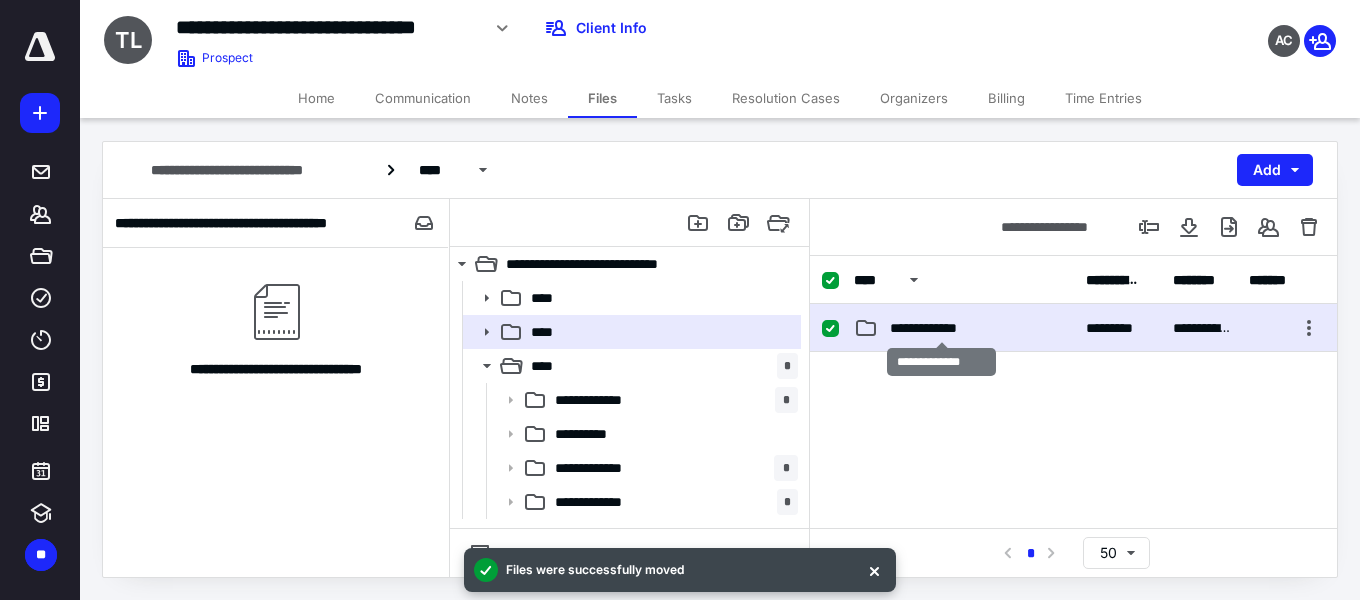 checkbox on "false" 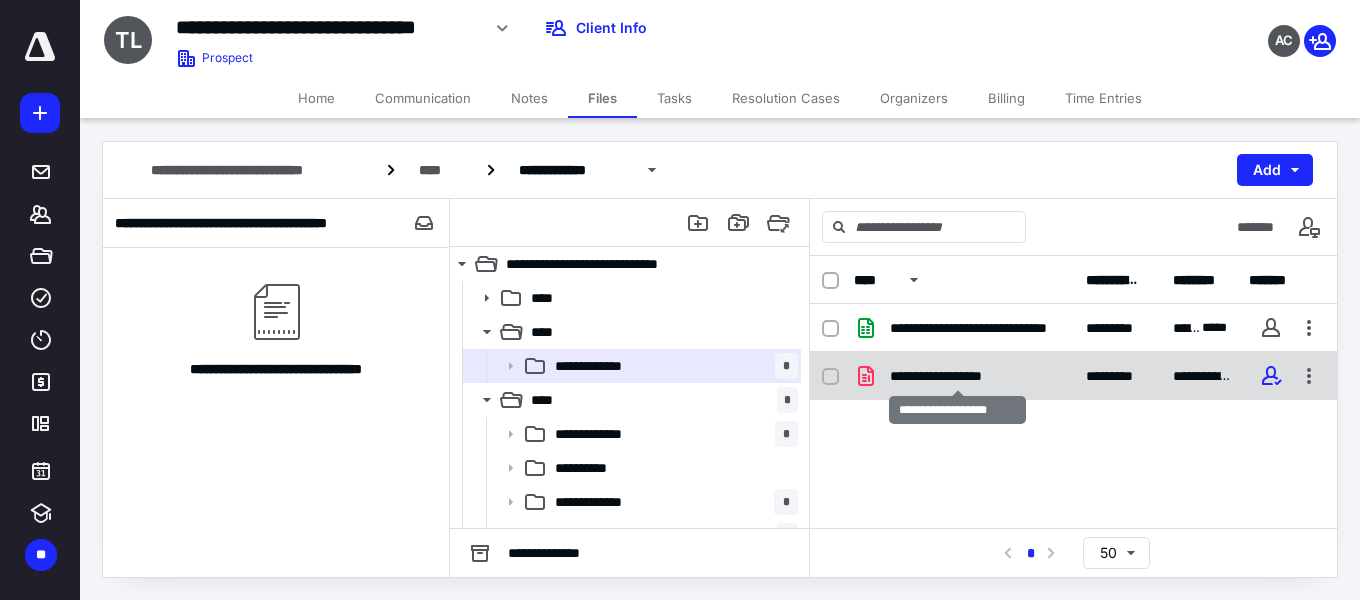 click on "**********" at bounding box center (957, 376) 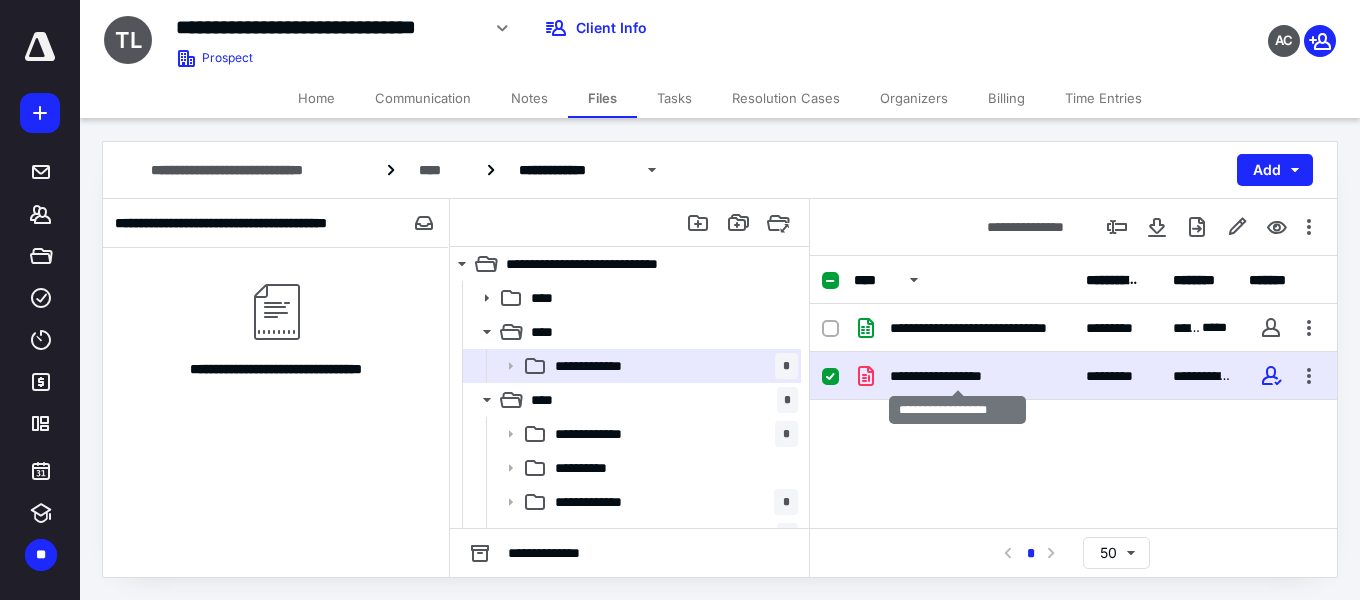 click on "**********" at bounding box center (957, 376) 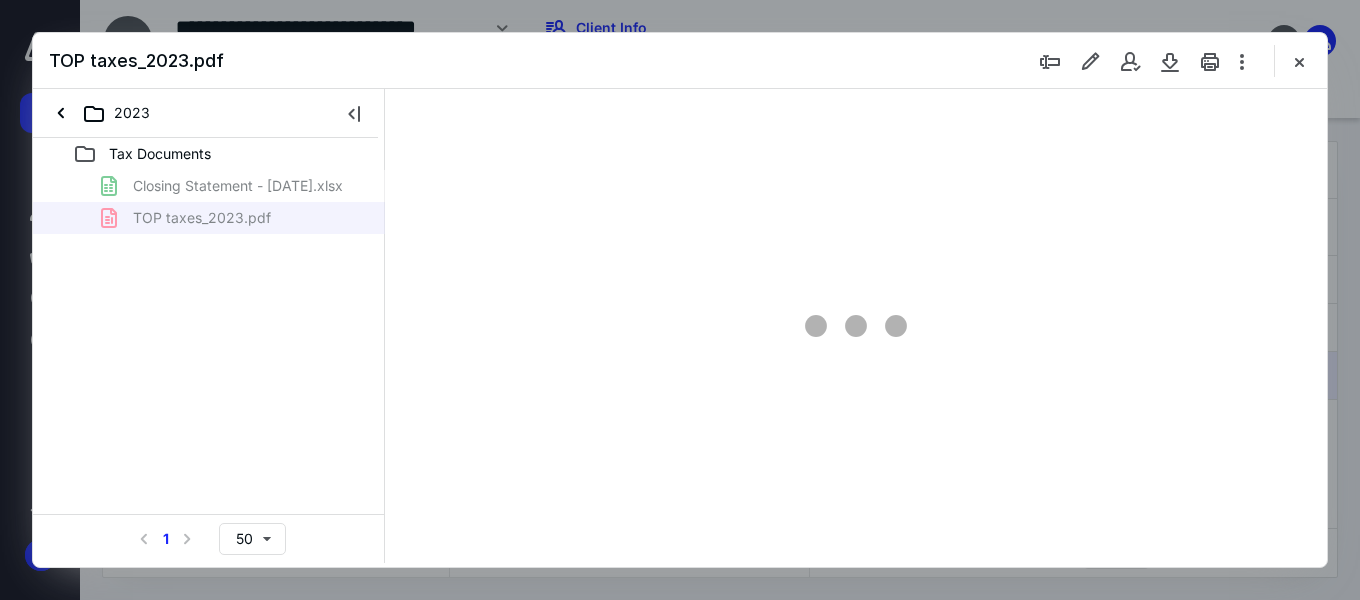 scroll, scrollTop: 0, scrollLeft: 0, axis: both 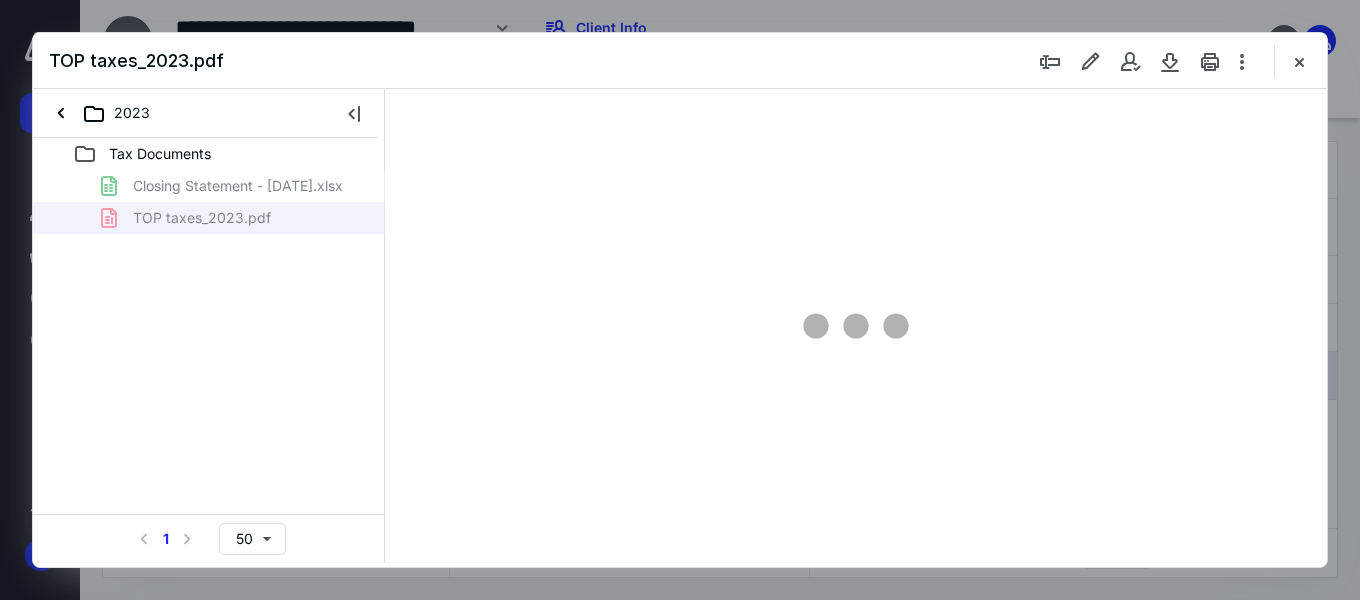 type on "151" 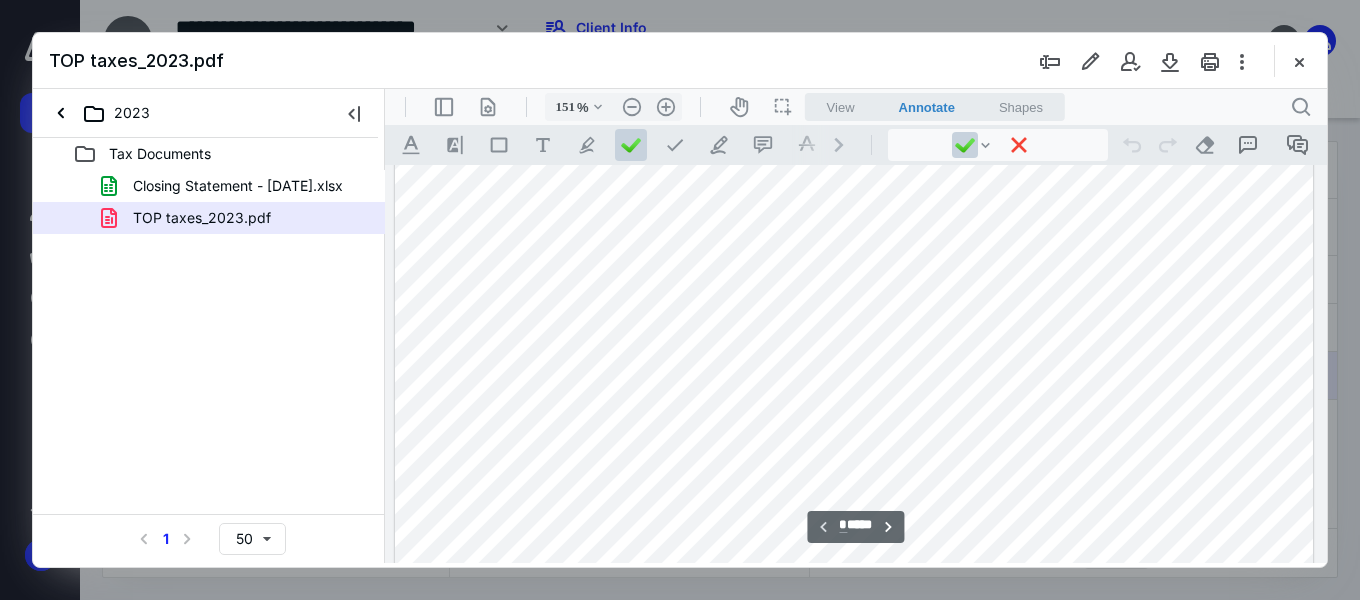 scroll, scrollTop: 600, scrollLeft: 0, axis: vertical 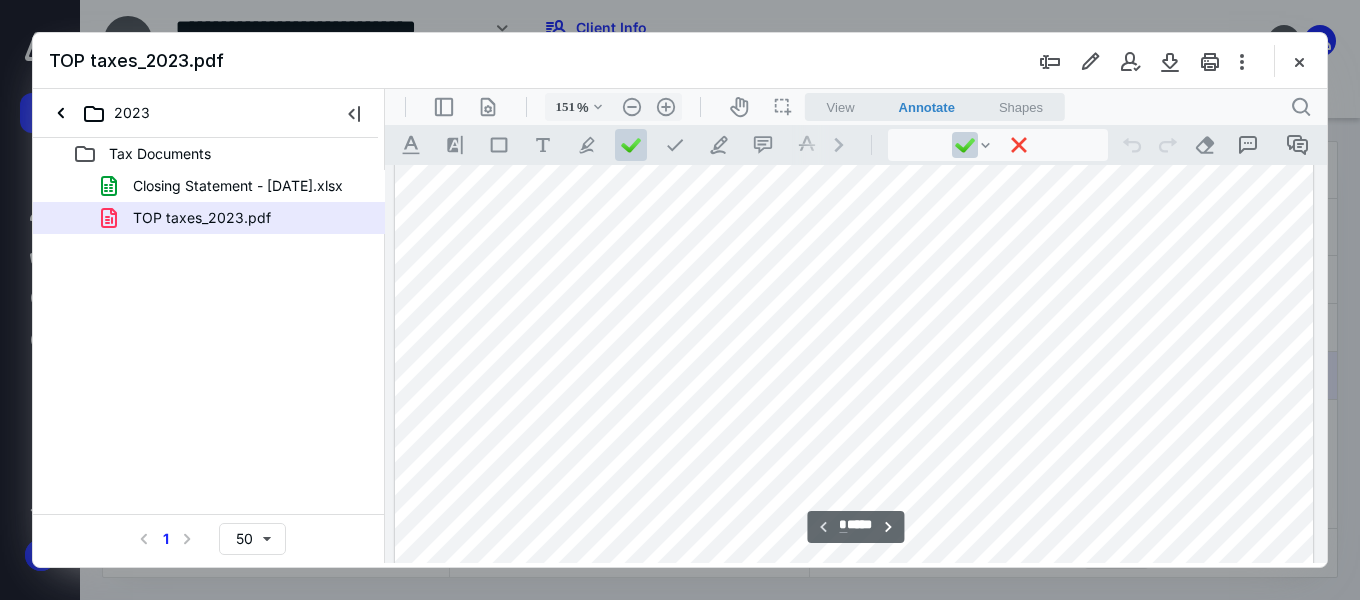 click on "**********" at bounding box center [855, 527] 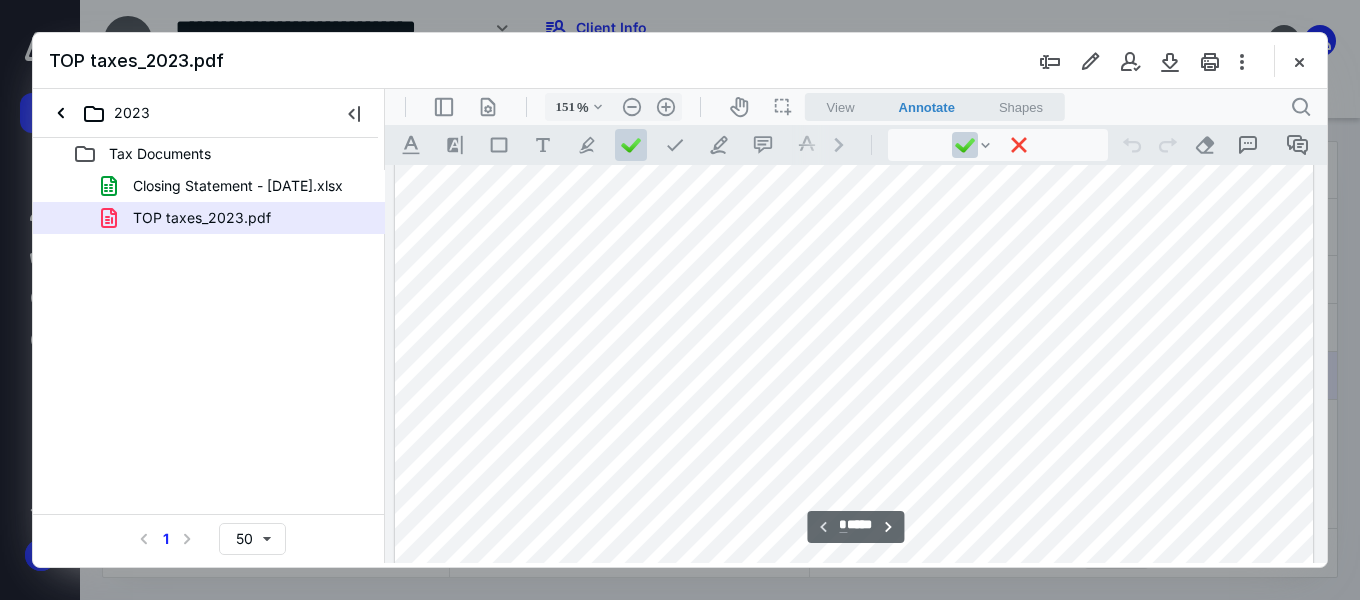 click on "**********" at bounding box center [855, 527] 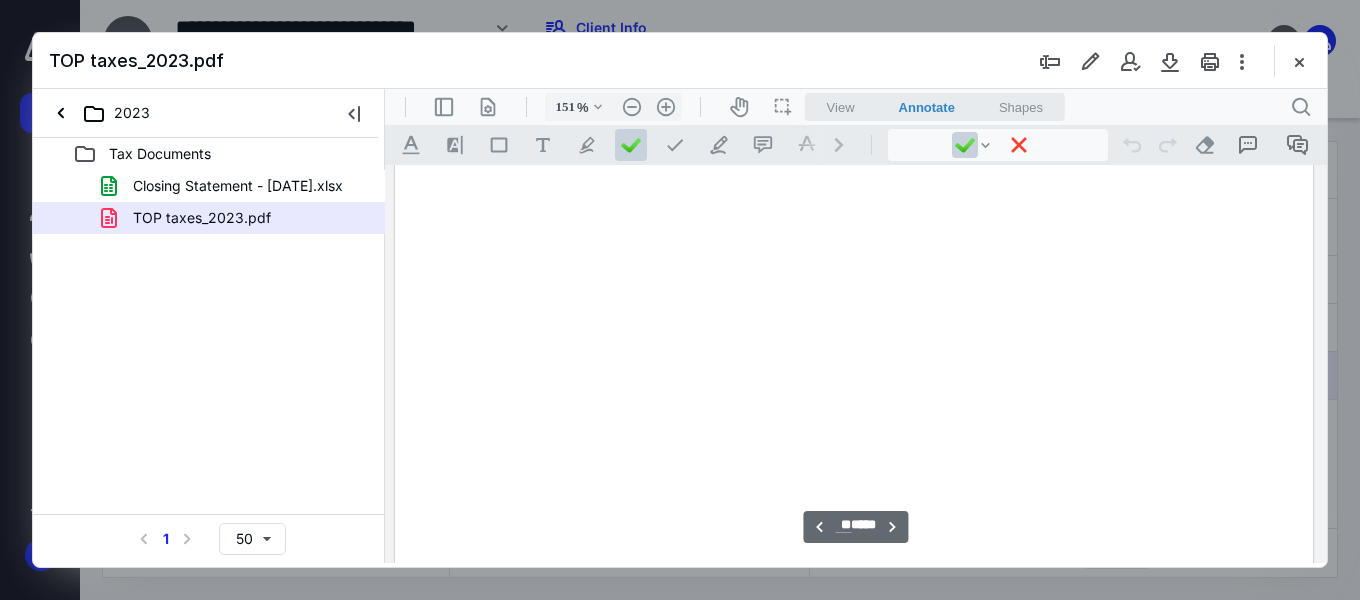 scroll, scrollTop: 16800, scrollLeft: 0, axis: vertical 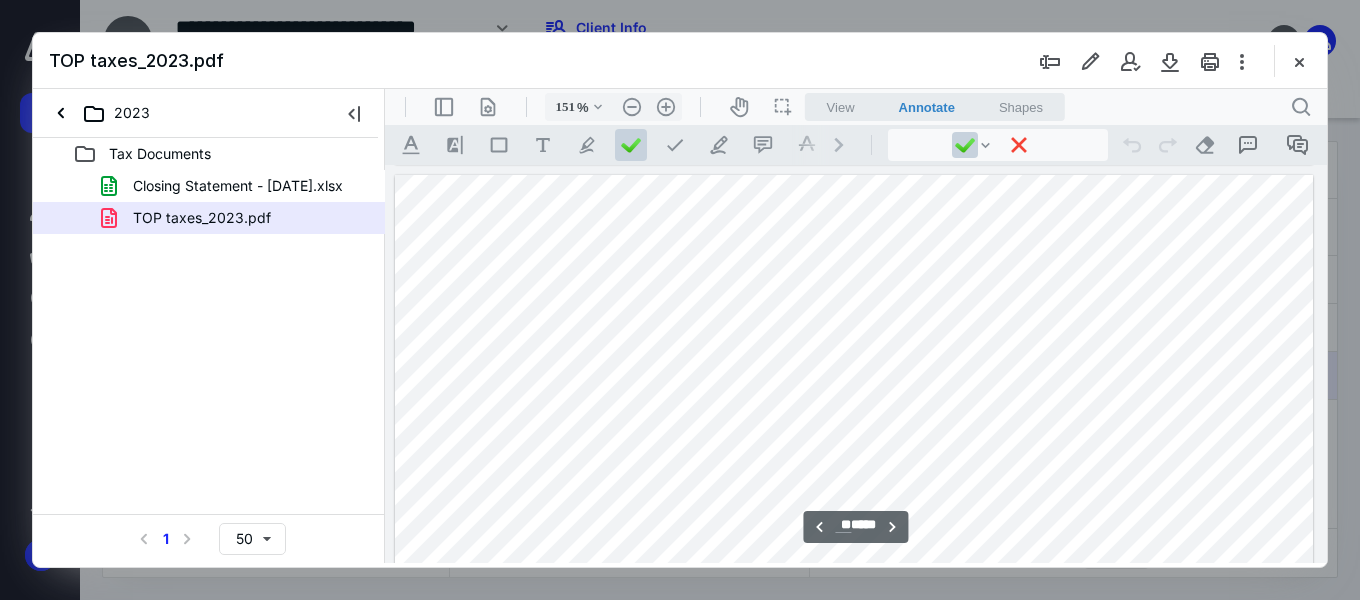 type on "*" 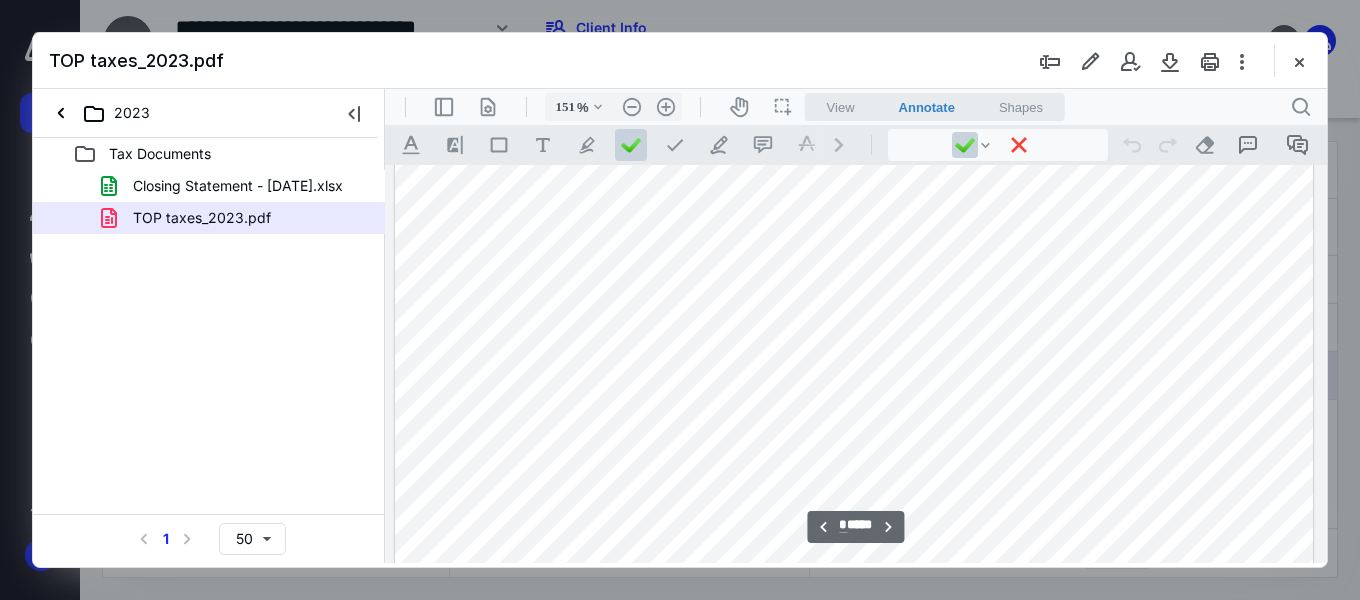 scroll, scrollTop: 9900, scrollLeft: 0, axis: vertical 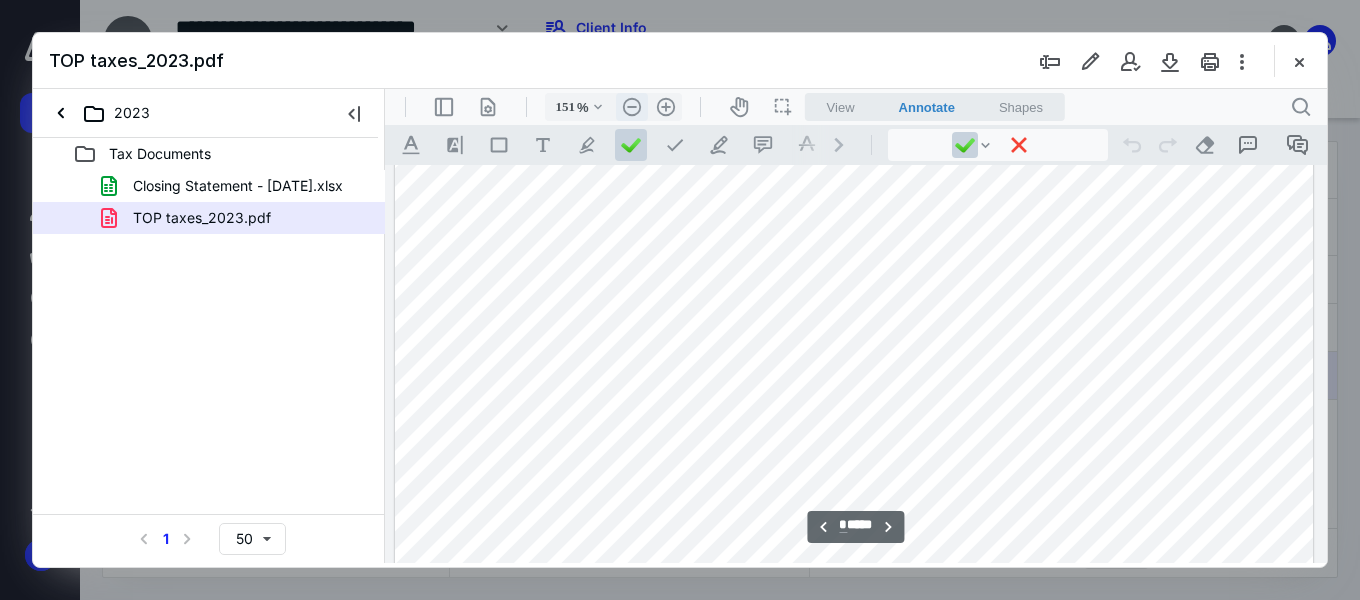 click on ".cls-1{fill:#abb0c4;} icon - header - zoom - out - line" at bounding box center (632, 107) 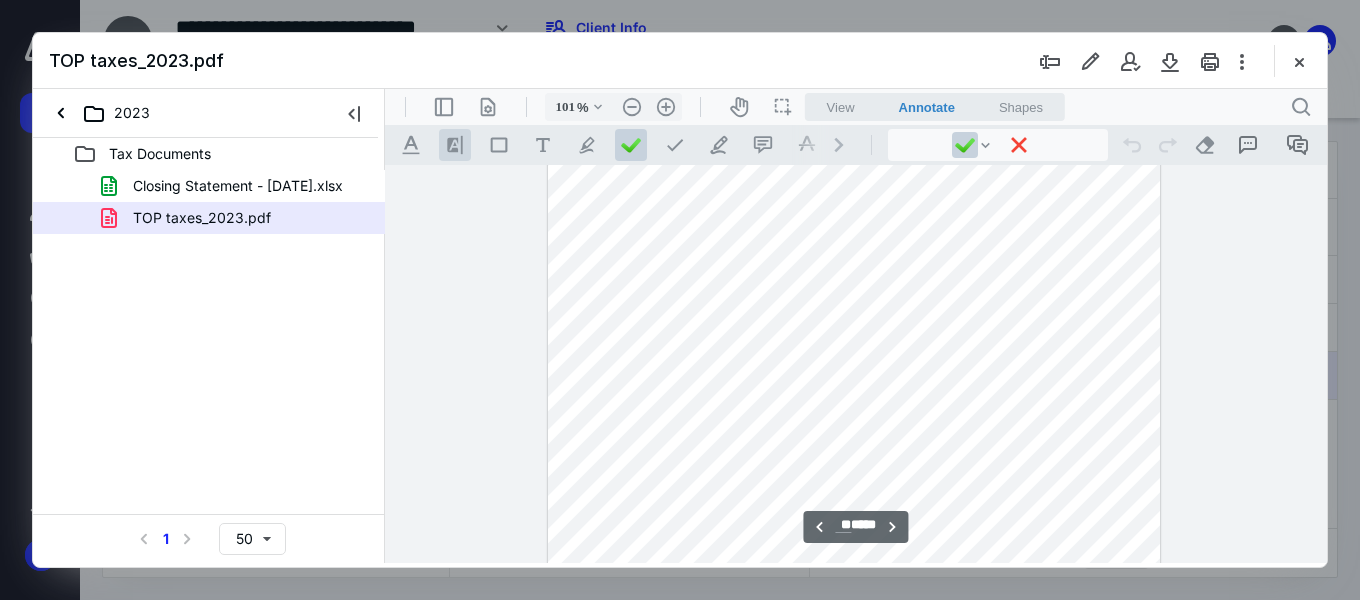 scroll, scrollTop: 9048, scrollLeft: 0, axis: vertical 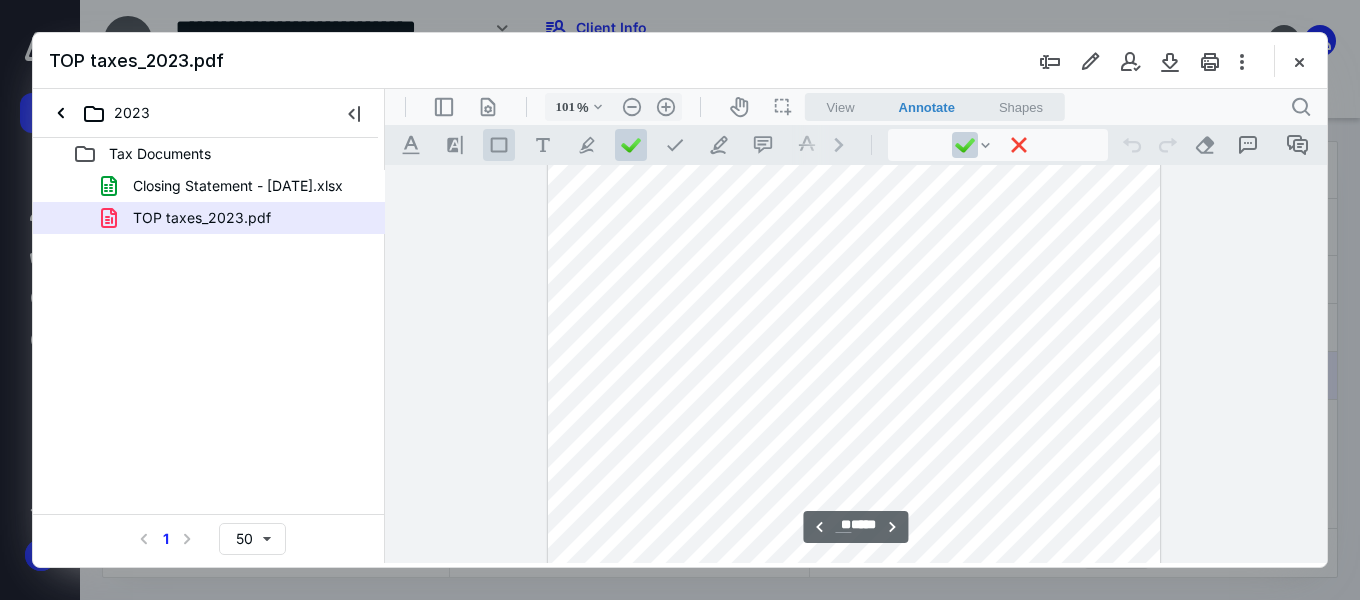 drag, startPoint x: 448, startPoint y: 99, endPoint x: 502, endPoint y: 139, distance: 67.20119 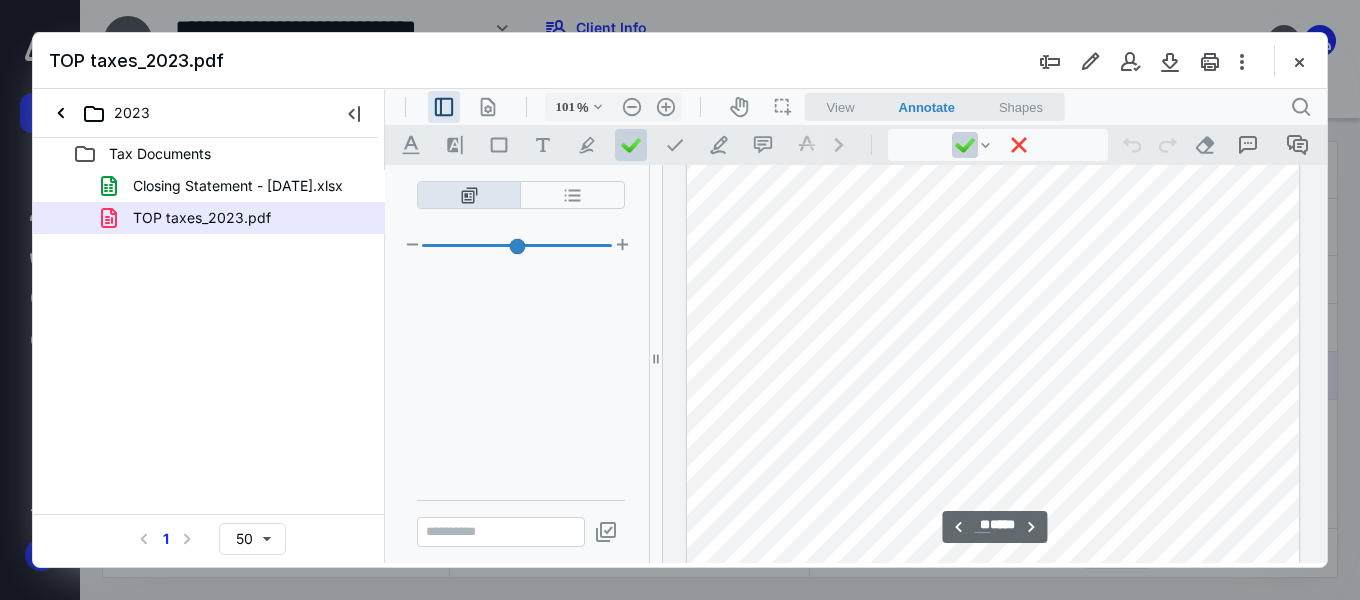 scroll, scrollTop: 2541, scrollLeft: 0, axis: vertical 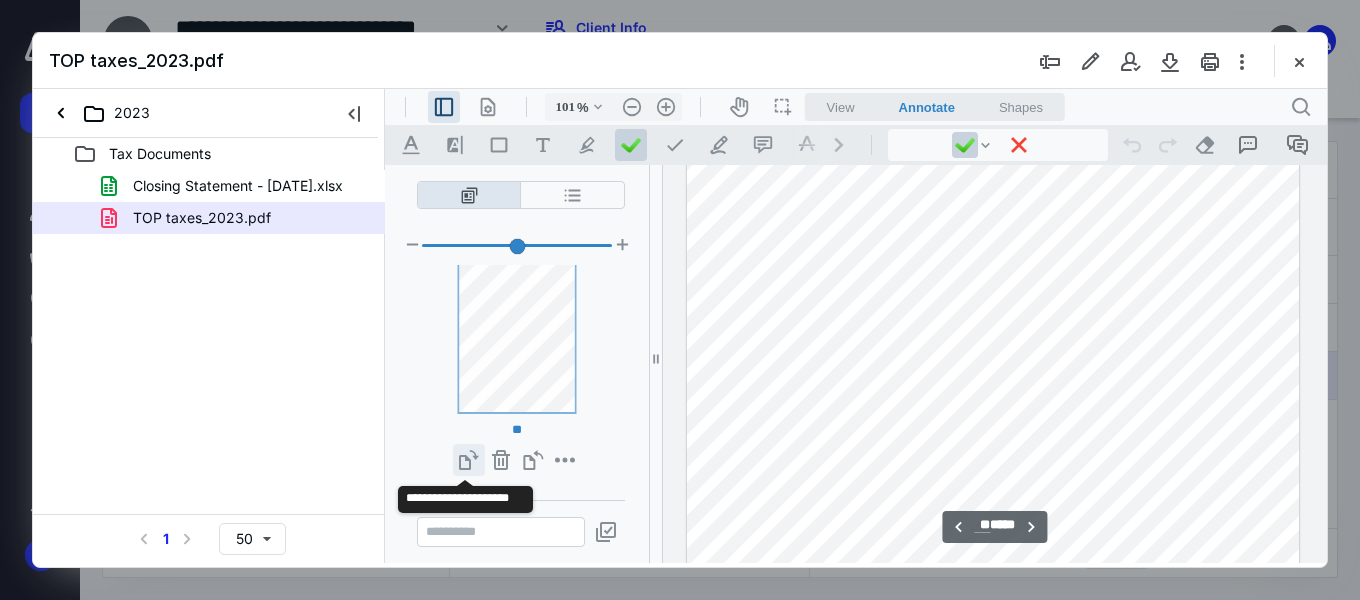 click on "**********" at bounding box center [469, 460] 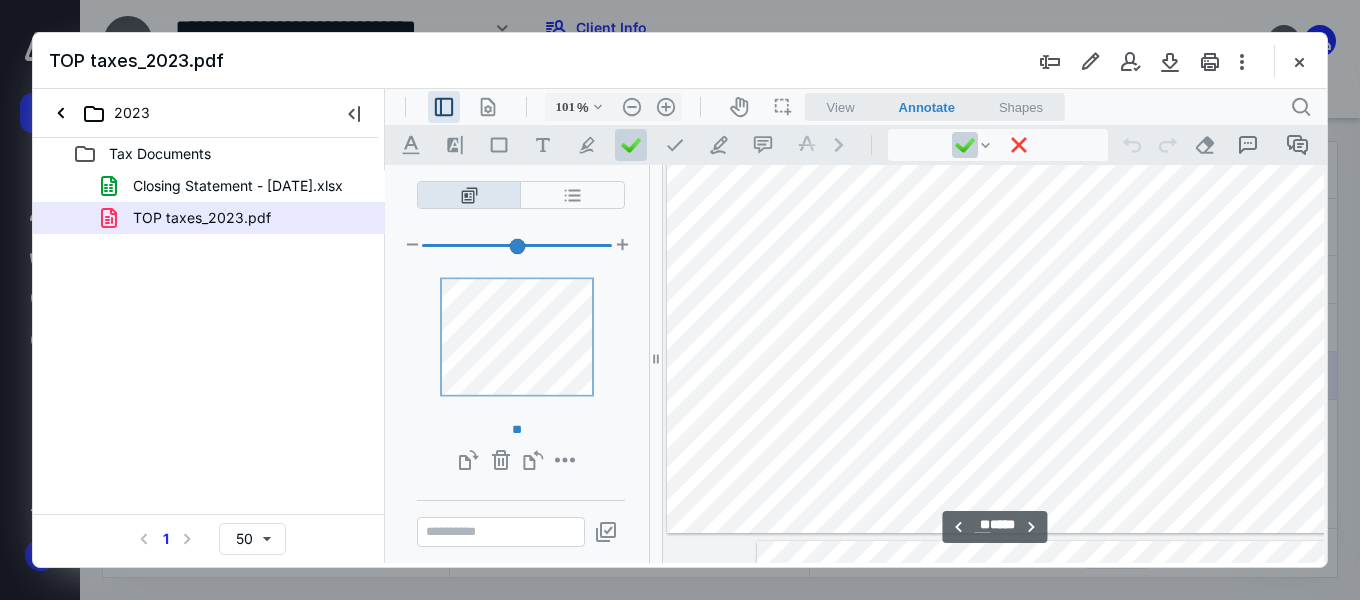 scroll, scrollTop: 8948, scrollLeft: 0, axis: vertical 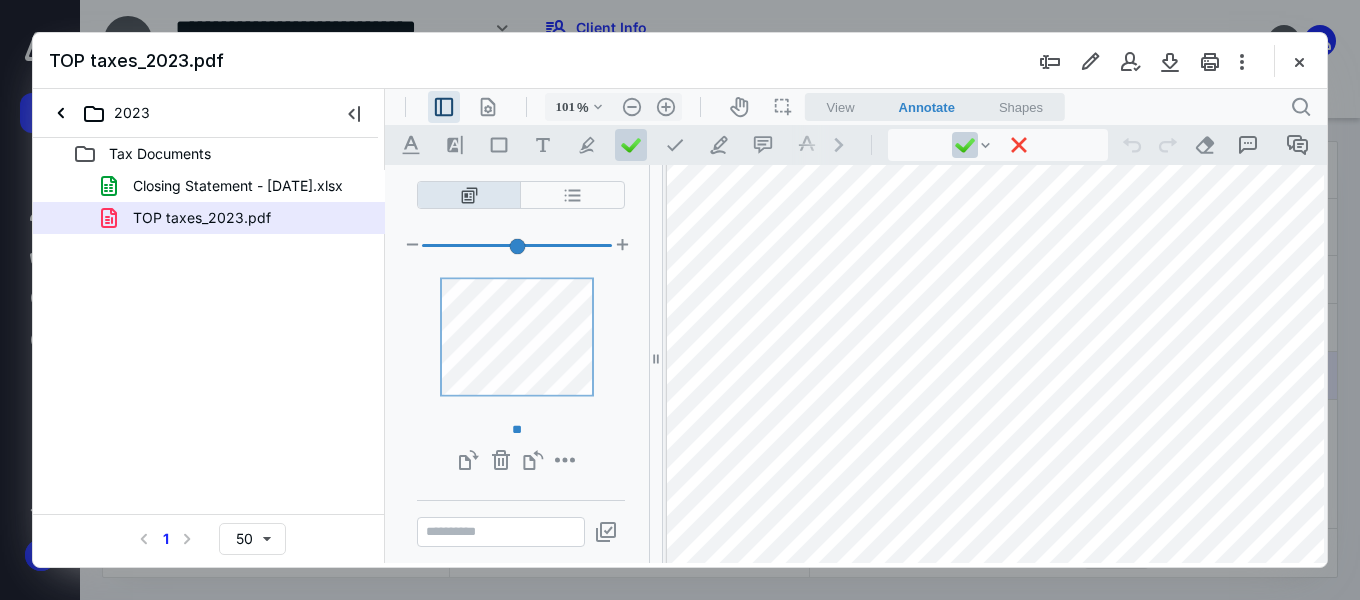 drag, startPoint x: 447, startPoint y: 106, endPoint x: 589, endPoint y: 162, distance: 152.64337 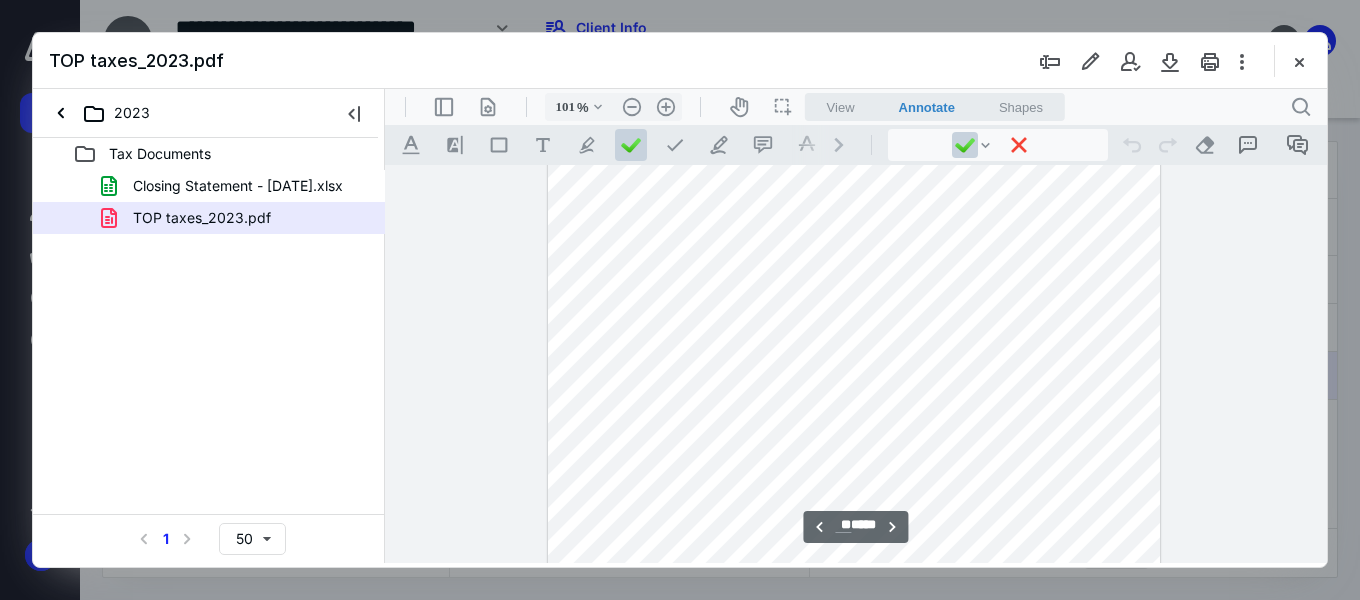 scroll, scrollTop: 10348, scrollLeft: 0, axis: vertical 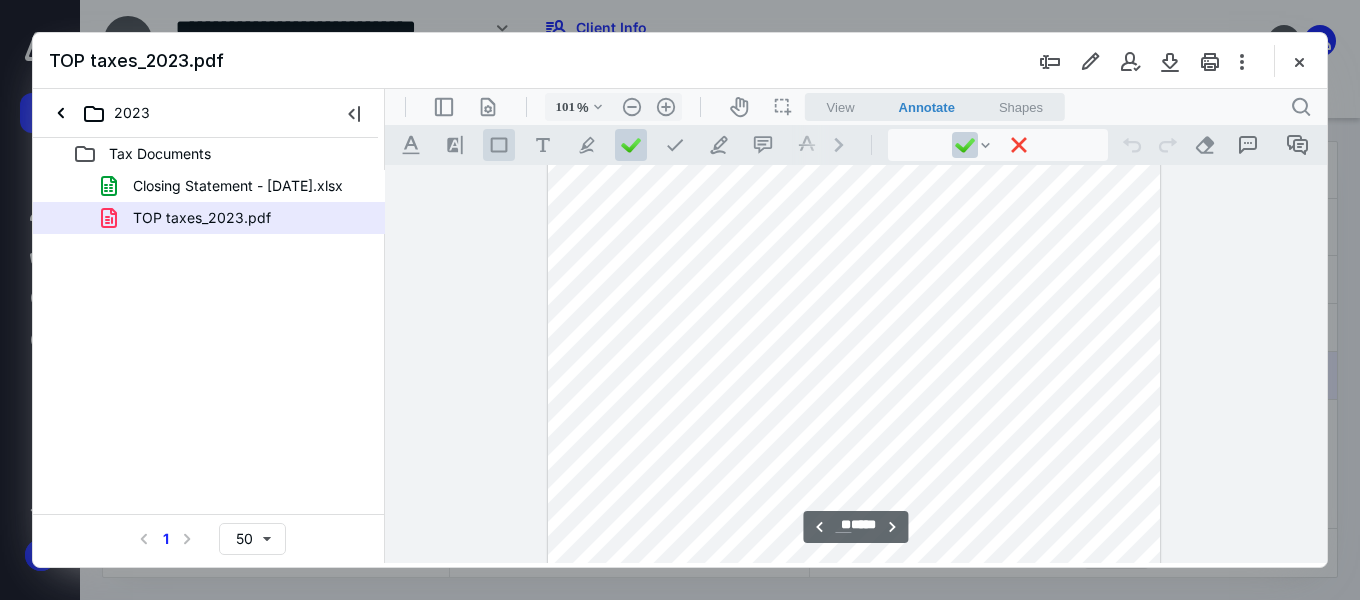drag, startPoint x: 449, startPoint y: 99, endPoint x: 493, endPoint y: 135, distance: 56.85068 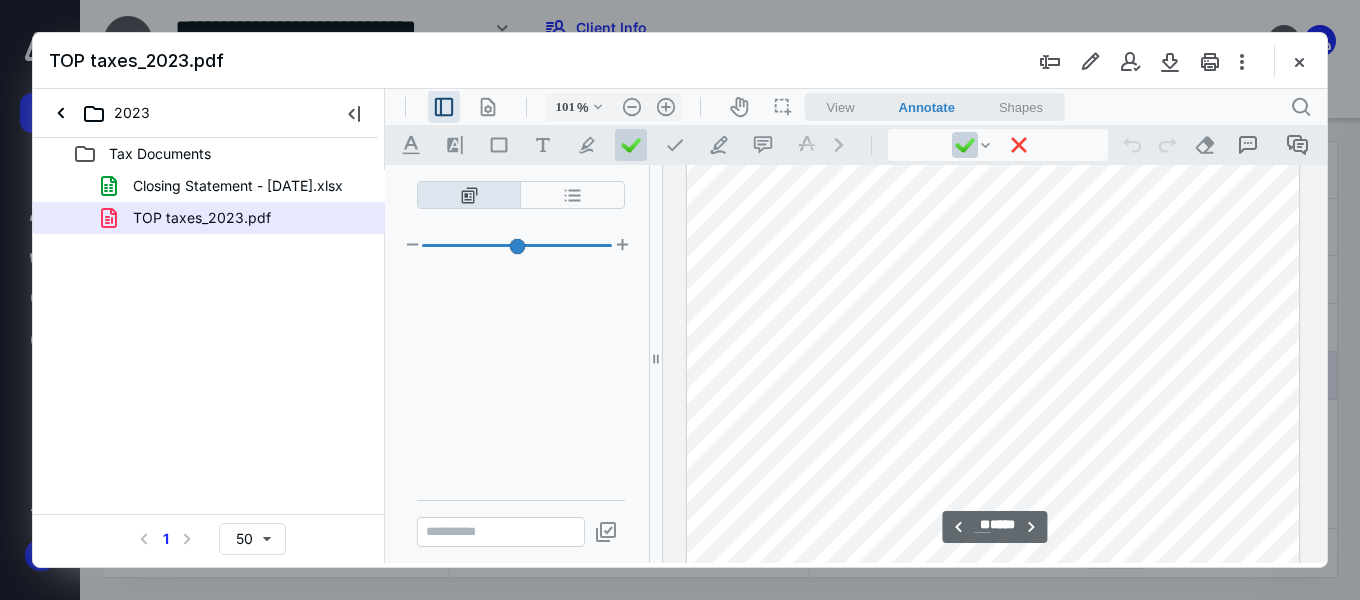 scroll, scrollTop: 3001, scrollLeft: 0, axis: vertical 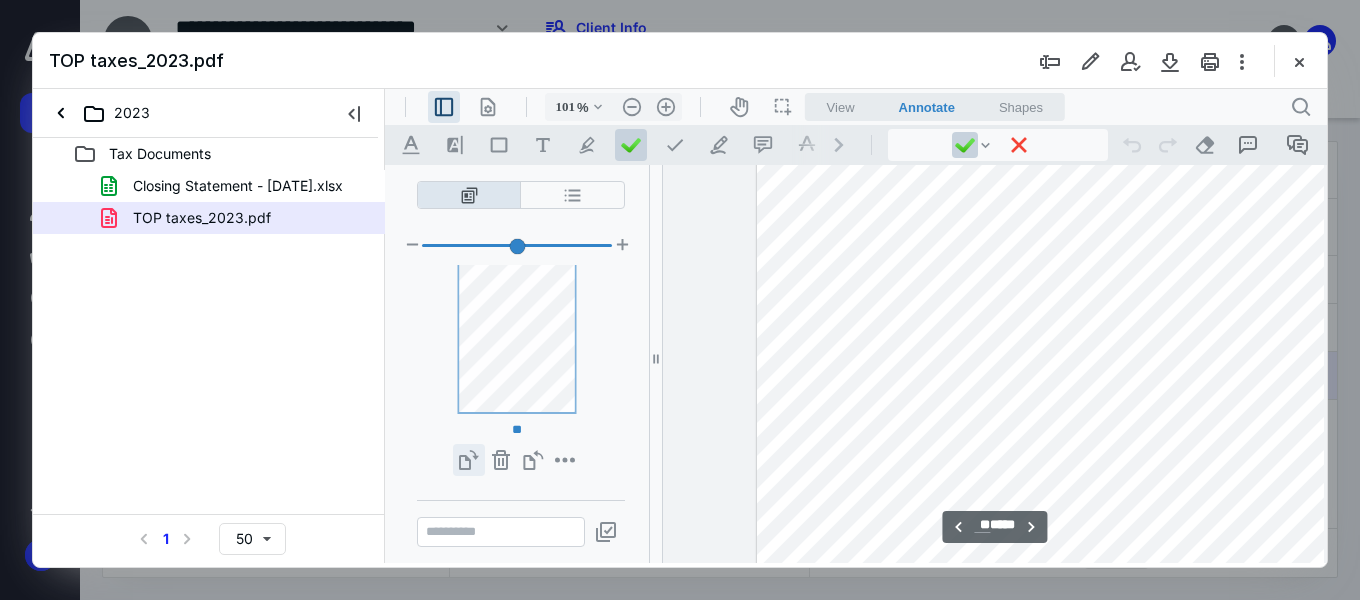 click on "**********" at bounding box center (469, 460) 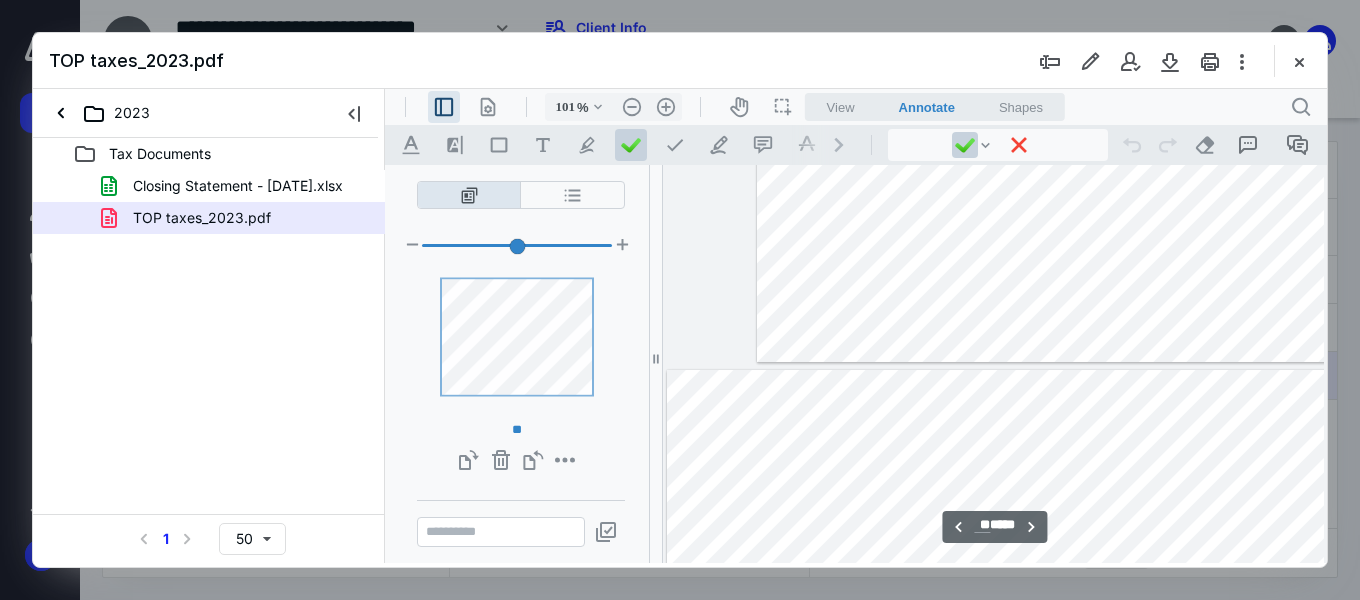 scroll, scrollTop: 9948, scrollLeft: 0, axis: vertical 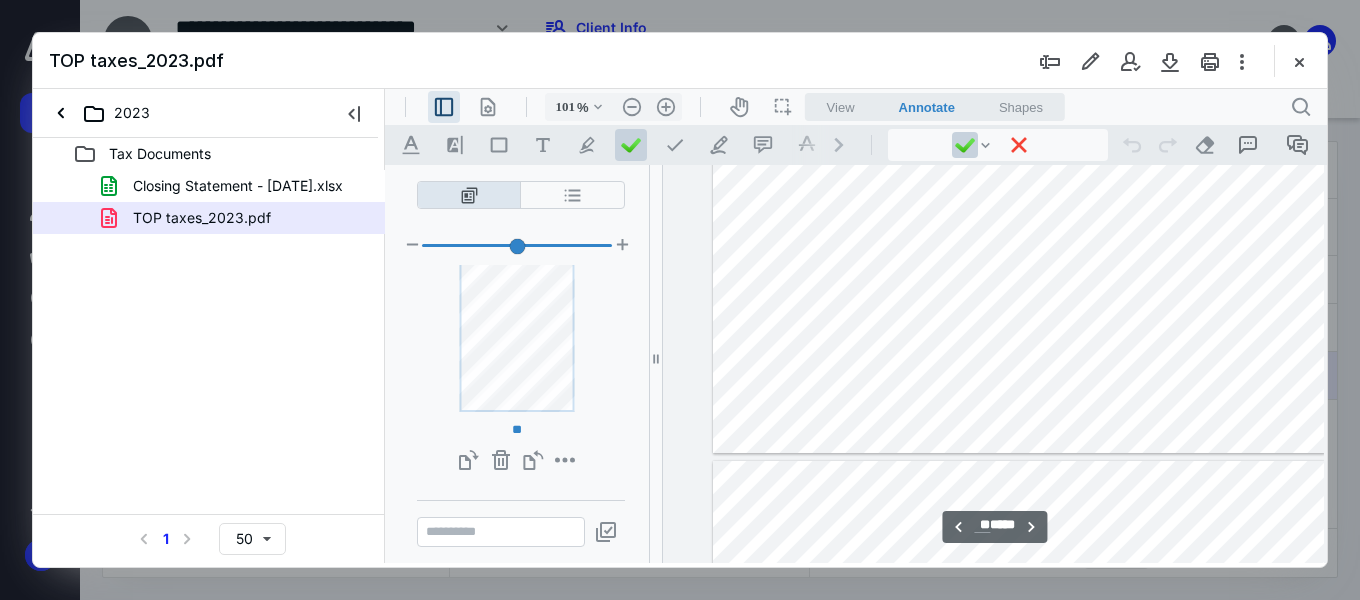 type on "**" 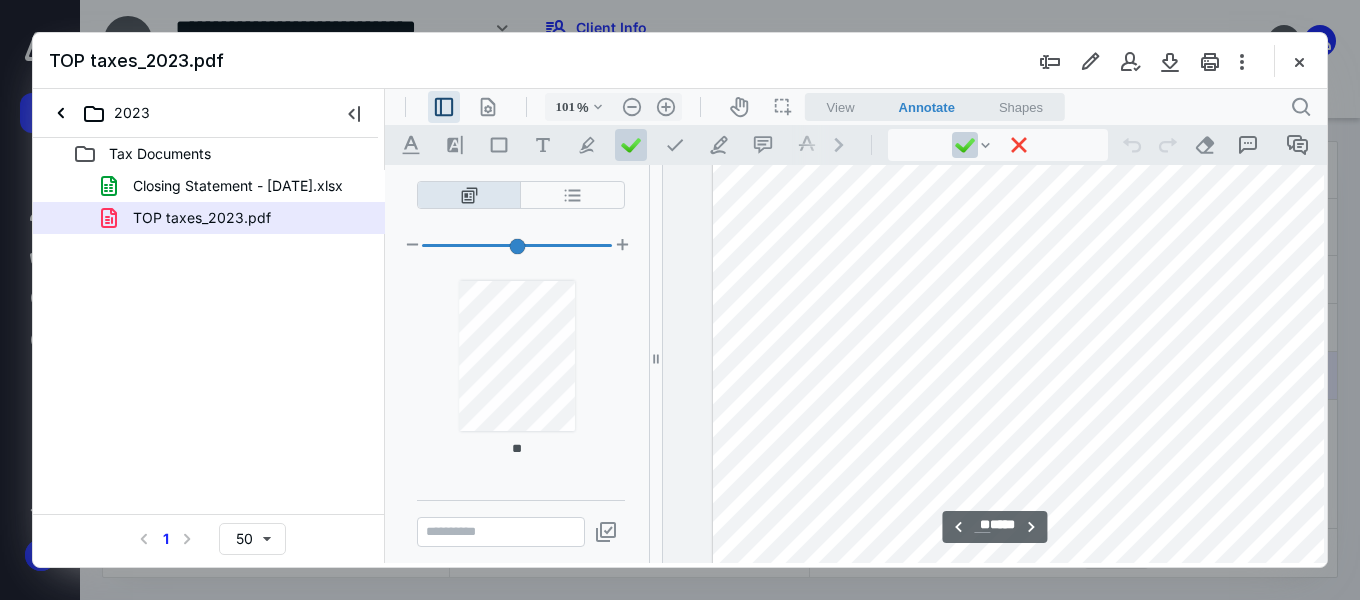 scroll, scrollTop: 3691, scrollLeft: 0, axis: vertical 